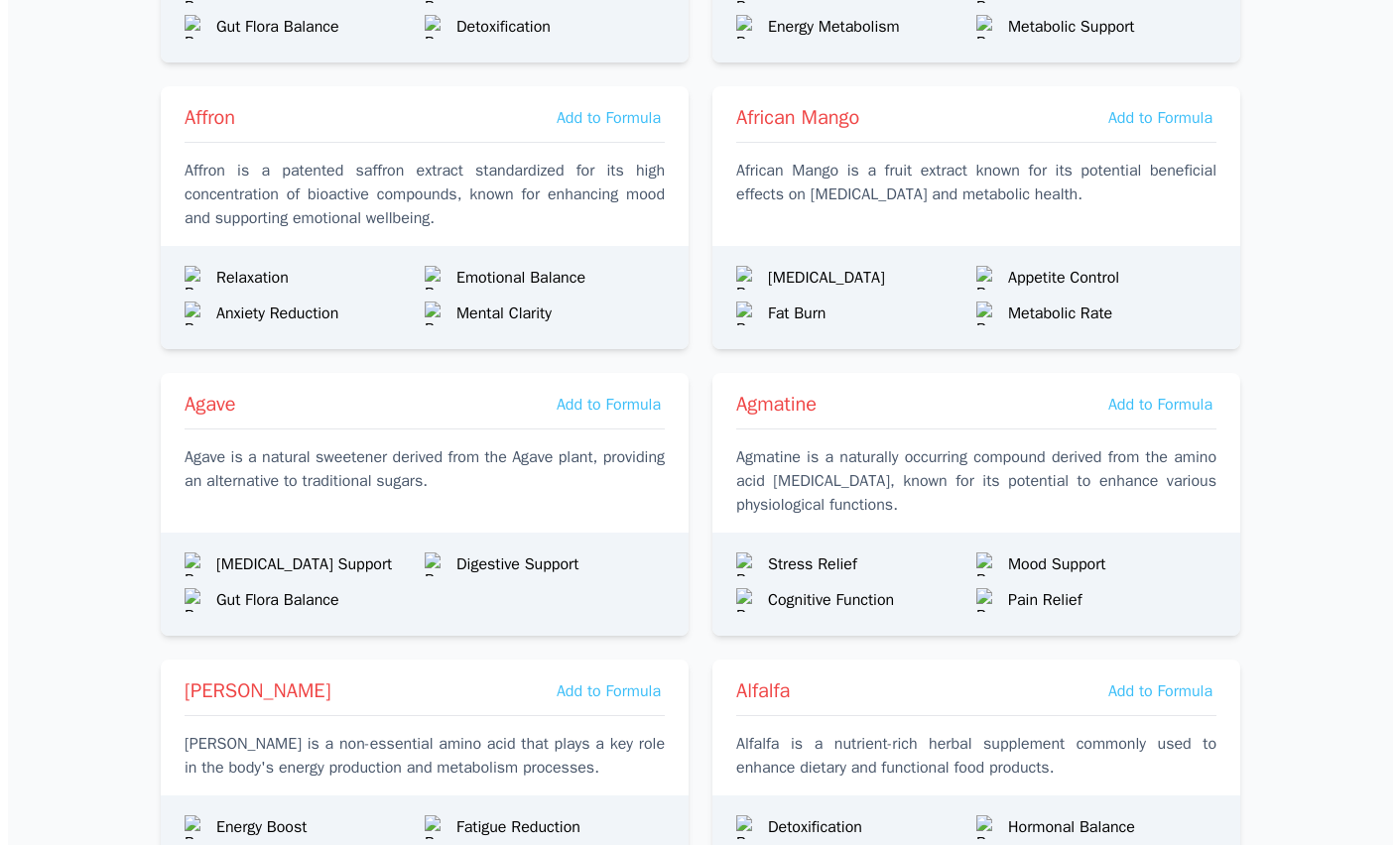 scroll, scrollTop: 1001, scrollLeft: 0, axis: vertical 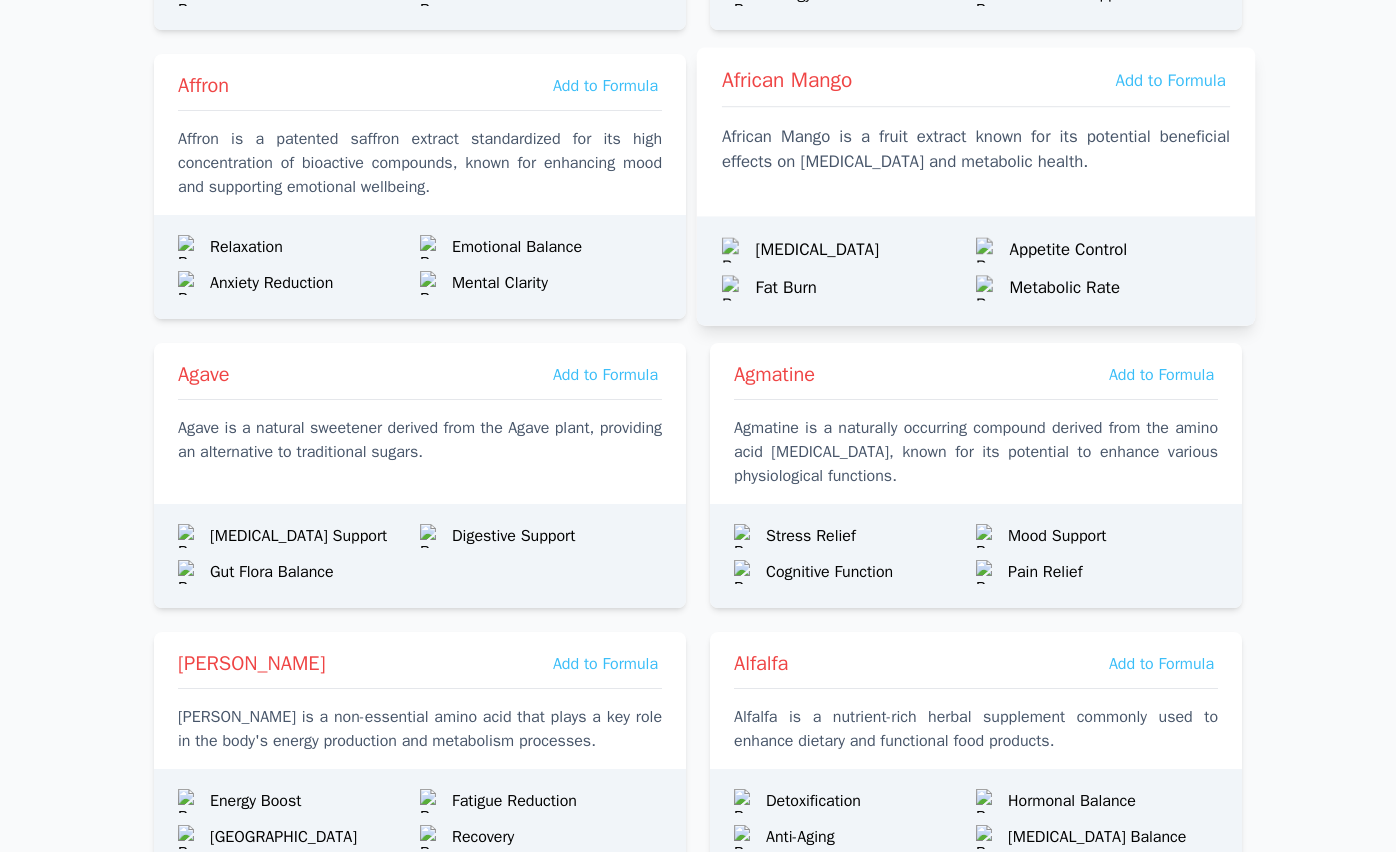 click on "African Mango is a fruit extract known for its potential beneficial effects on [MEDICAL_DATA] and metabolic health." at bounding box center [976, 149] 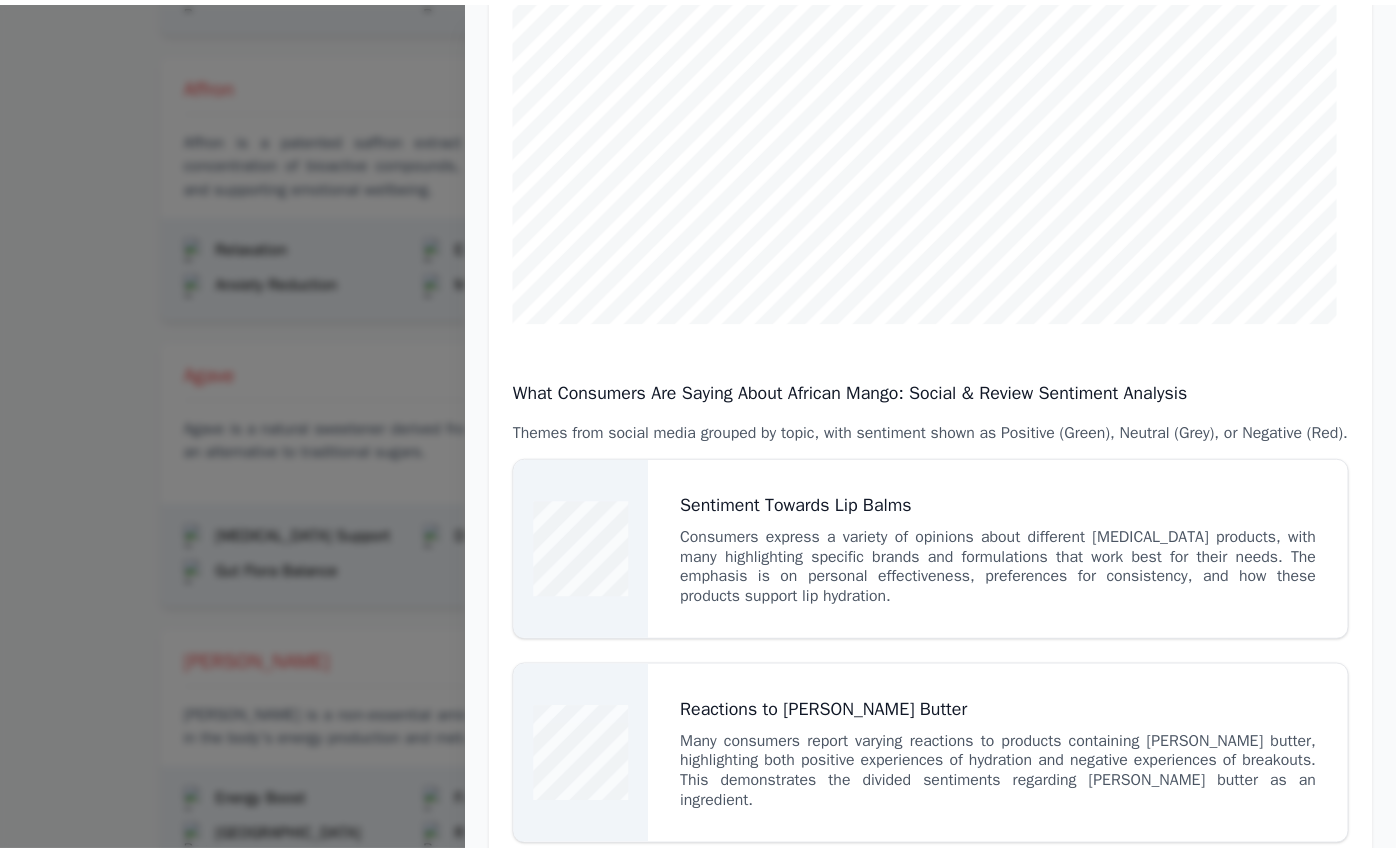 scroll, scrollTop: 0, scrollLeft: 0, axis: both 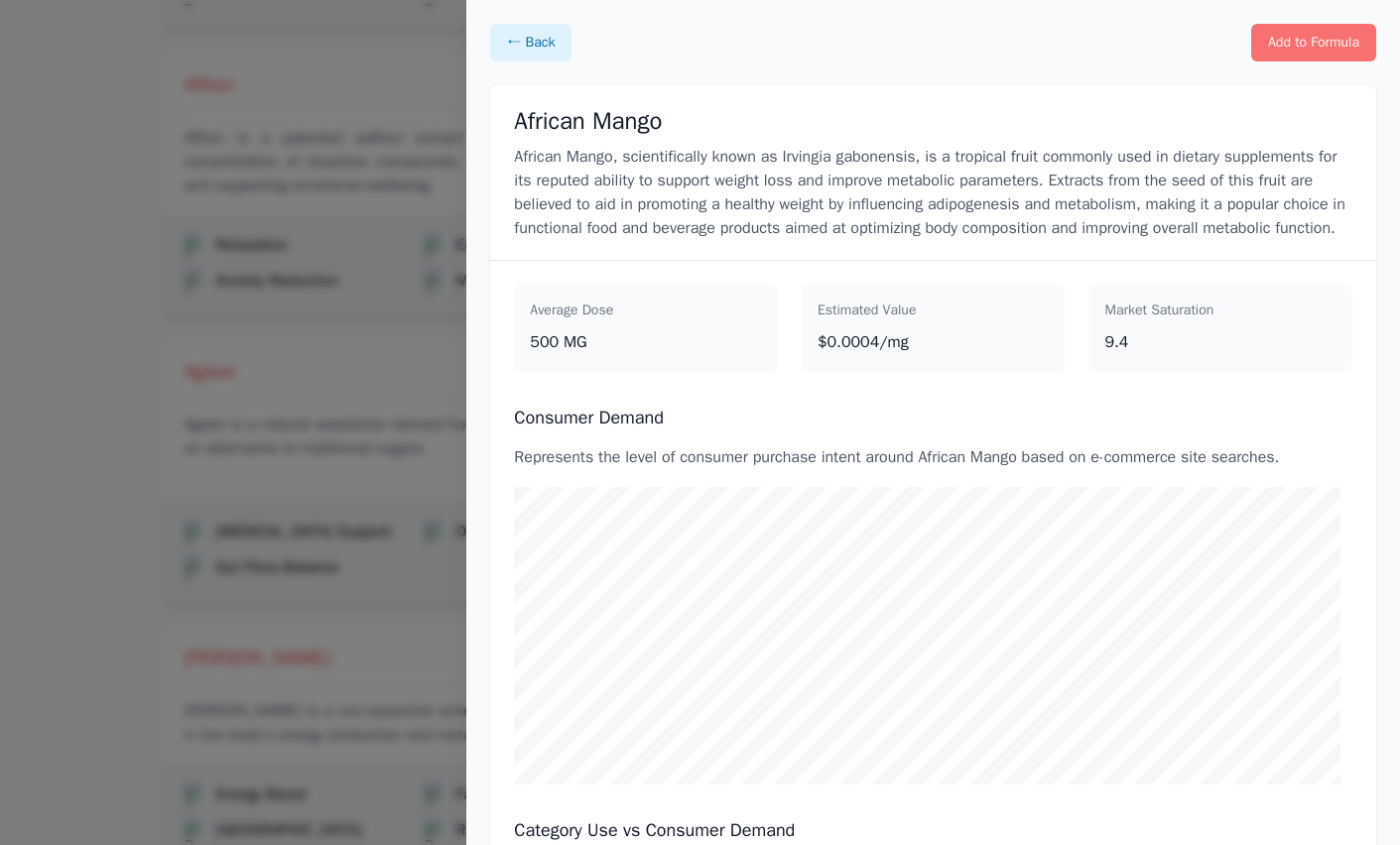 click at bounding box center (700, 422) 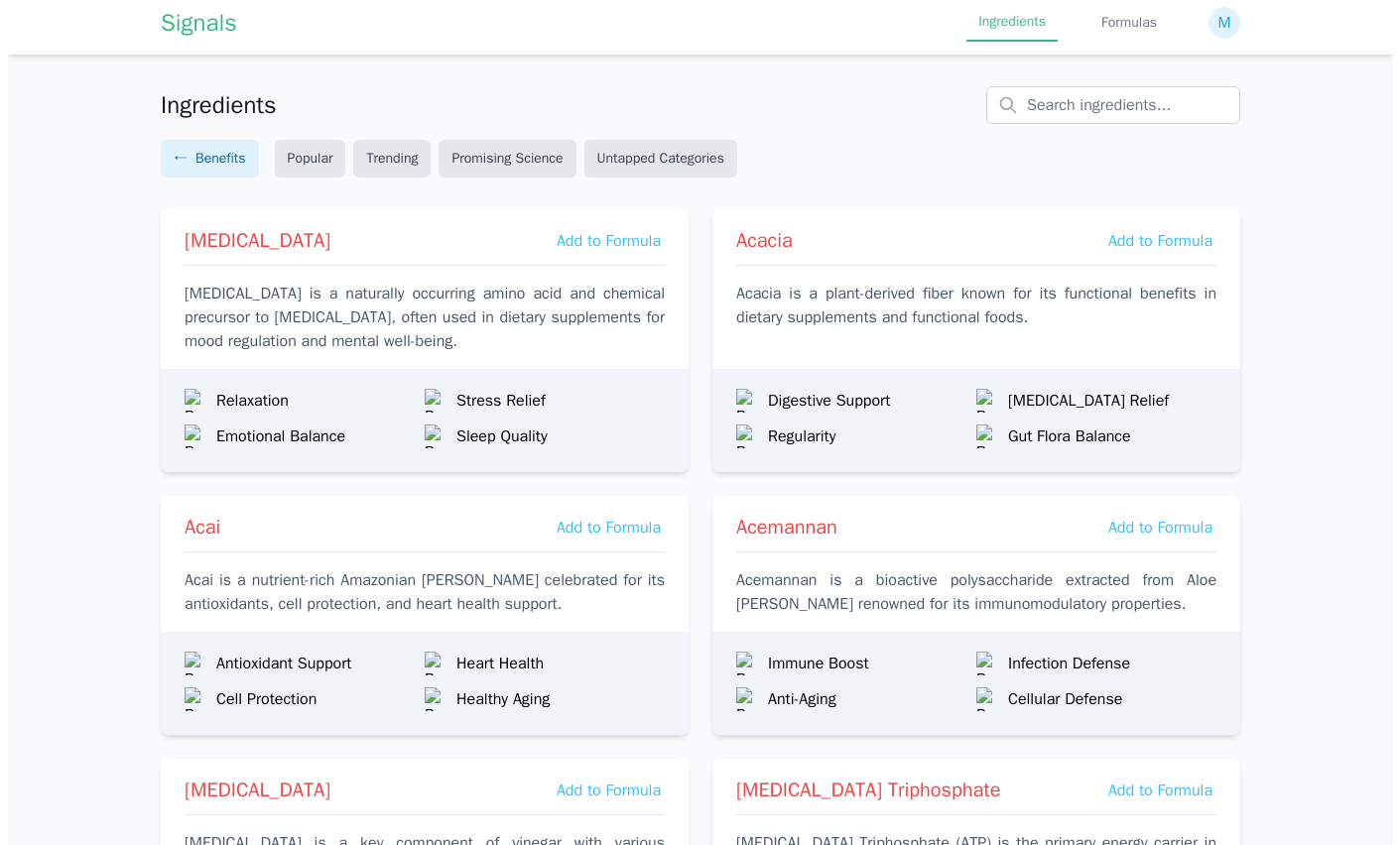 scroll, scrollTop: 0, scrollLeft: 0, axis: both 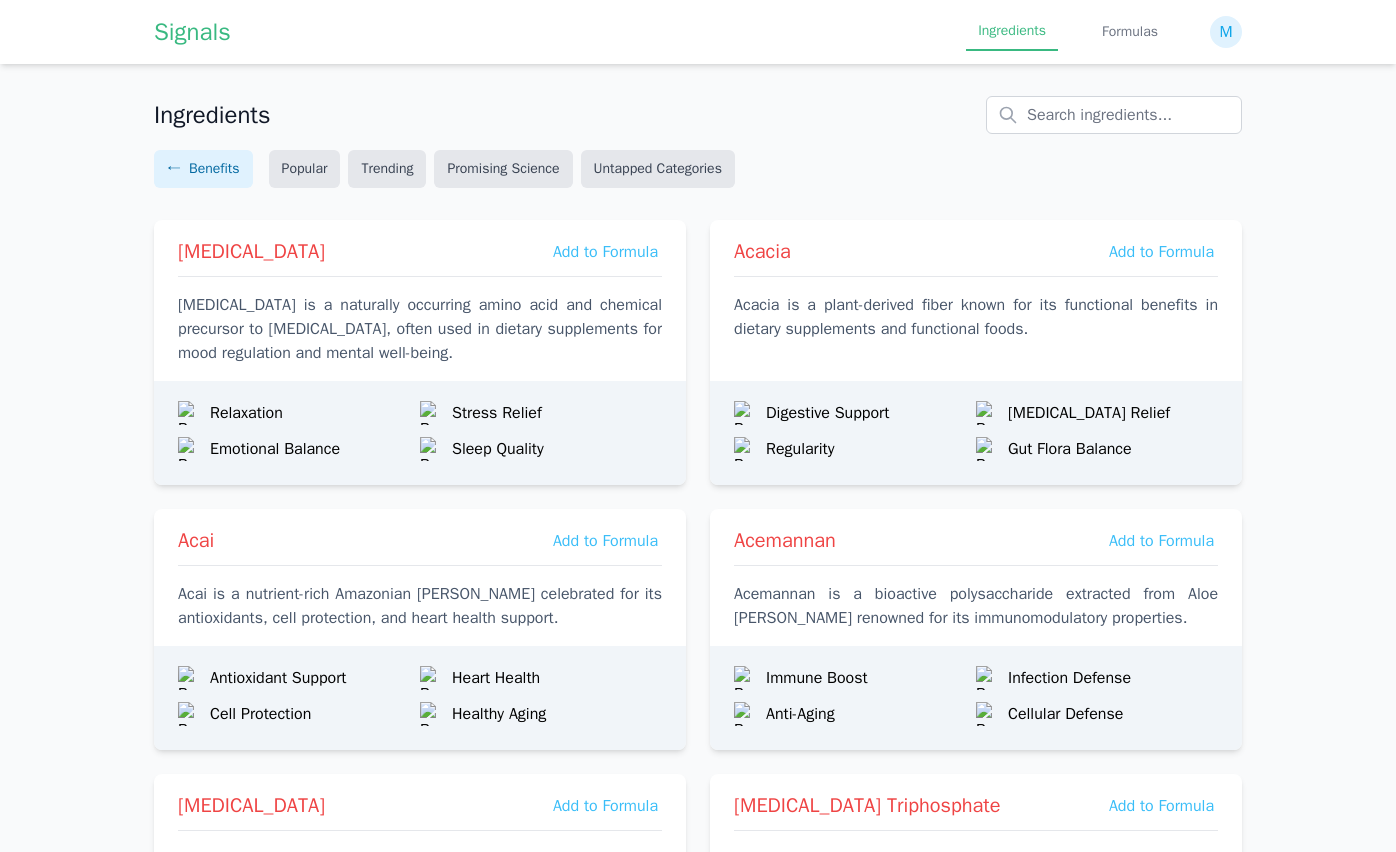 click on "Signals  Ingredients   Formulas  M Ingredients ← Benefits  Popular   Trending   Promising Science   Untapped Categories  5-HTP  Add to Formula  5-HTP is a naturally occurring amino acid and chemical precursor to serotonin, often used in dietary supplements for mood regulation and mental well-being. Relaxation Stress Relief Emotional Balance Sleep Quality Acacia  Add to Formula  Acacia is a plant-derived fiber known for its functional benefits in dietary supplements and functional foods. Digestive Support Bloating Relief Regularity Gut Flora Balance Acai  Add to Formula  Acai is a nutrient-rich Amazonian berry celebrated for its antioxidants, cell protection, and heart health support. Antioxidant Support Heart Health Cell Protection Healthy Aging Acemannan  Add to Formula  Acemannan is a bioactive polysaccharide extracted from Aloe vera renowned for its immunomodulatory properties. Immune Boost Infection Defense Anti-Aging Cellular Defense Acetic Acid  Add to Formula  Digestive Support Bloating Relief Affron" at bounding box center (698, 1967) 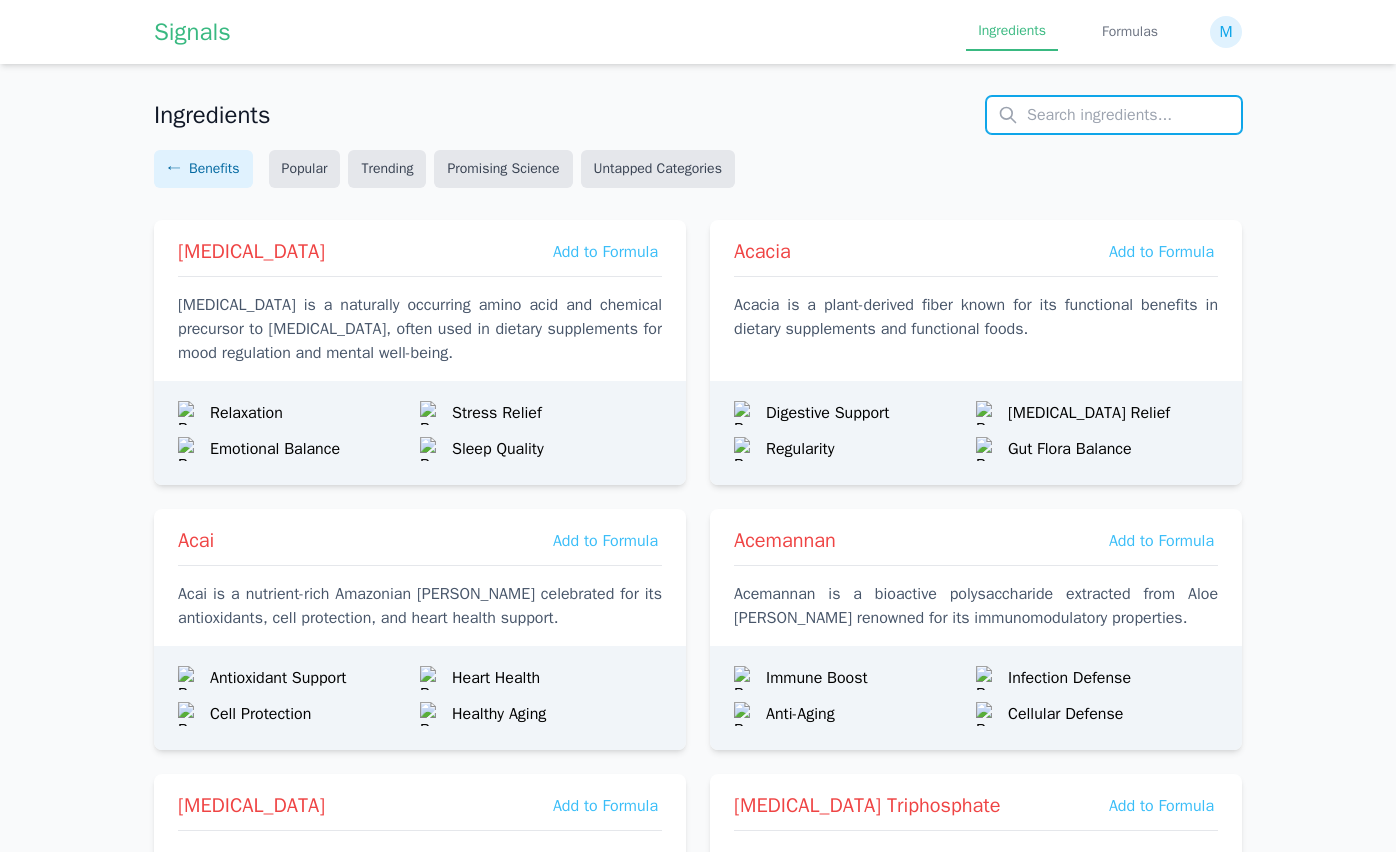 click at bounding box center (1114, 115) 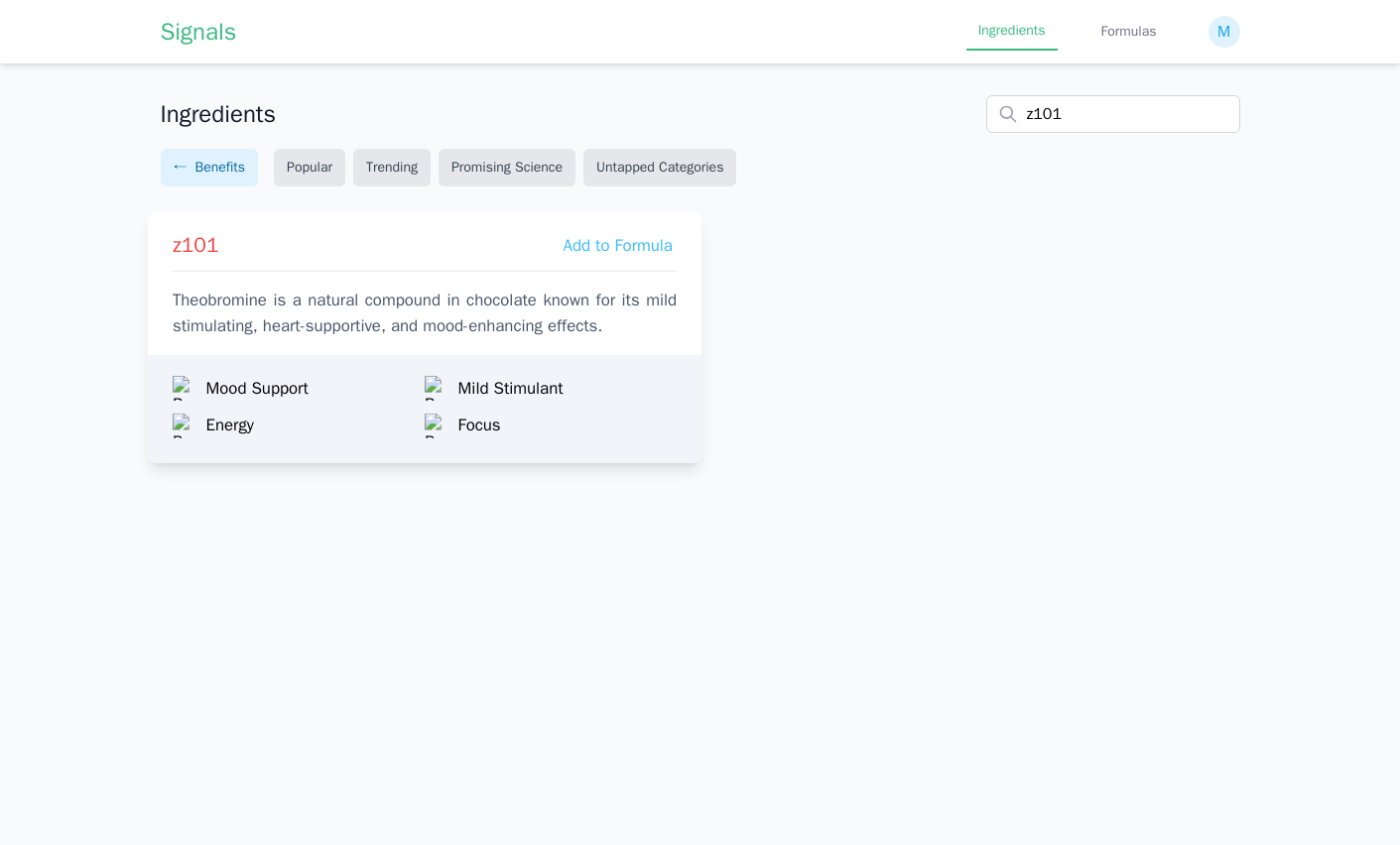 click on "Theobromine is a natural compound in chocolate known for its mild stimulating, heart-supportive, and mood-enhancing effects." at bounding box center (424, 313) 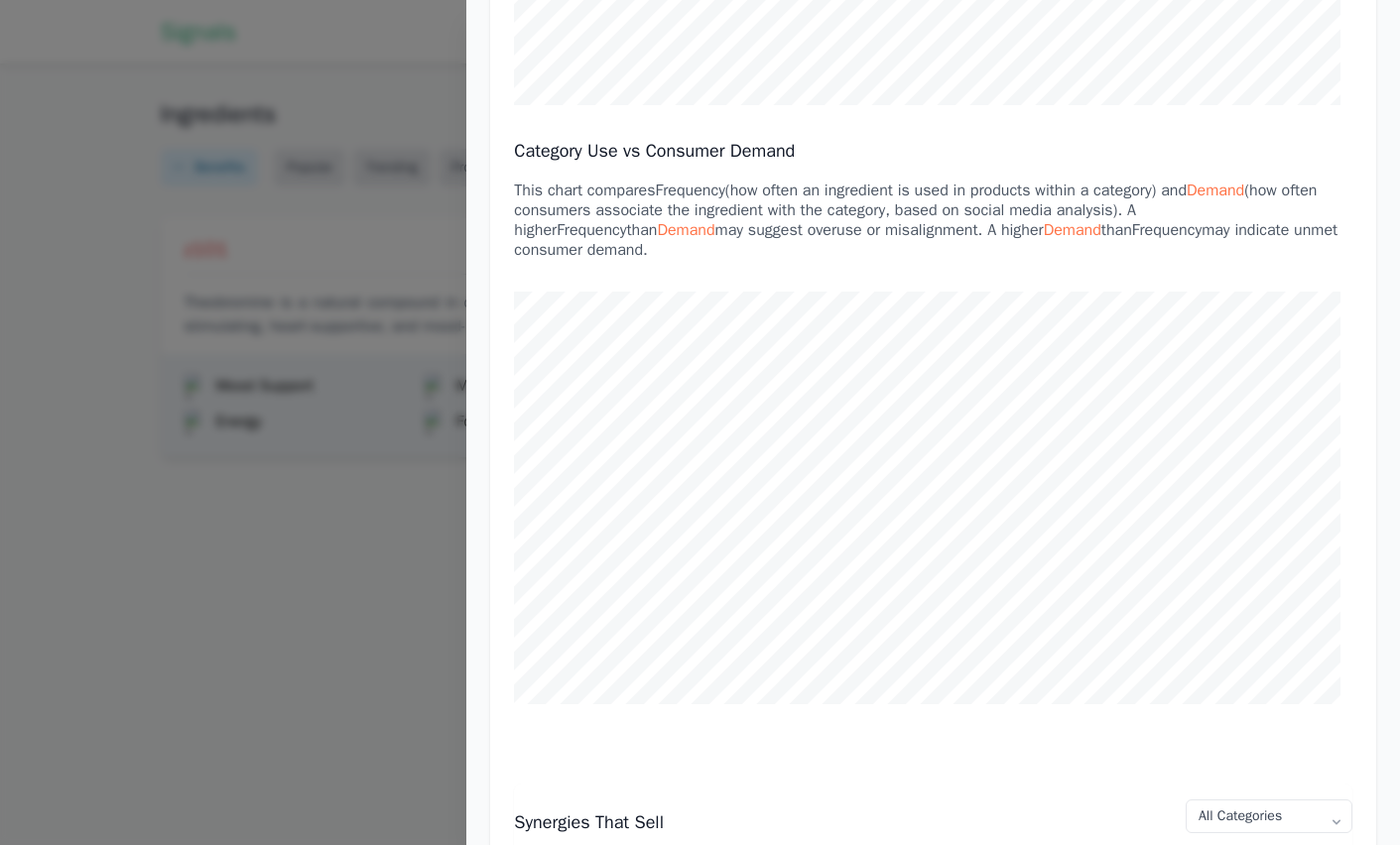 scroll, scrollTop: 704, scrollLeft: 0, axis: vertical 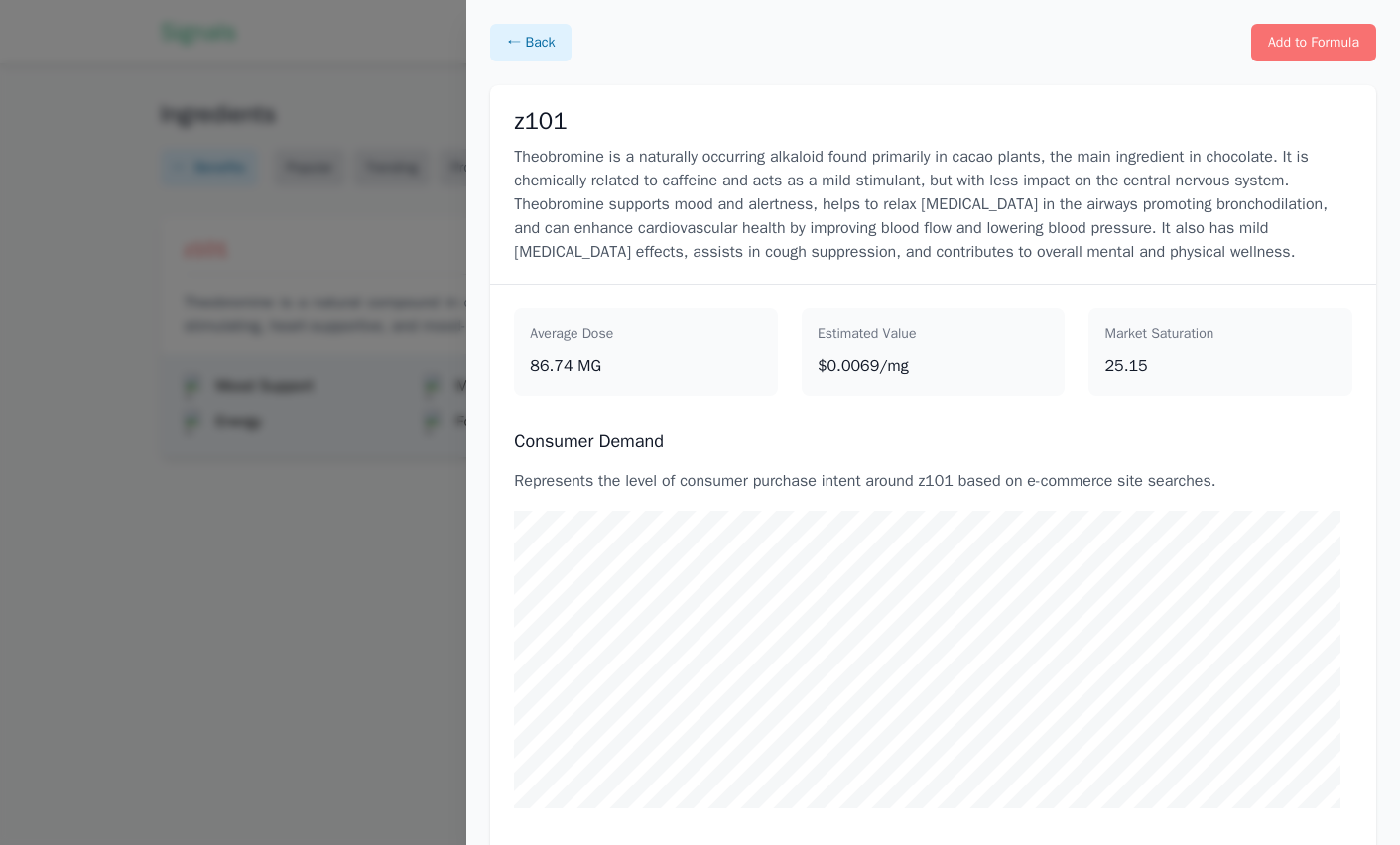 click at bounding box center [700, 422] 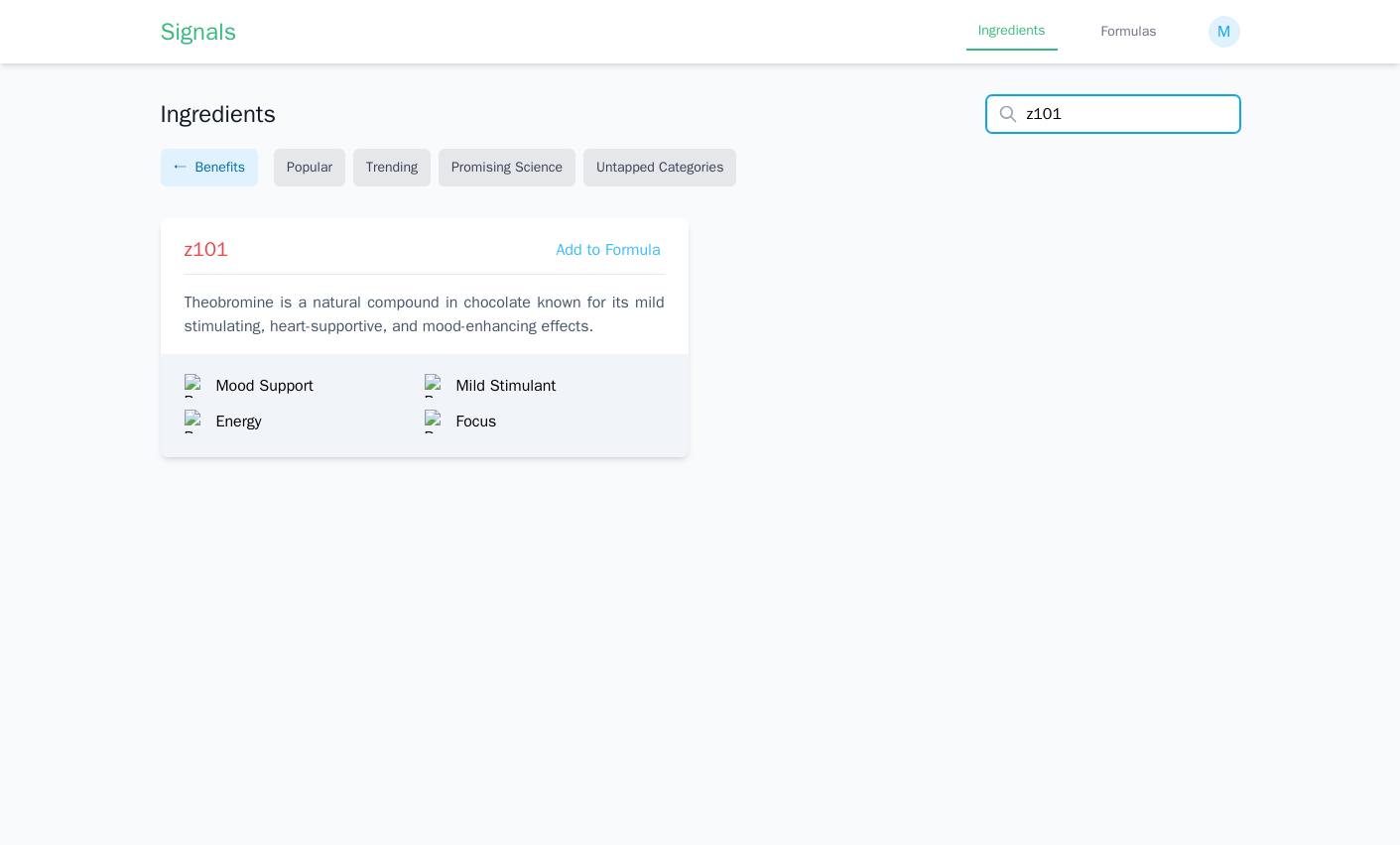 drag, startPoint x: 1100, startPoint y: 126, endPoint x: 932, endPoint y: 94, distance: 171.02047 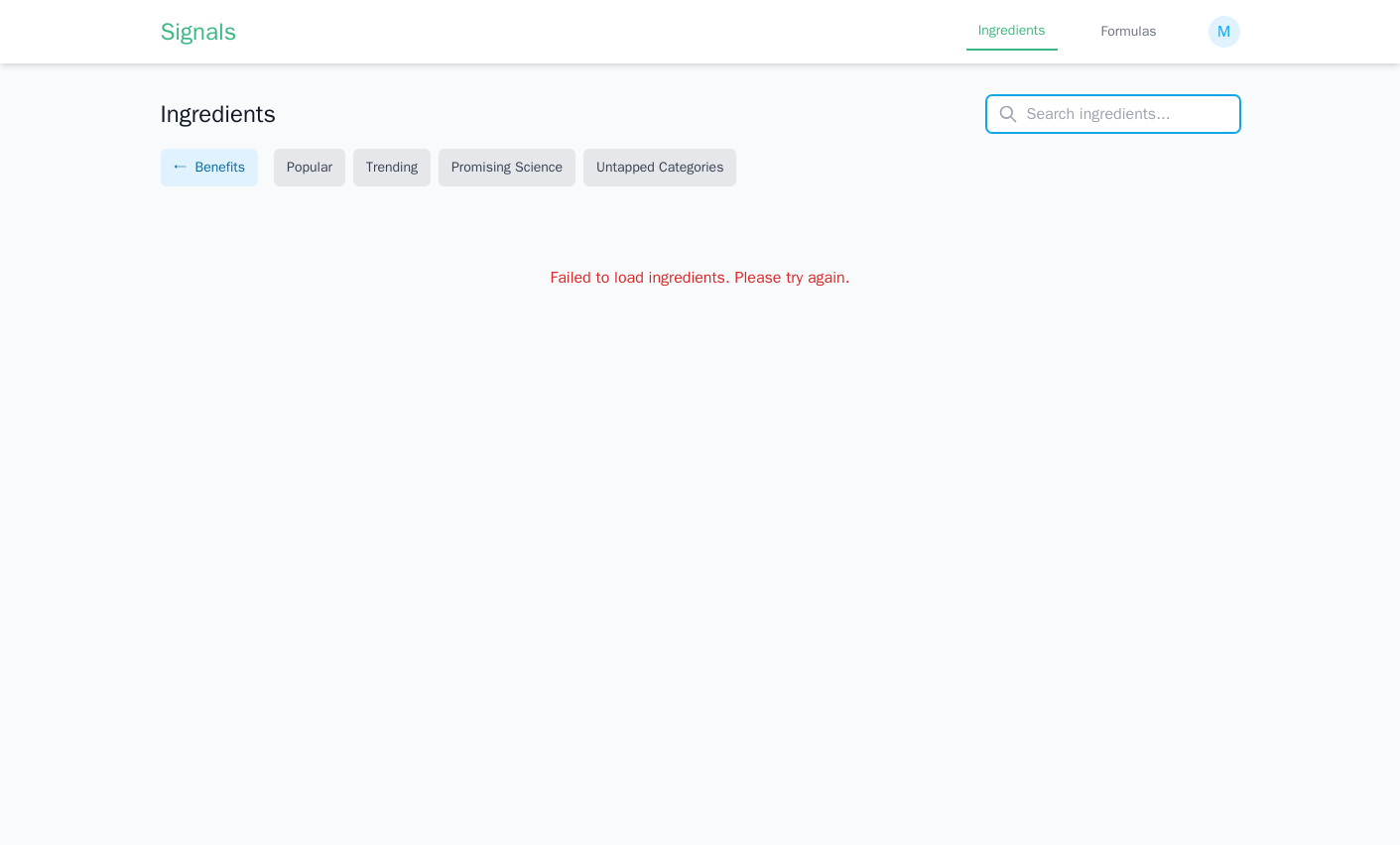 scroll, scrollTop: 0, scrollLeft: 0, axis: both 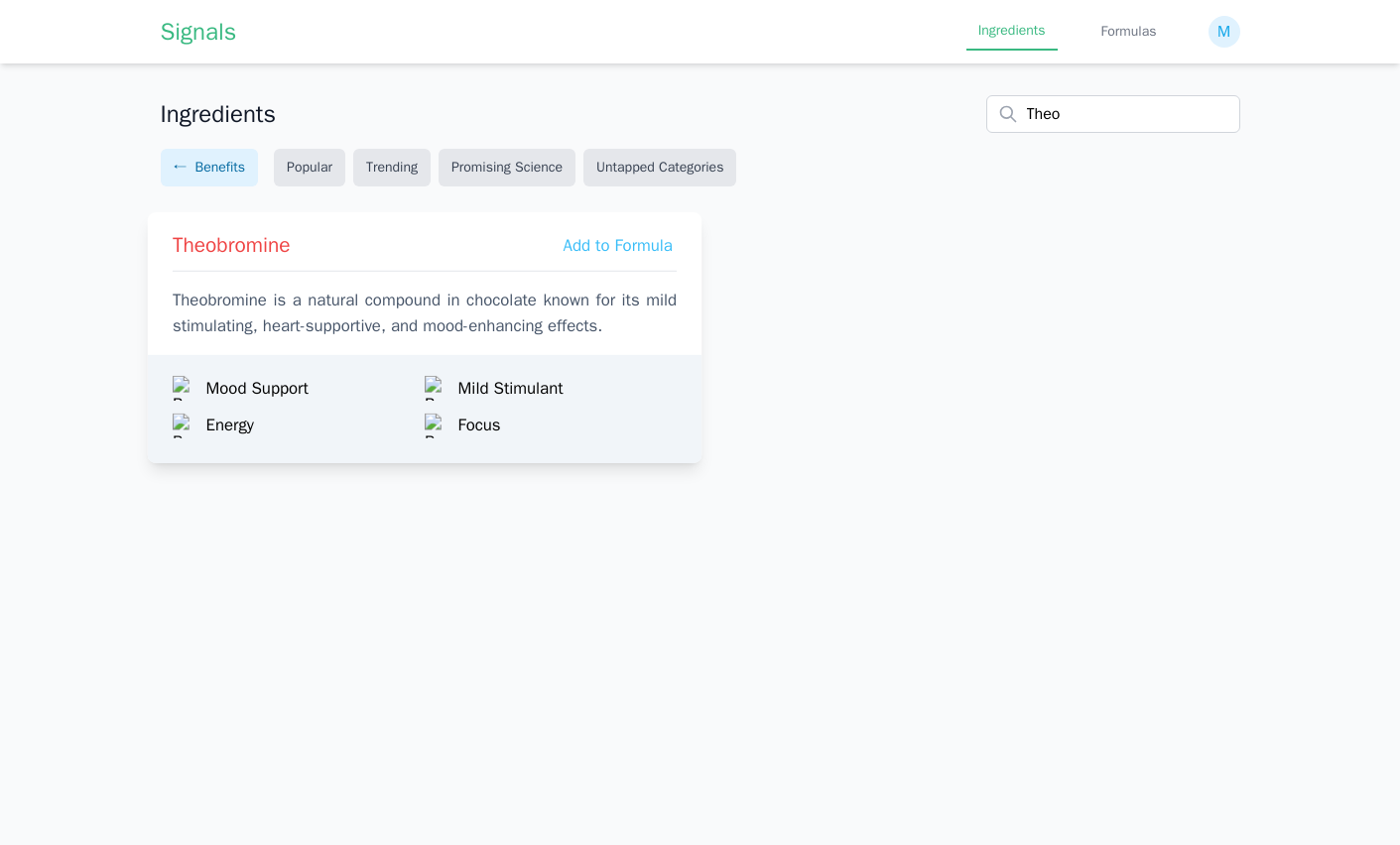 click on "Theobromine is a natural compound in chocolate known for its mild stimulating, heart-supportive, and mood-enhancing effects." at bounding box center (424, 313) 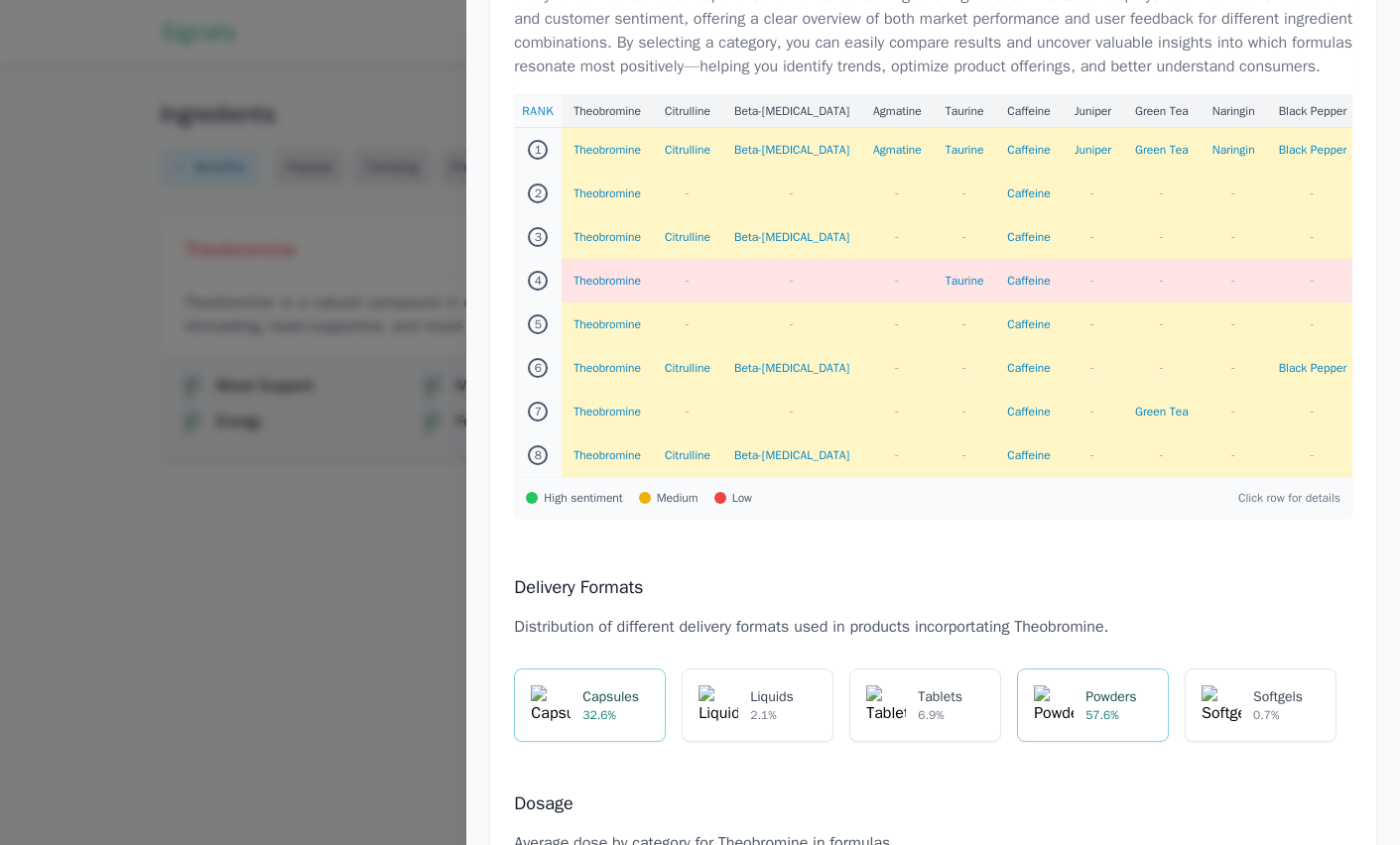 scroll, scrollTop: 2830, scrollLeft: 0, axis: vertical 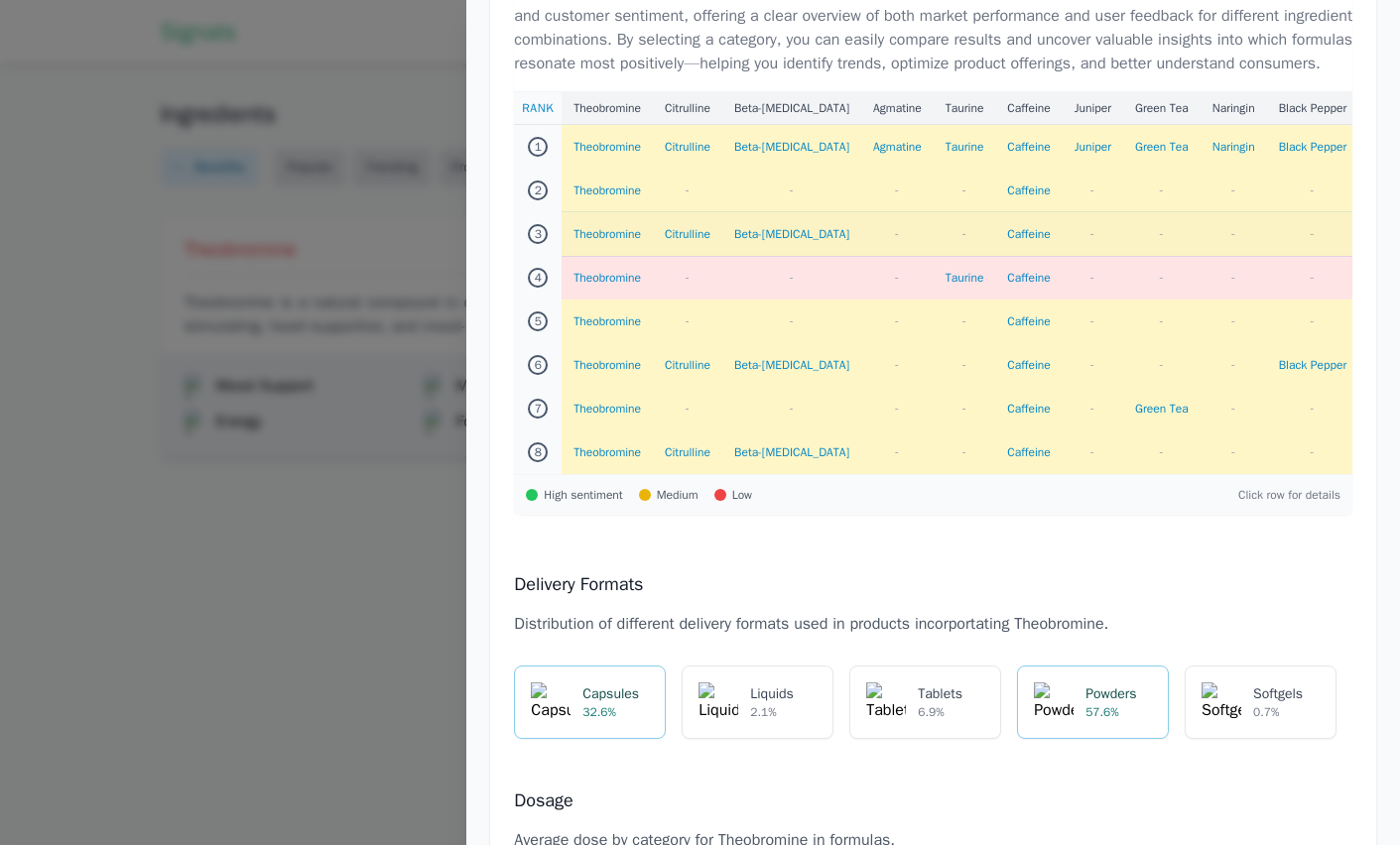 click on "Theobromine" at bounding box center (607, 234) 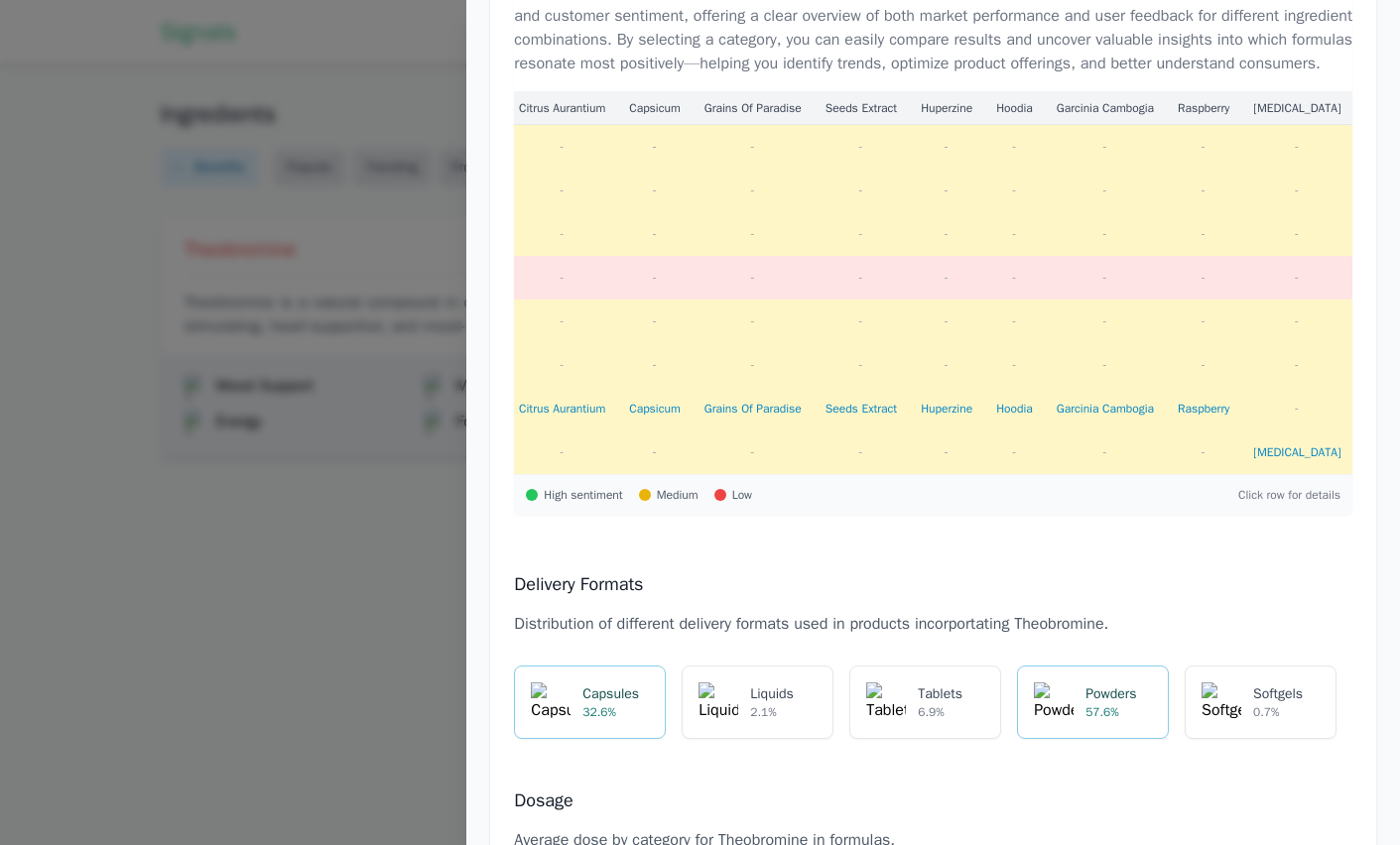 scroll, scrollTop: 0, scrollLeft: 0, axis: both 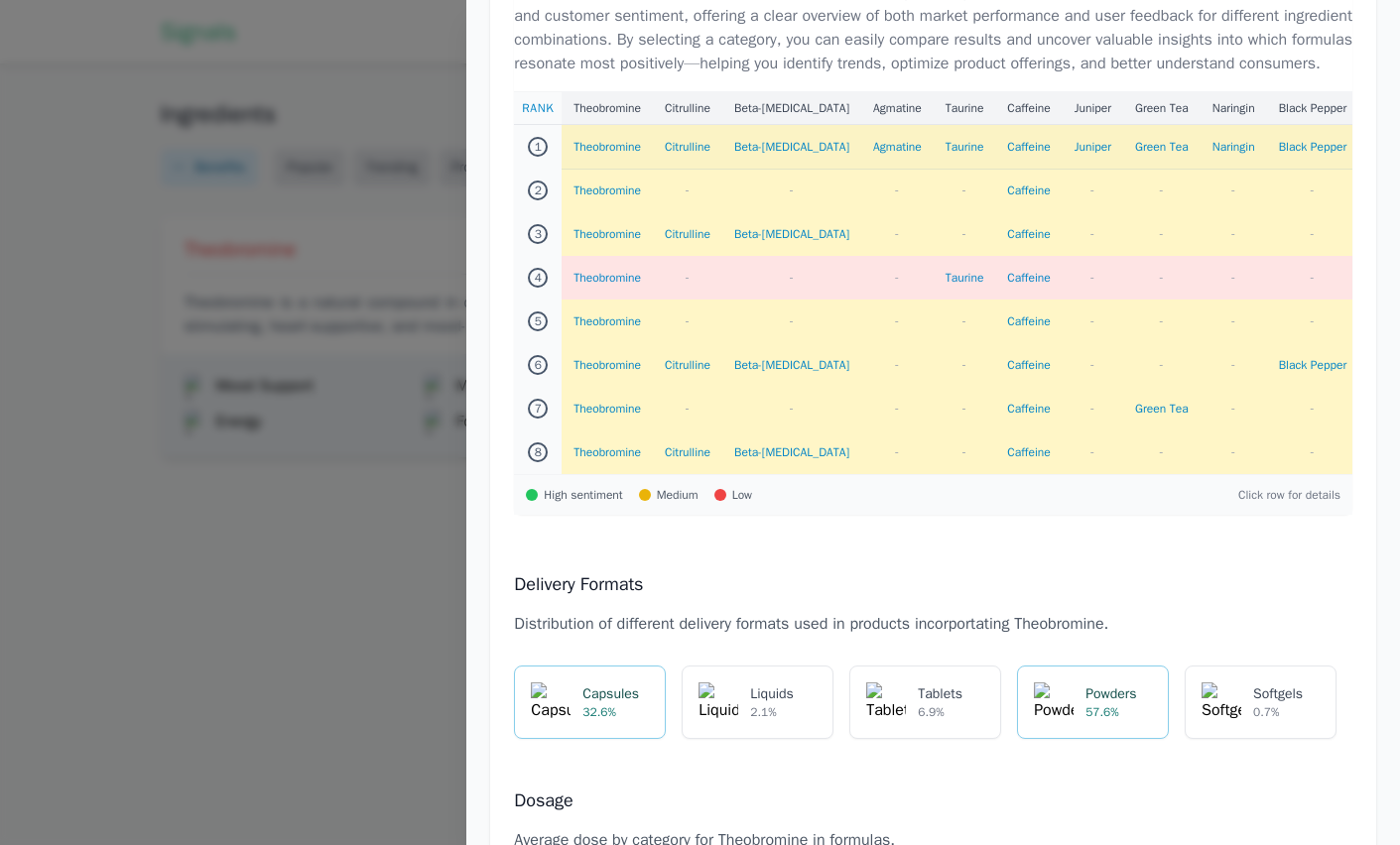 click on "Theobromine" at bounding box center (607, 147) 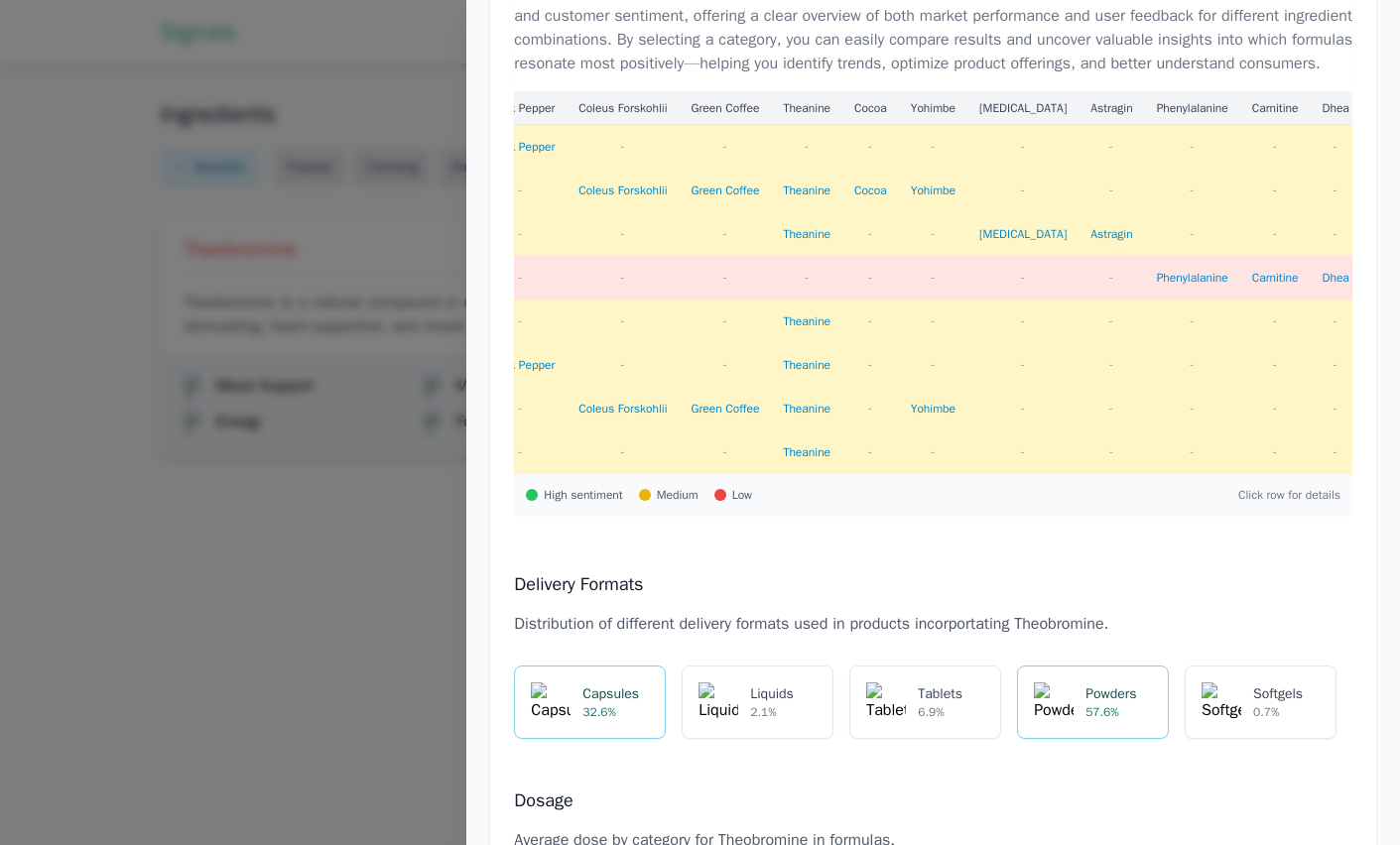 scroll, scrollTop: 0, scrollLeft: 0, axis: both 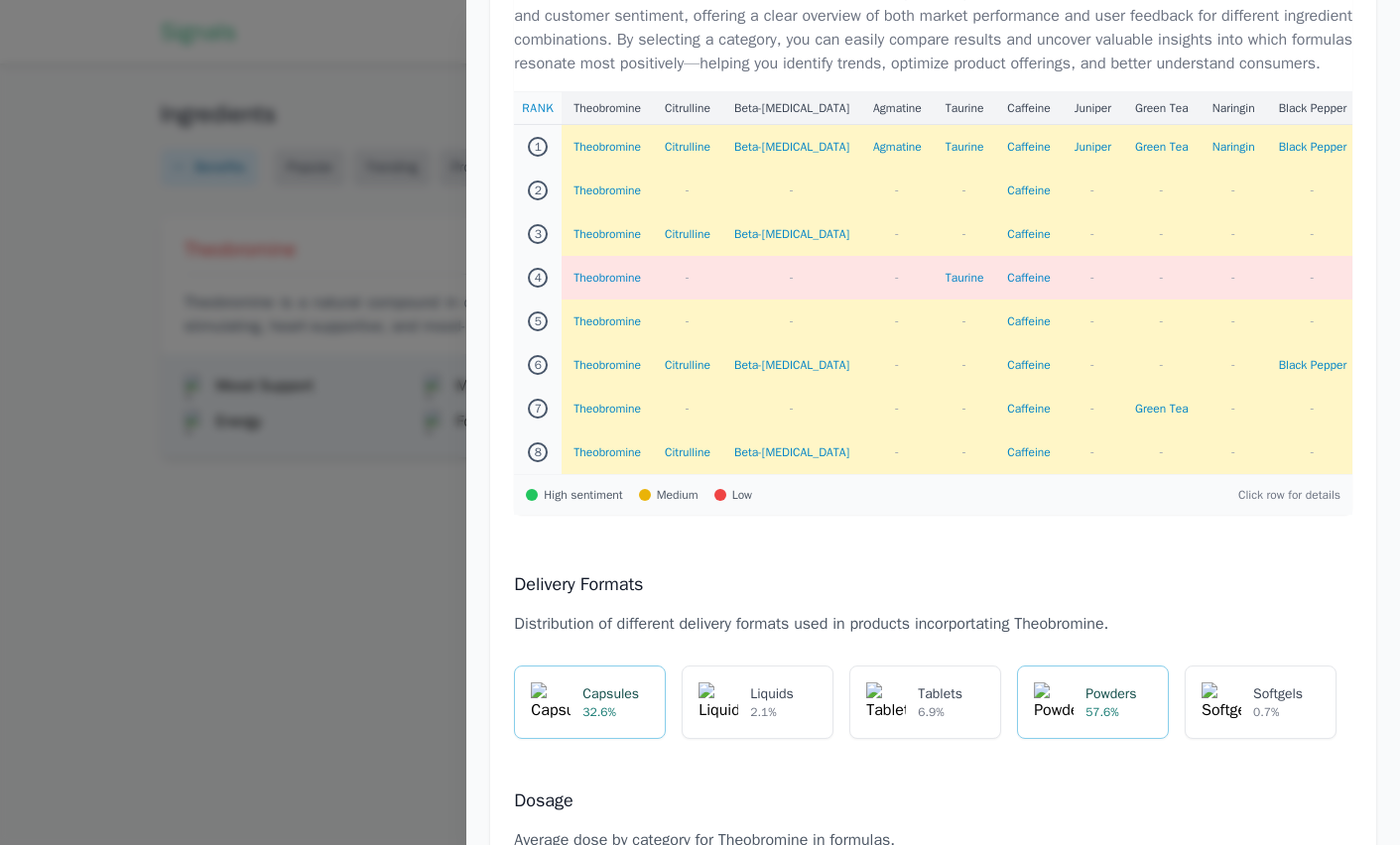 click at bounding box center [700, 422] 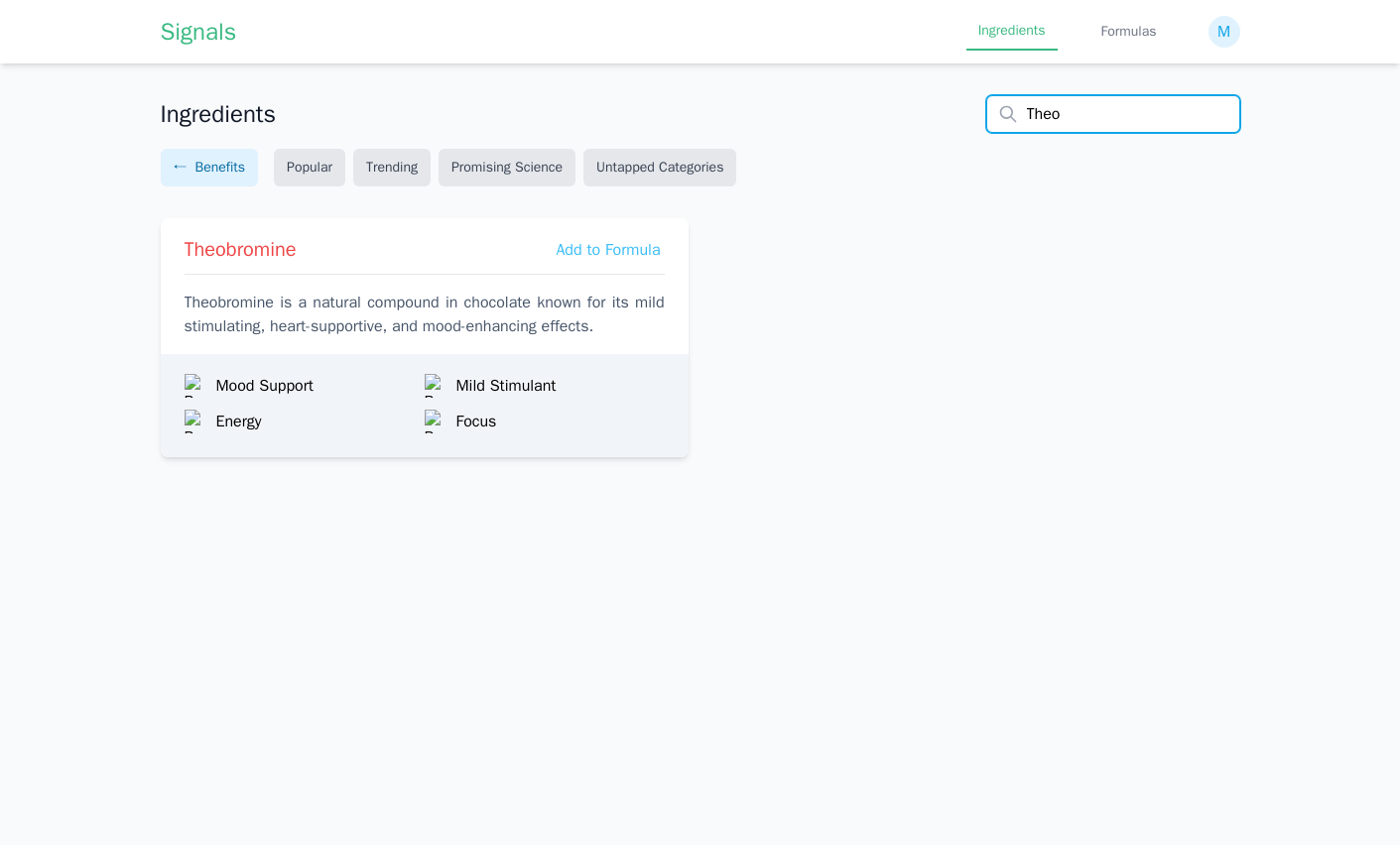 drag, startPoint x: 1063, startPoint y: 113, endPoint x: 997, endPoint y: 108, distance: 66.189123 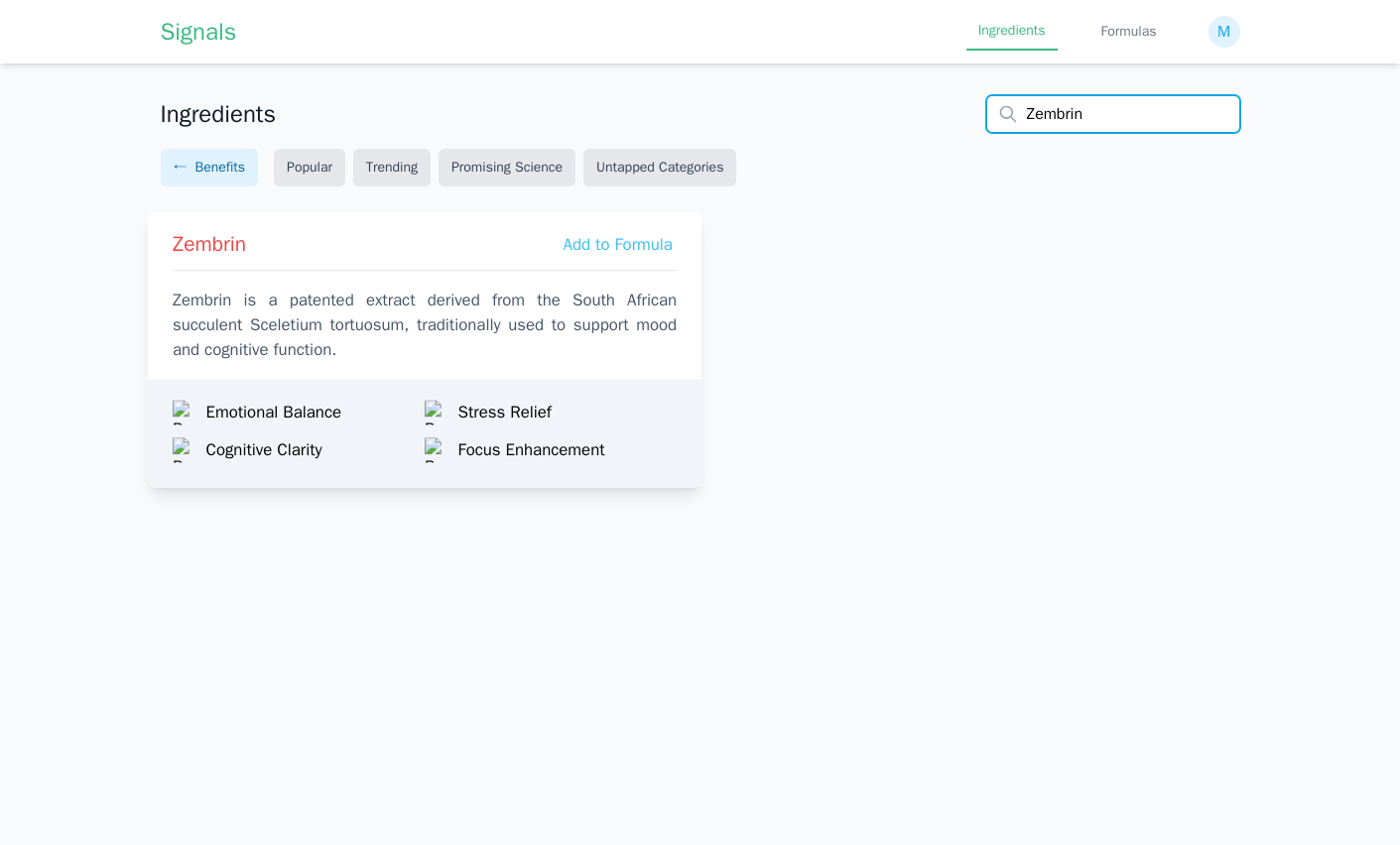 type on "Zembrin" 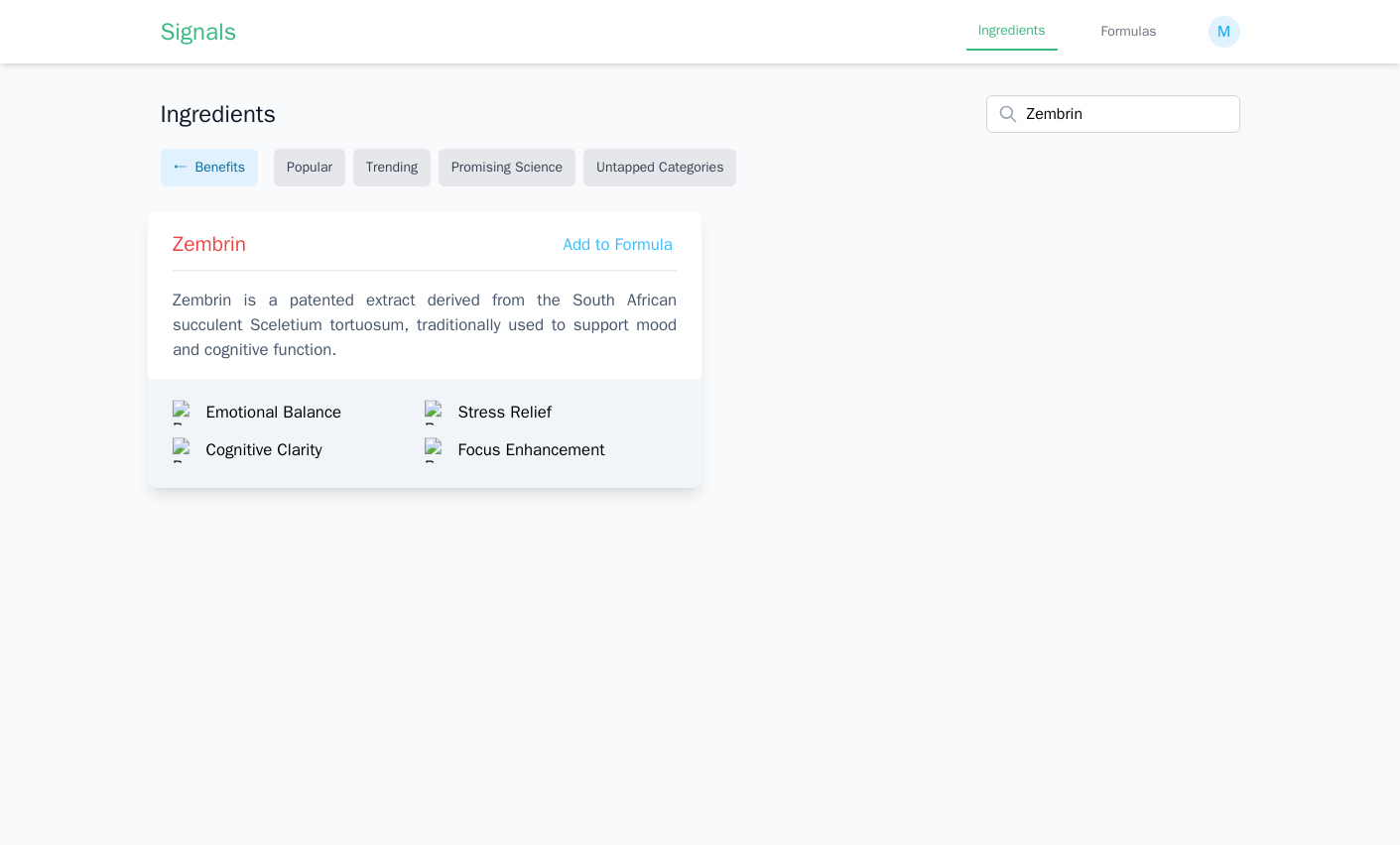 click on "Zembrin  Add to Formula" at bounding box center [424, 245] 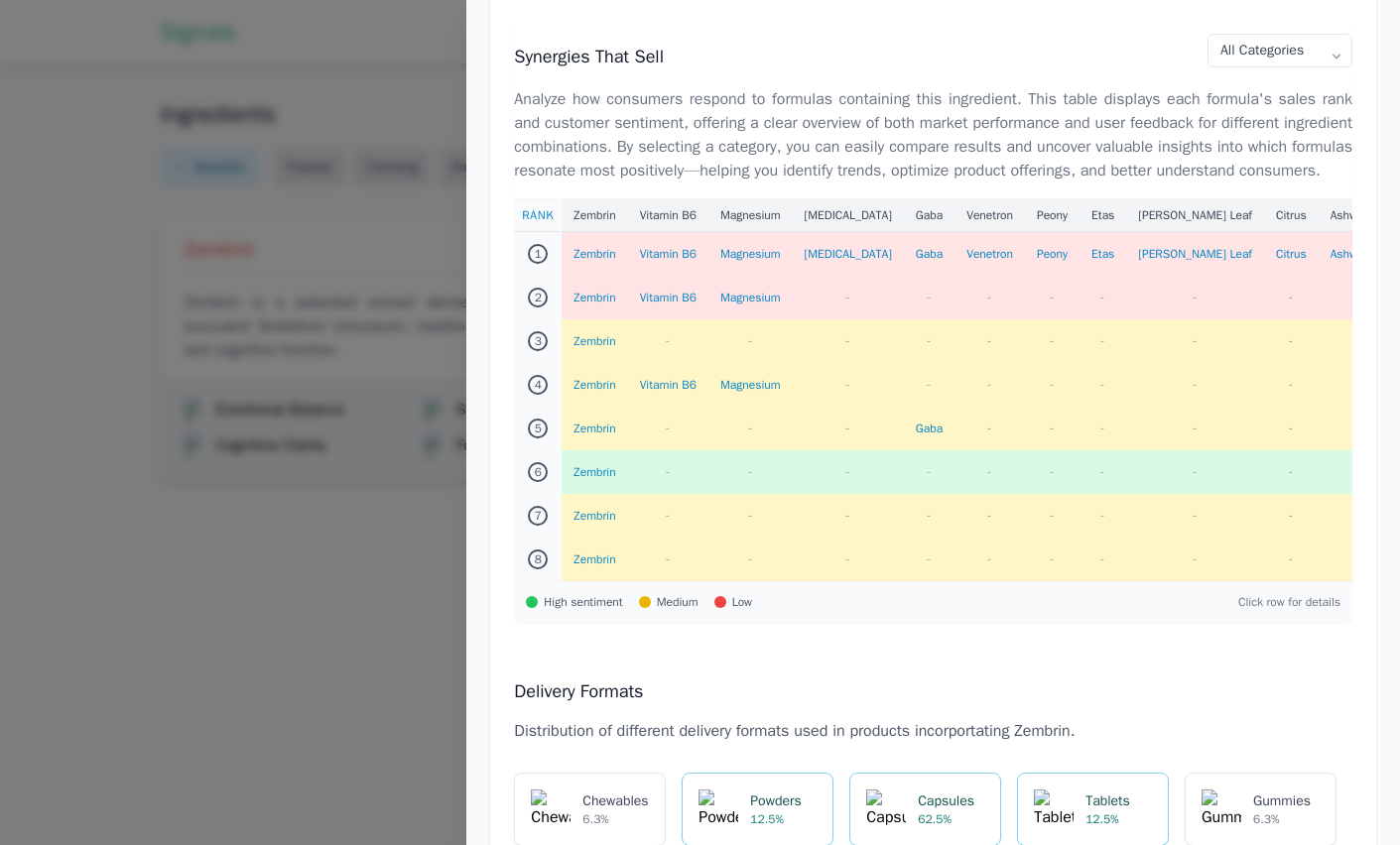 scroll, scrollTop: 1640, scrollLeft: 0, axis: vertical 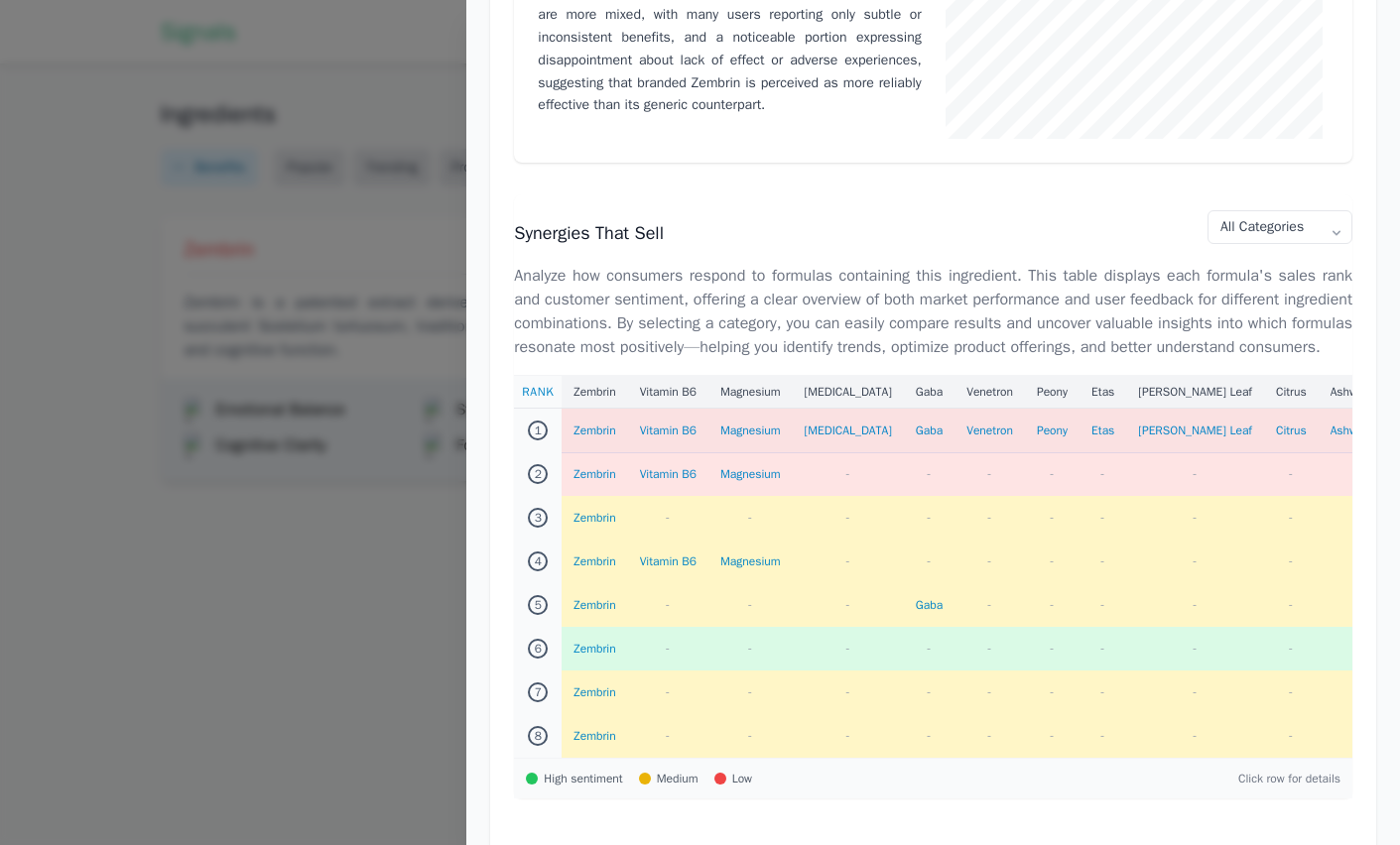 click on "Zembrin" at bounding box center [594, 430] 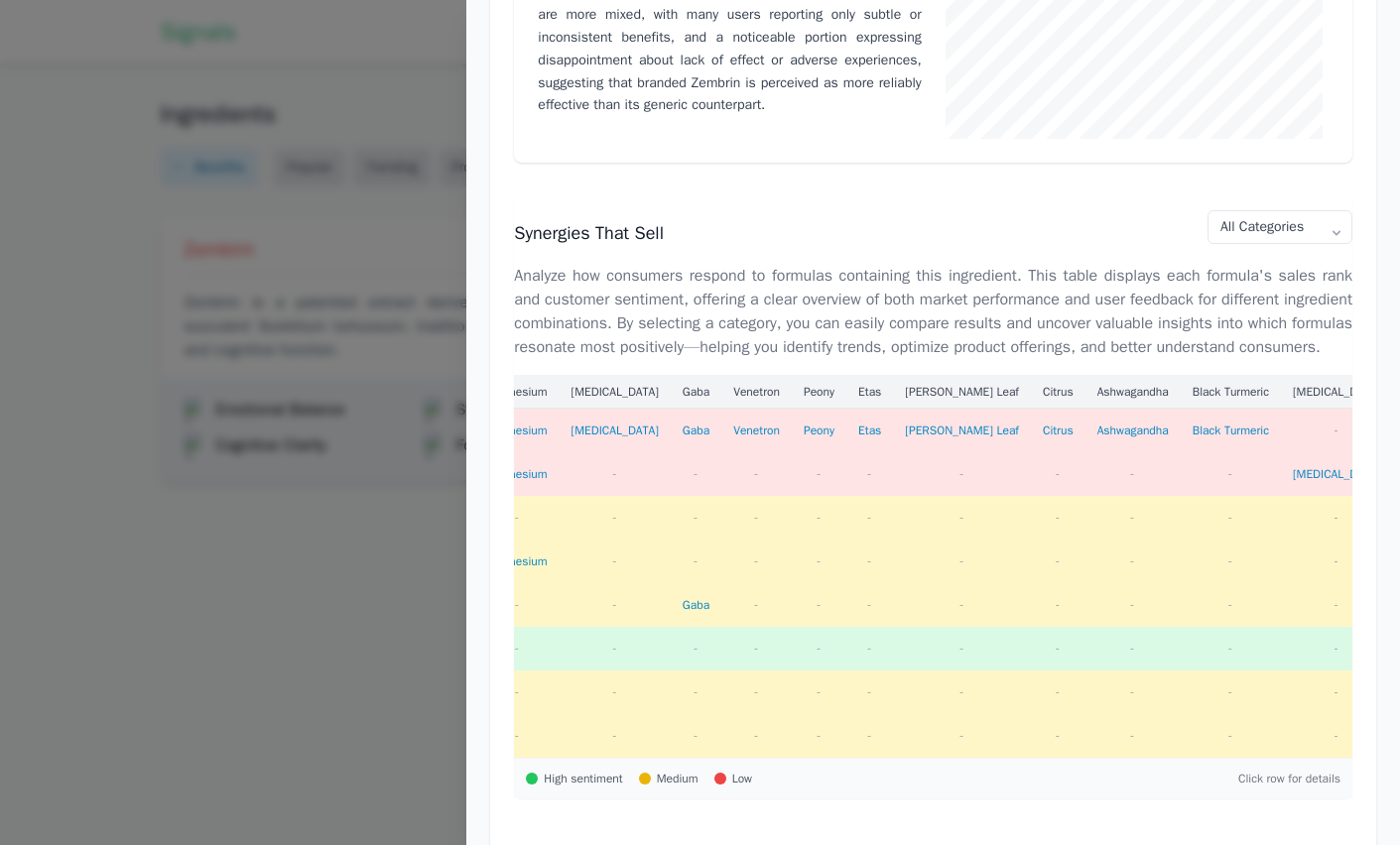 scroll, scrollTop: 0, scrollLeft: 0, axis: both 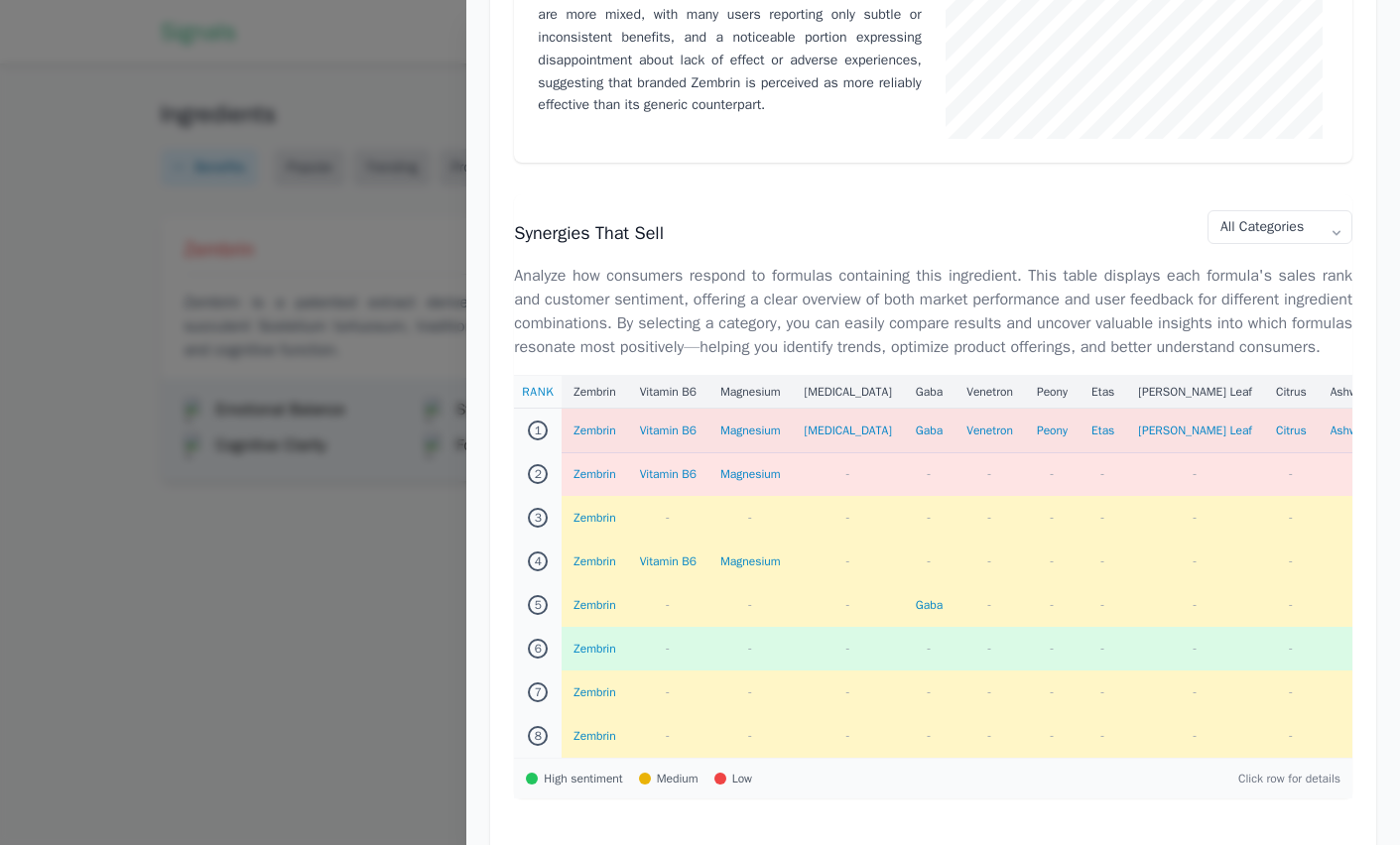 click on "Zembrin" 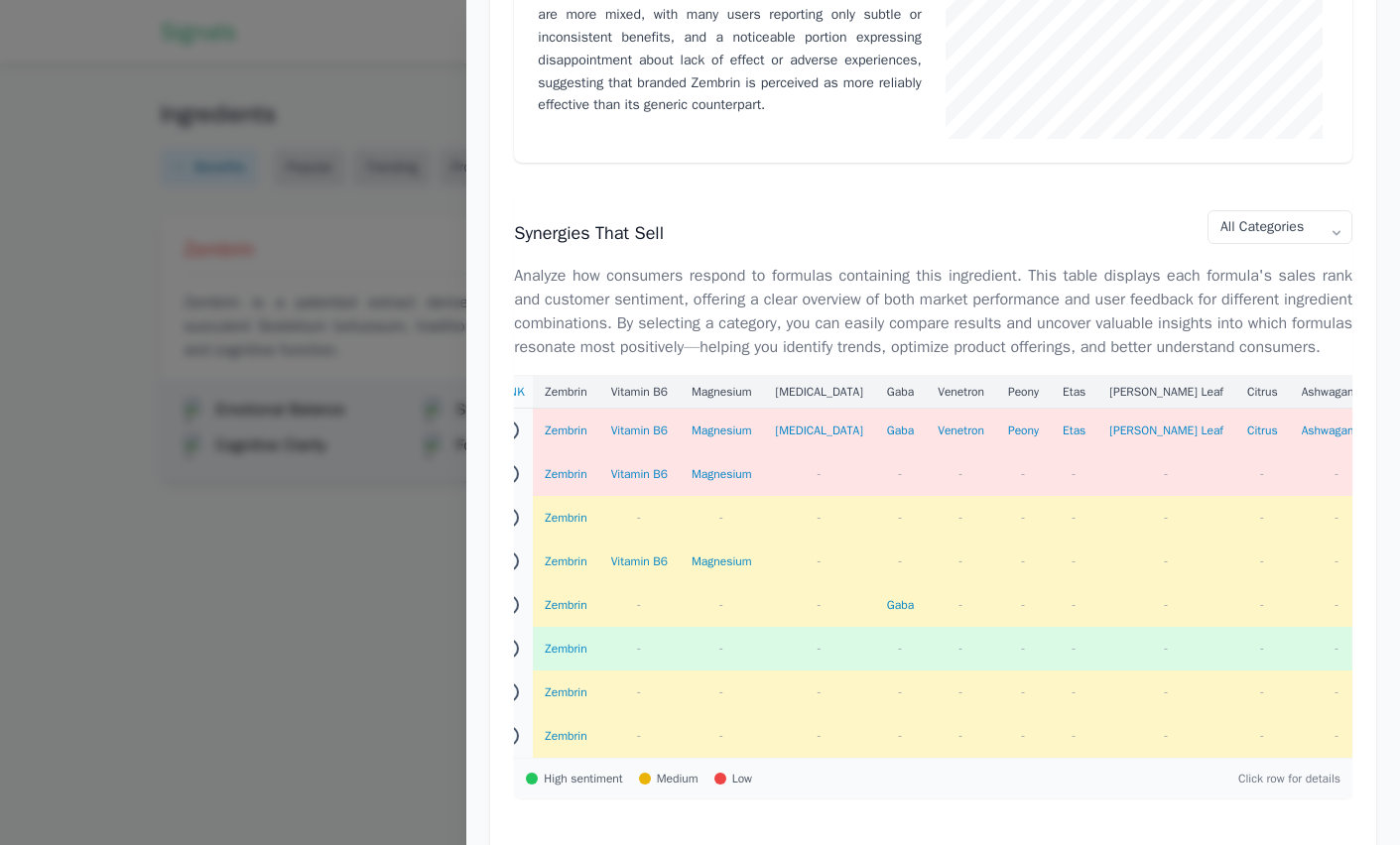 scroll, scrollTop: 0, scrollLeft: 0, axis: both 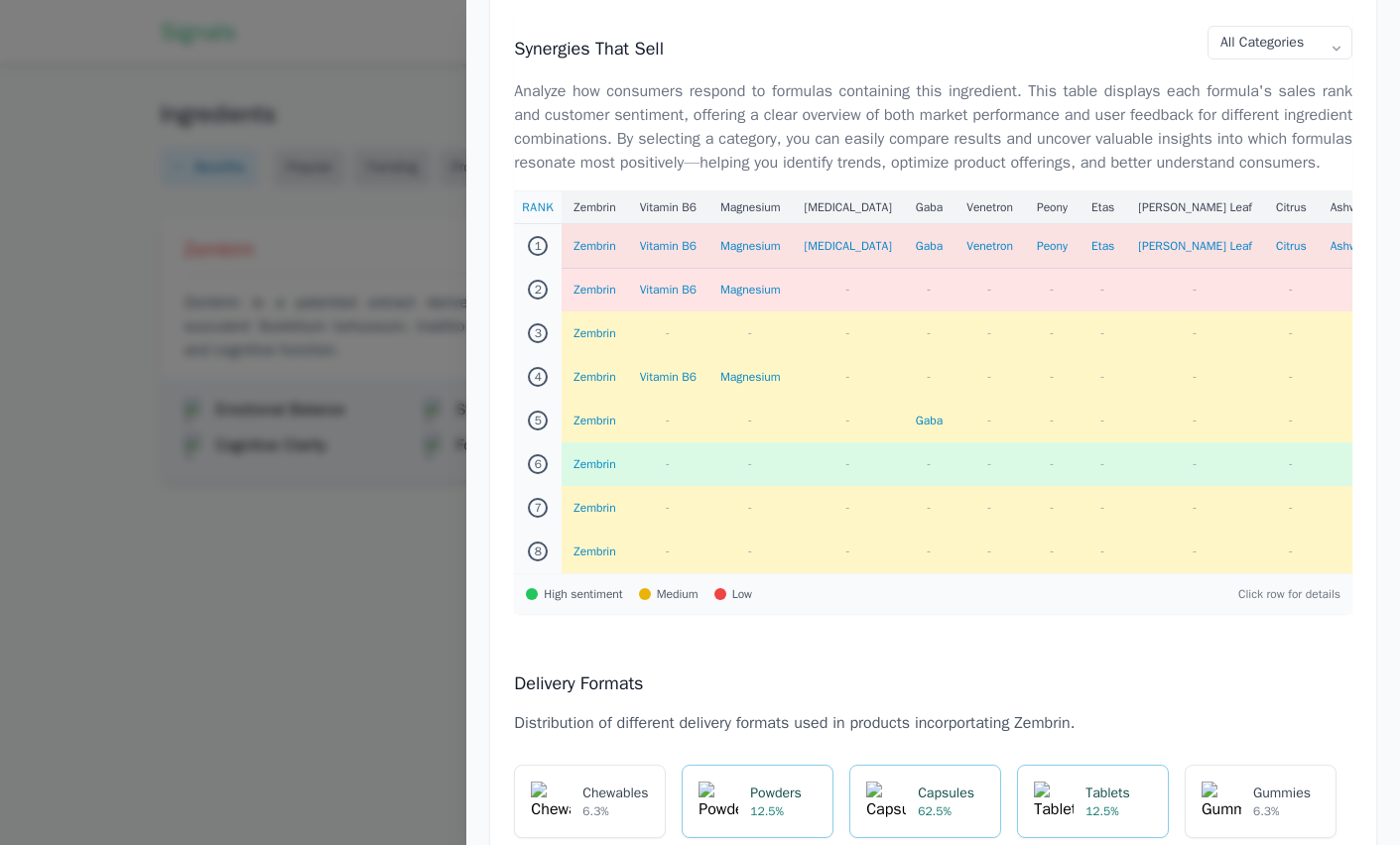 click on "Zembrin" at bounding box center (594, 246) 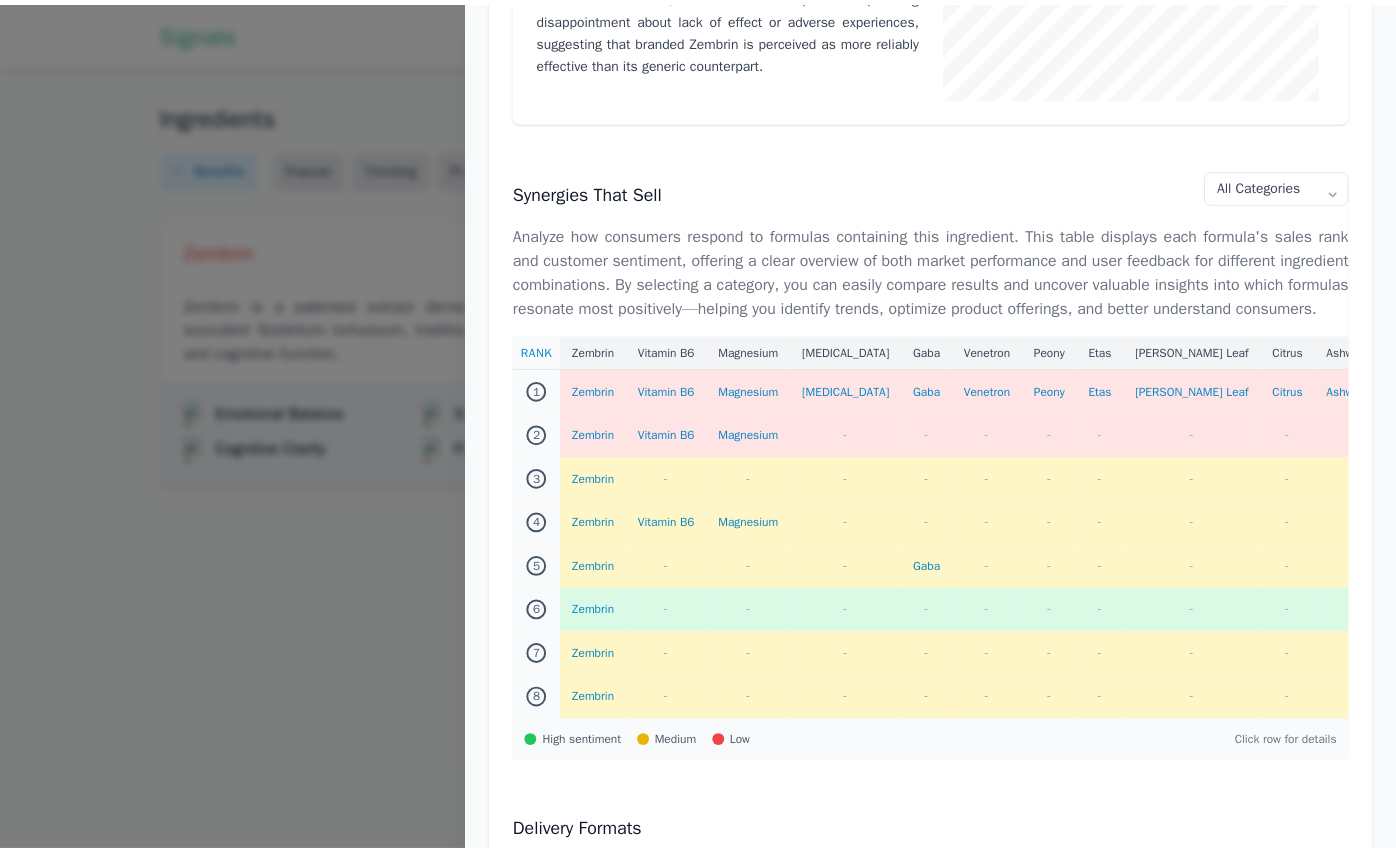 scroll, scrollTop: 1735, scrollLeft: 0, axis: vertical 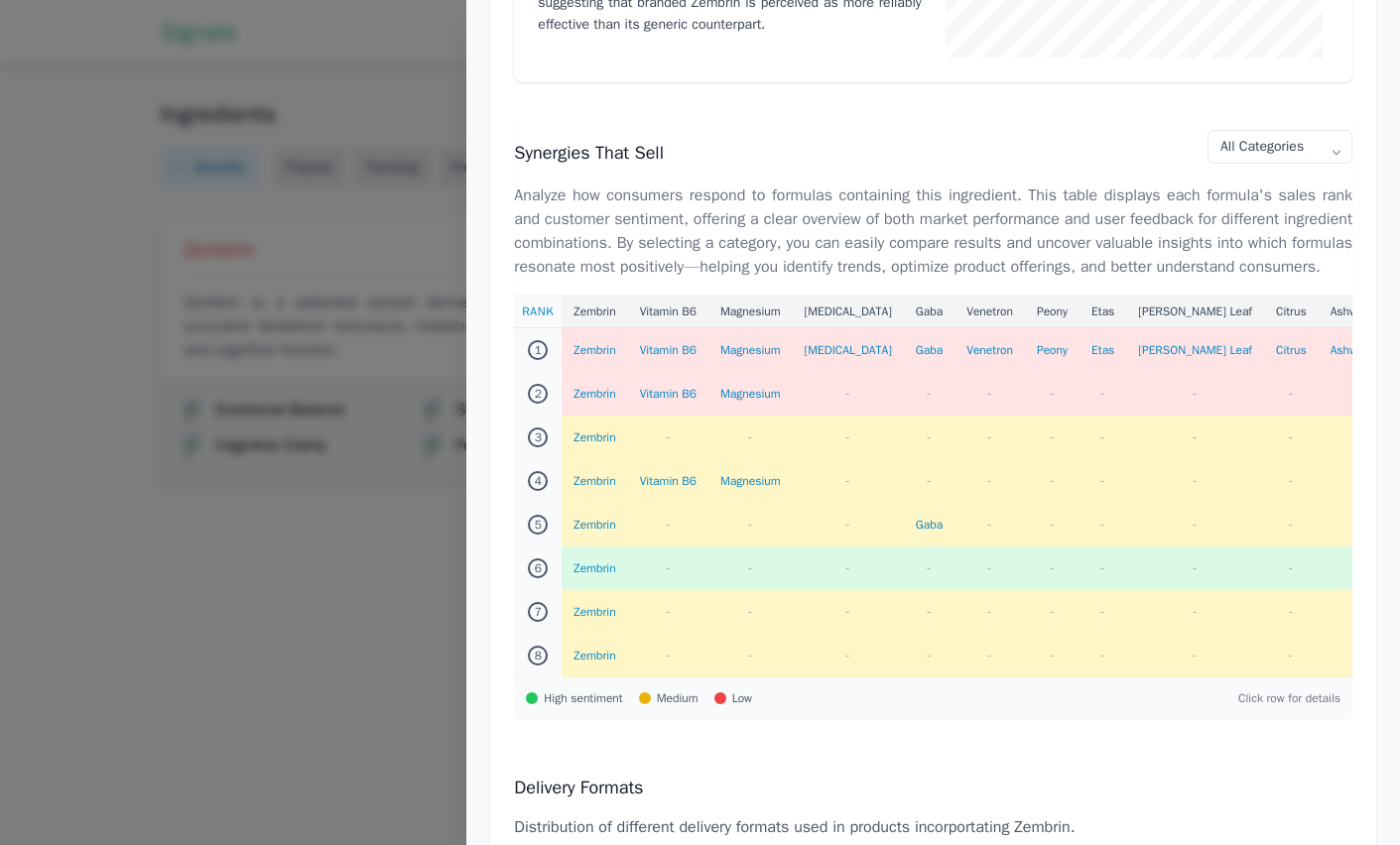 click at bounding box center (700, 422) 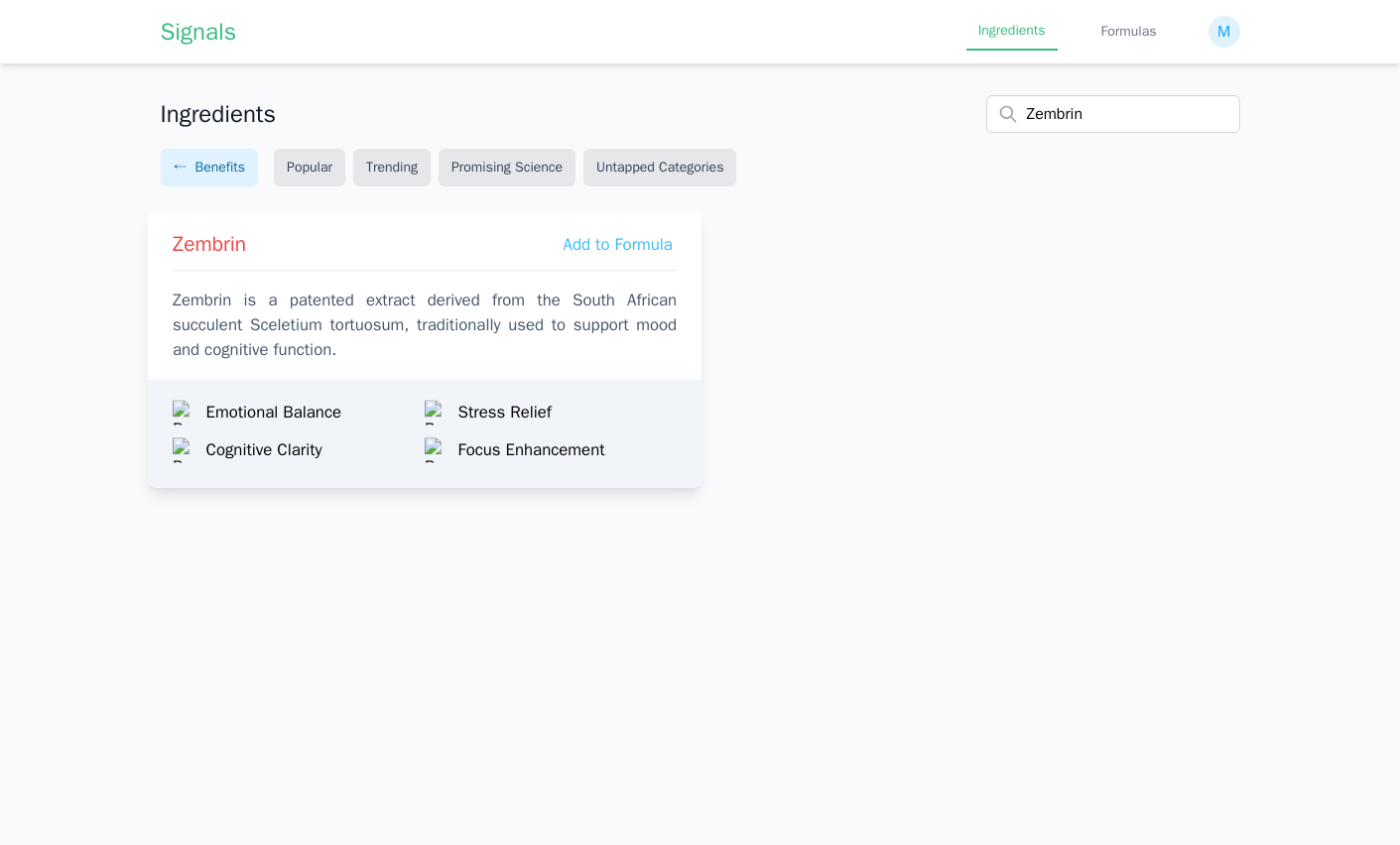 click on "Zembrin is a patented extract derived from the South African succulent Sceletium tortuosum, traditionally used to support mood and cognitive function." at bounding box center [424, 325] 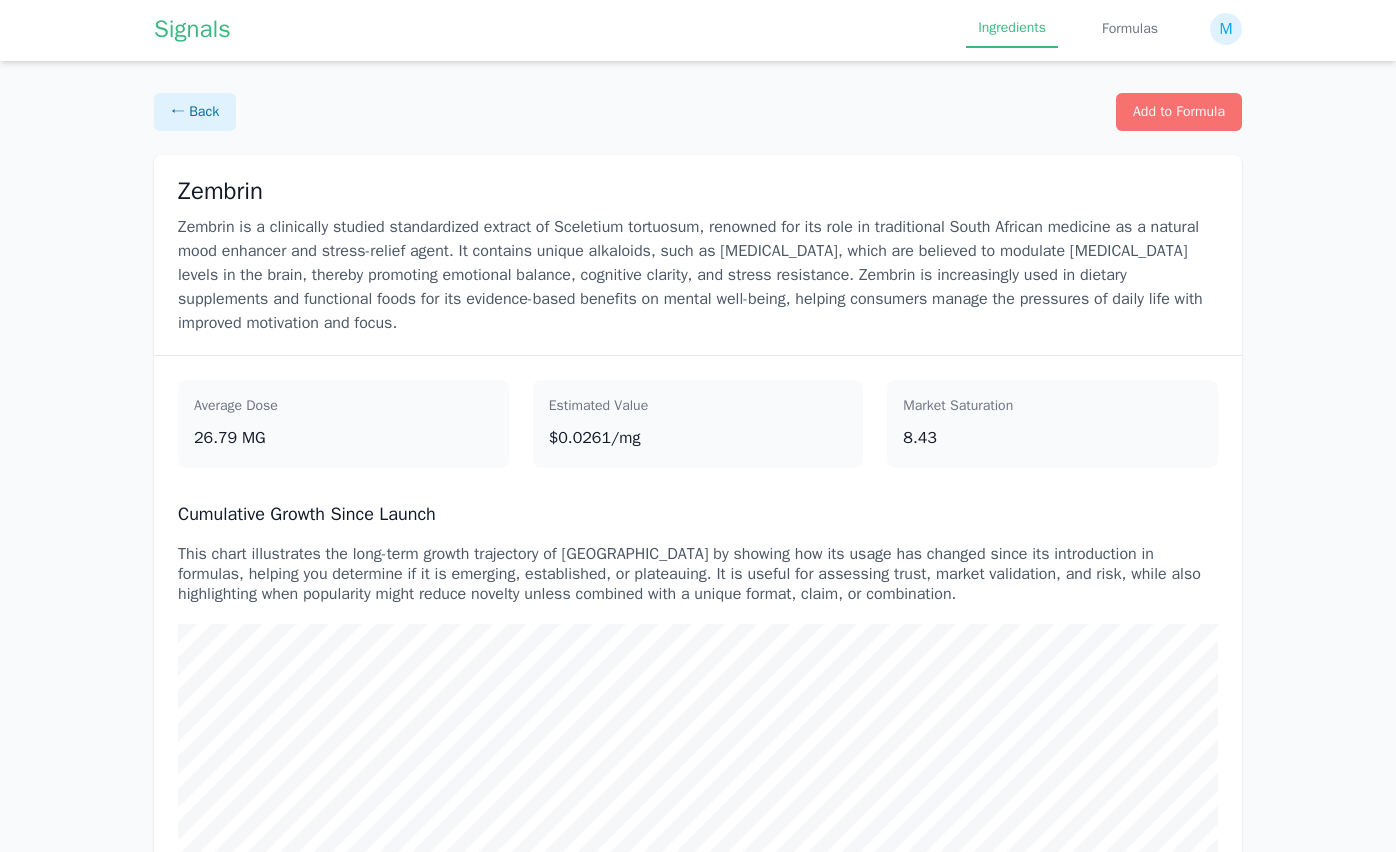 scroll, scrollTop: 0, scrollLeft: 0, axis: both 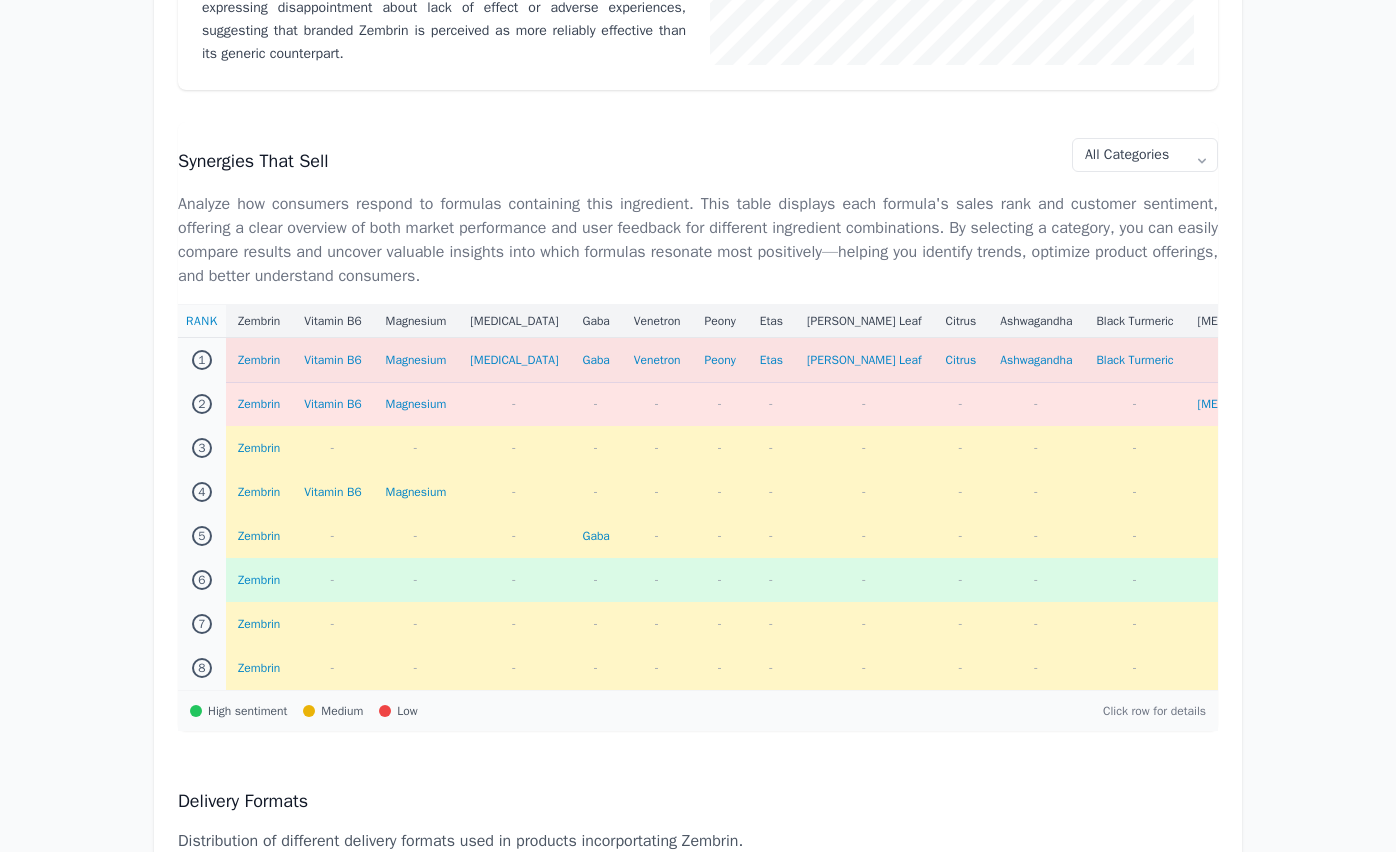 click on "Zembrin" at bounding box center [259, 360] 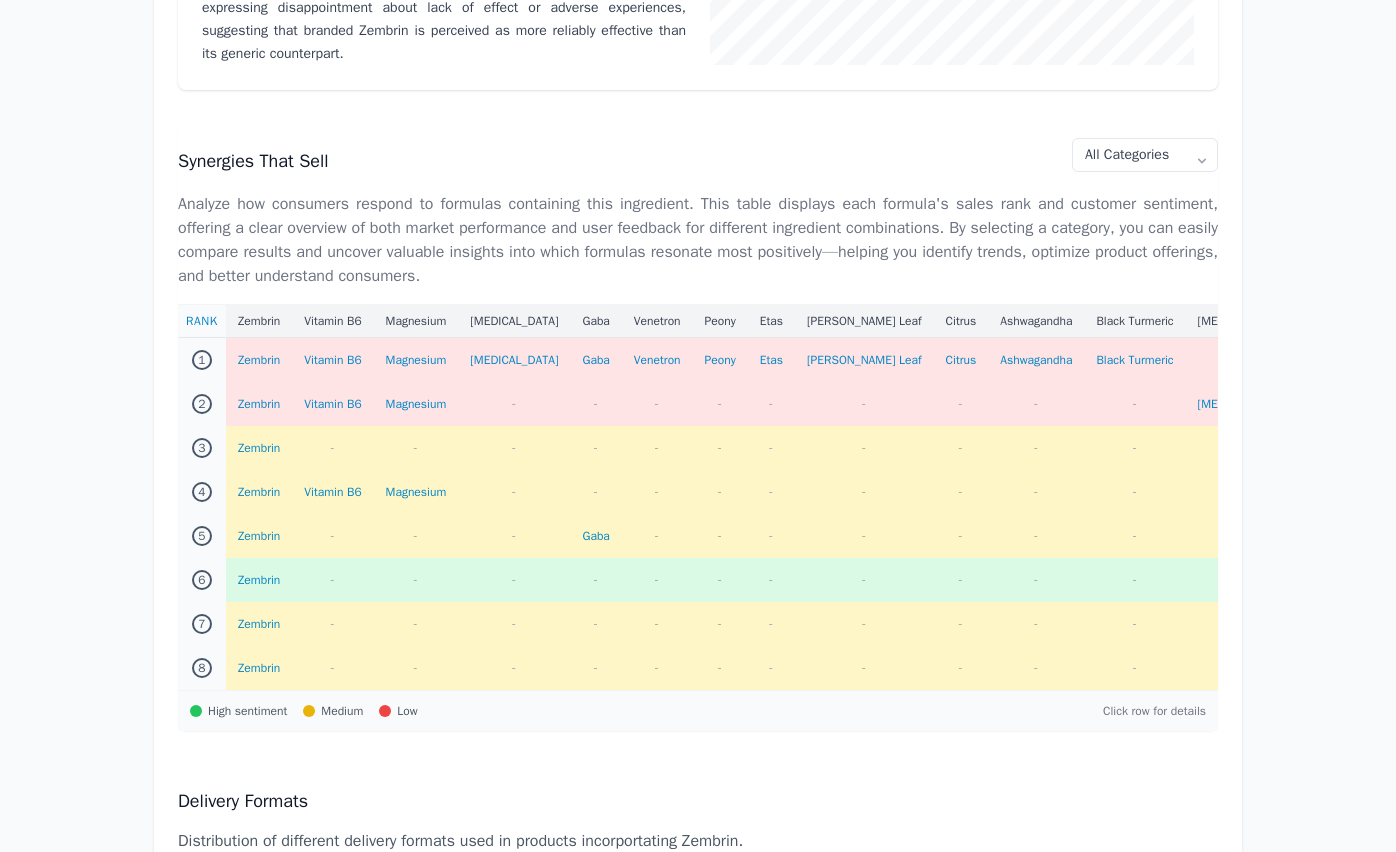 click on "Signals  Ingredients   Formulas  M  ← Back  Add to Formula Zembrin Zembrin is a clinically studied standardized extract of Sceletium tortuosum, renowned for its role in traditional South African medicine as a natural mood enhancer and stress-relief agent. It contains unique alkaloids, such as mesembrine, which are believed to modulate serotonin levels in the brain, thereby promoting emotional balance, cognitive clarity, and stress resistance. Zembrin is increasingly used in dietary supplements and functional foods for its evidence-based benefits on mental well-being, helping consumers manage the pressures of daily life with improved motivation and focus.  Average Dose  26.79 MG  Estimated Value   $0.0261/mg   Market Saturation  8.43 Cumulative Growth Since Launch Usage Over Time Consumer Response Synergies That Sell All Categories Stress & Mood Sleep Cognitive Health Rank Zembrin Vitamin B6 Magnesium Melatonin Gaba Venetron Peony Etas Curry Leaf Citrus Ashwagandha Black Turmeric Vitamin D3 Niacinamide 5-htp" at bounding box center [698, 1074] 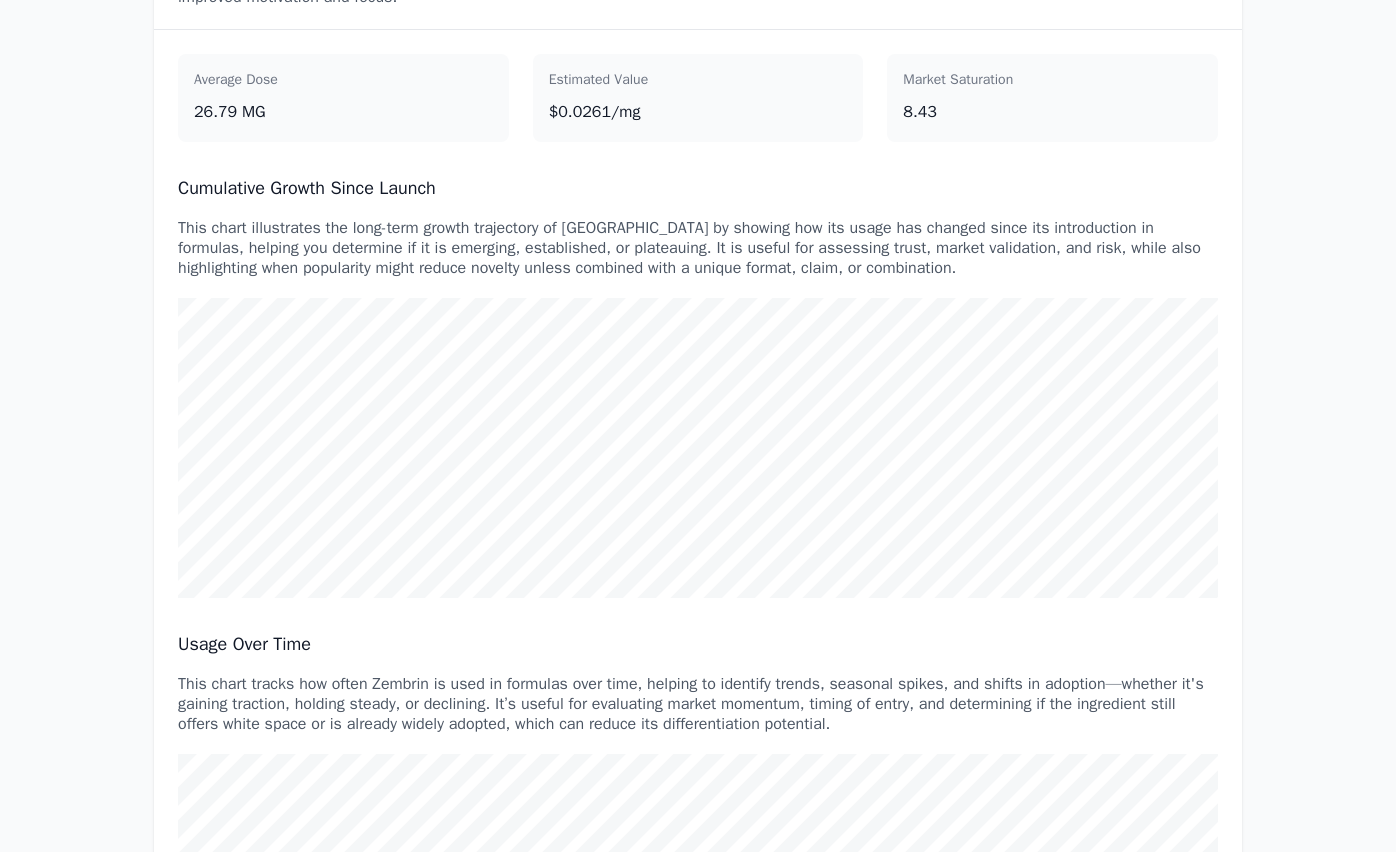 scroll, scrollTop: 0, scrollLeft: 0, axis: both 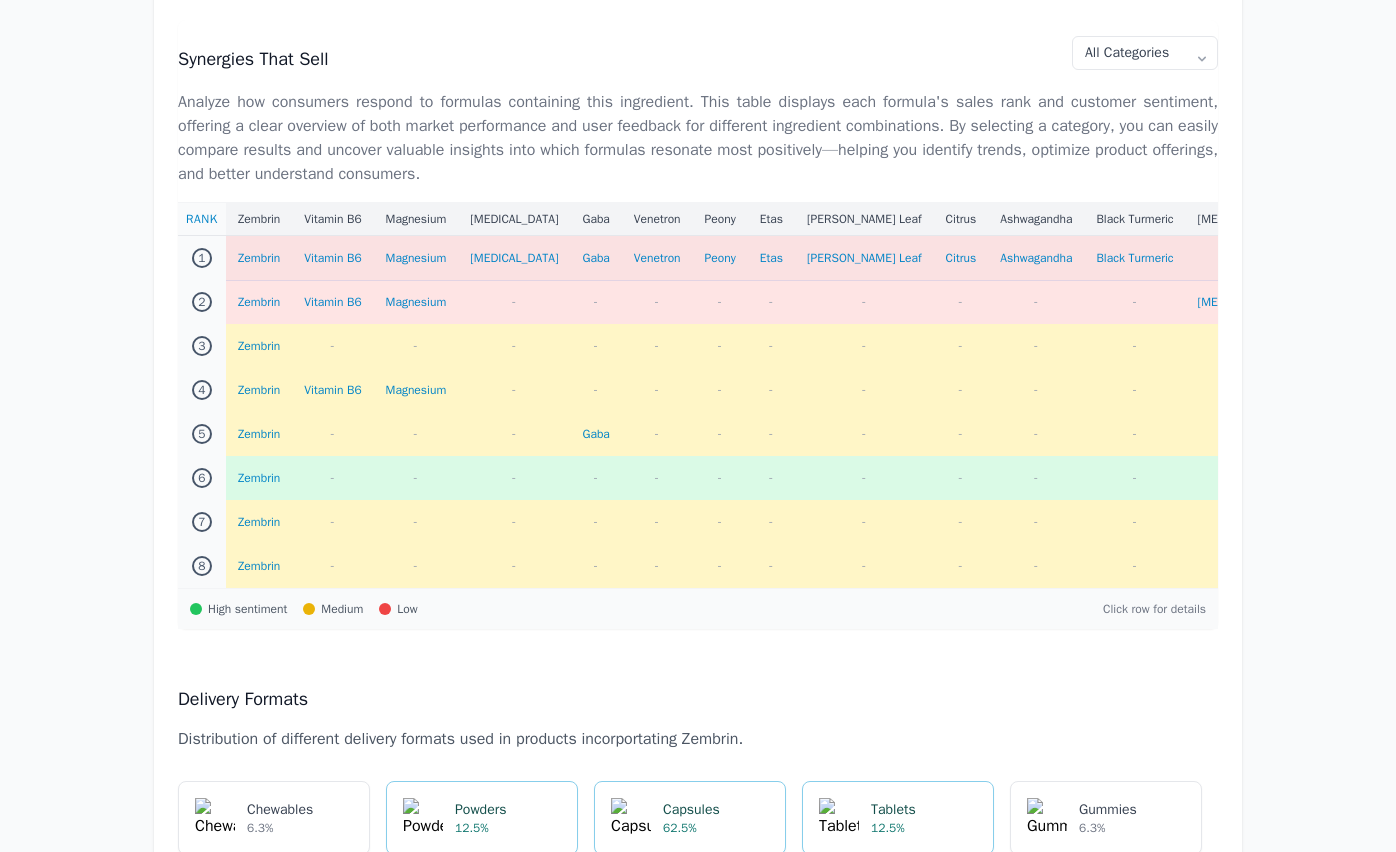 click on "Zembrin" at bounding box center (259, 258) 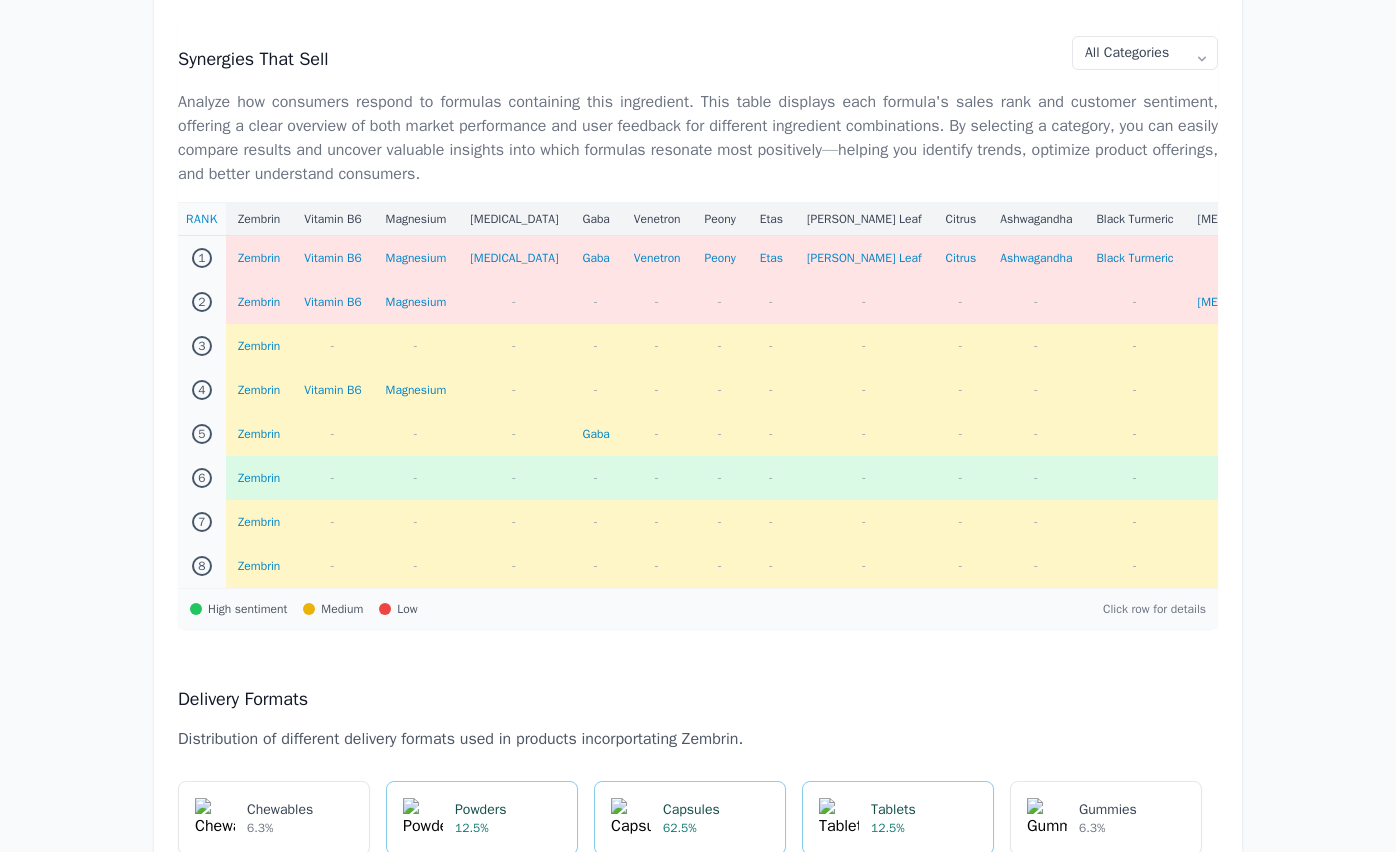 click on "Signals  Ingredients   Formulas  M  ← Back  Add to Formula Zembrin Zembrin is a clinically studied standardized extract of Sceletium tortuosum, renowned for its role in traditional South African medicine as a natural mood enhancer and stress-relief agent. It contains unique alkaloids, such as [MEDICAL_DATA], which are believed to modulate [MEDICAL_DATA] levels in the brain, thereby promoting emotional balance, cognitive clarity, and stress resistance. Zembrin is increasingly used in dietary supplements and functional foods for its evidence-based benefits on mental well-being, helping consumers manage the pressures of daily life with improved motivation and focus.  Average Dose  26.79 MG  Estimated Value   $0.0261/mg   Market Saturation  8.43 Cumulative Growth Since Launch Usage Over Time Consumer Response Synergies That Sell All Categories Stress & Mood Sleep Cognitive Health Rank Zembrin Vitamin B6 Magnesium [MEDICAL_DATA] Gaba Venetron Peony Etas [PERSON_NAME] Leaf Citrus Ashwagandha Black Turmeric [MEDICAL_DATA] [MEDICAL_DATA] [MEDICAL_DATA]" at bounding box center [698, 972] 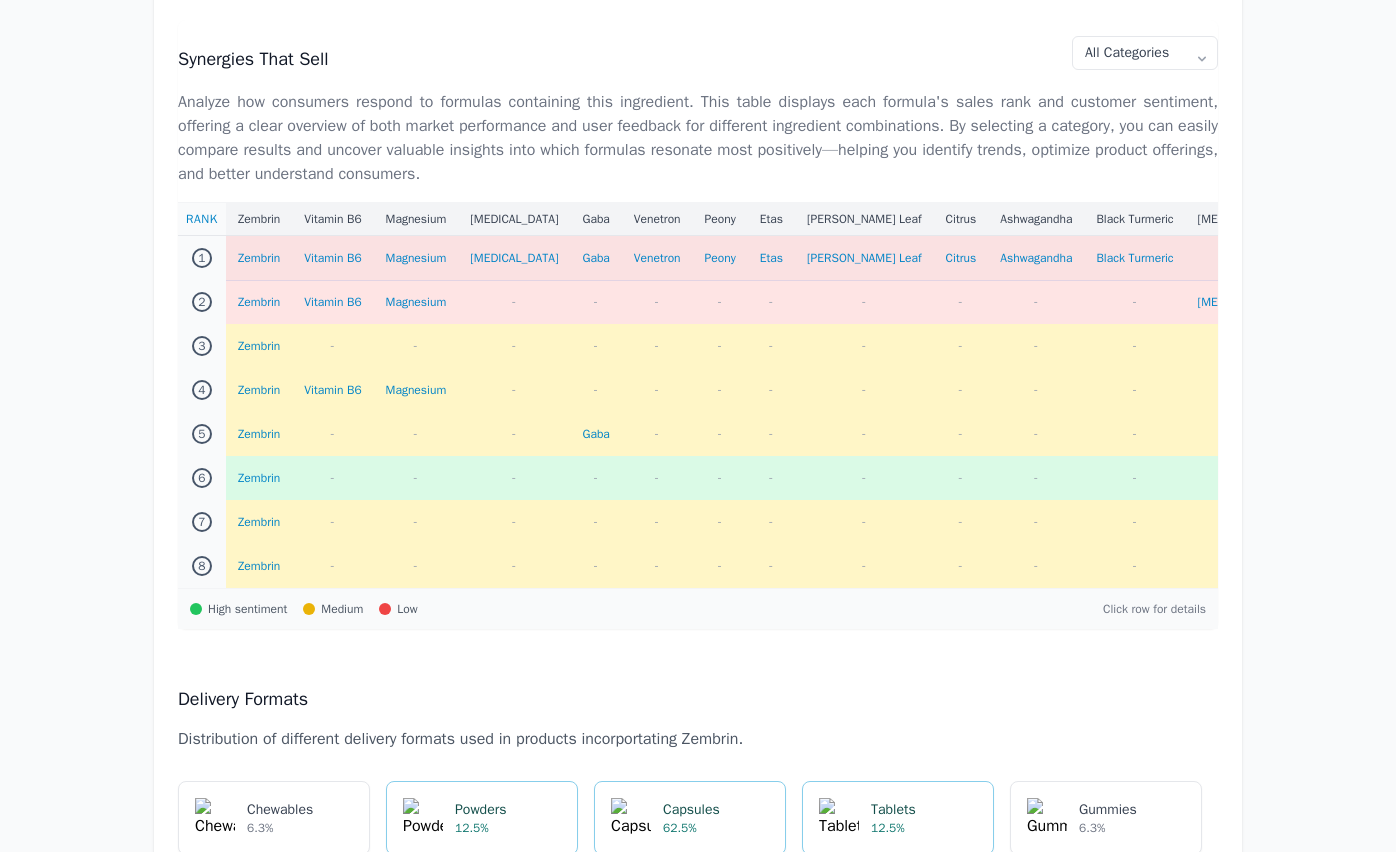 click on "Zembrin" at bounding box center (259, 258) 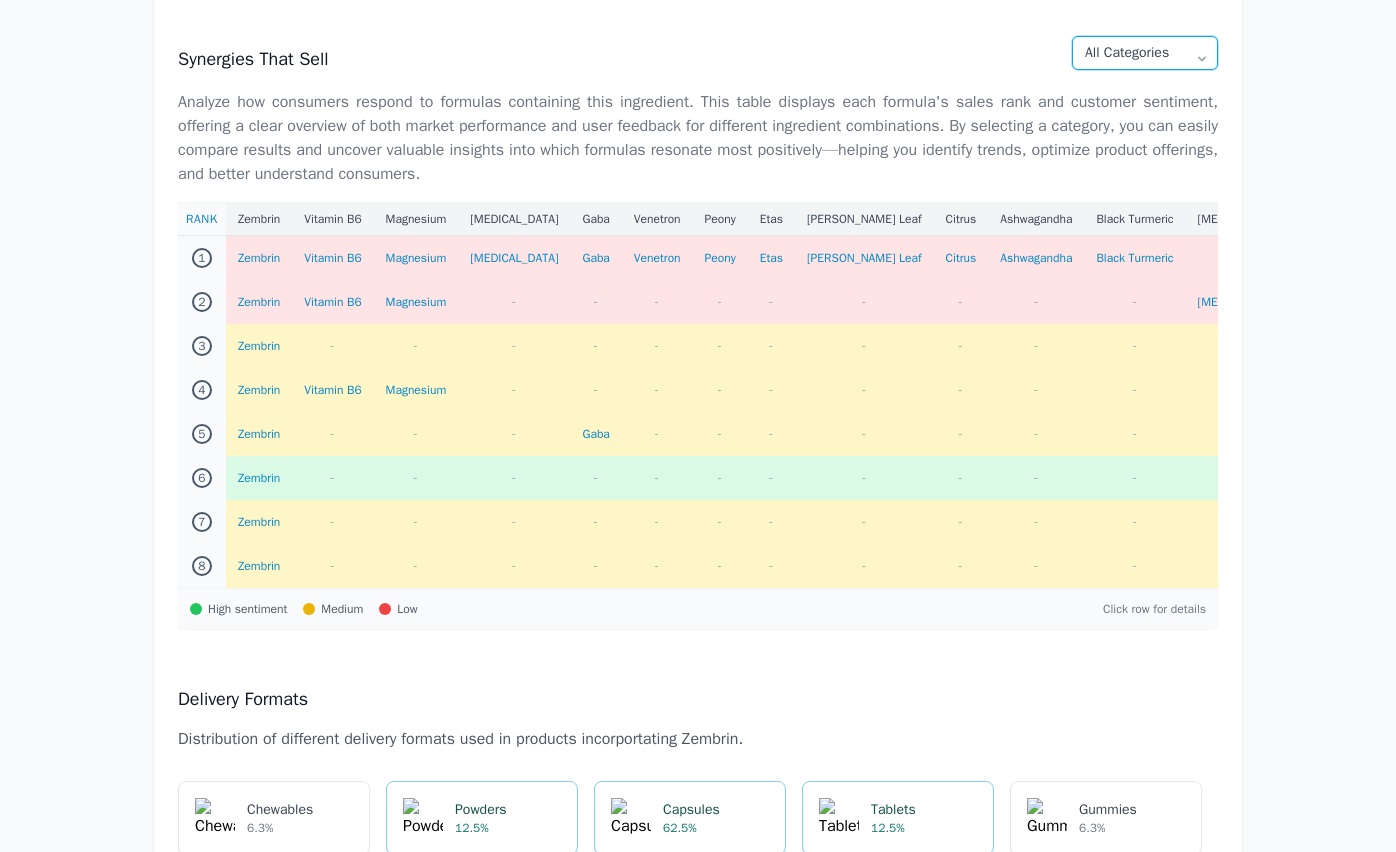 click on "All Categories Stress & Mood Sleep Cognitive Health" at bounding box center (1145, 53) 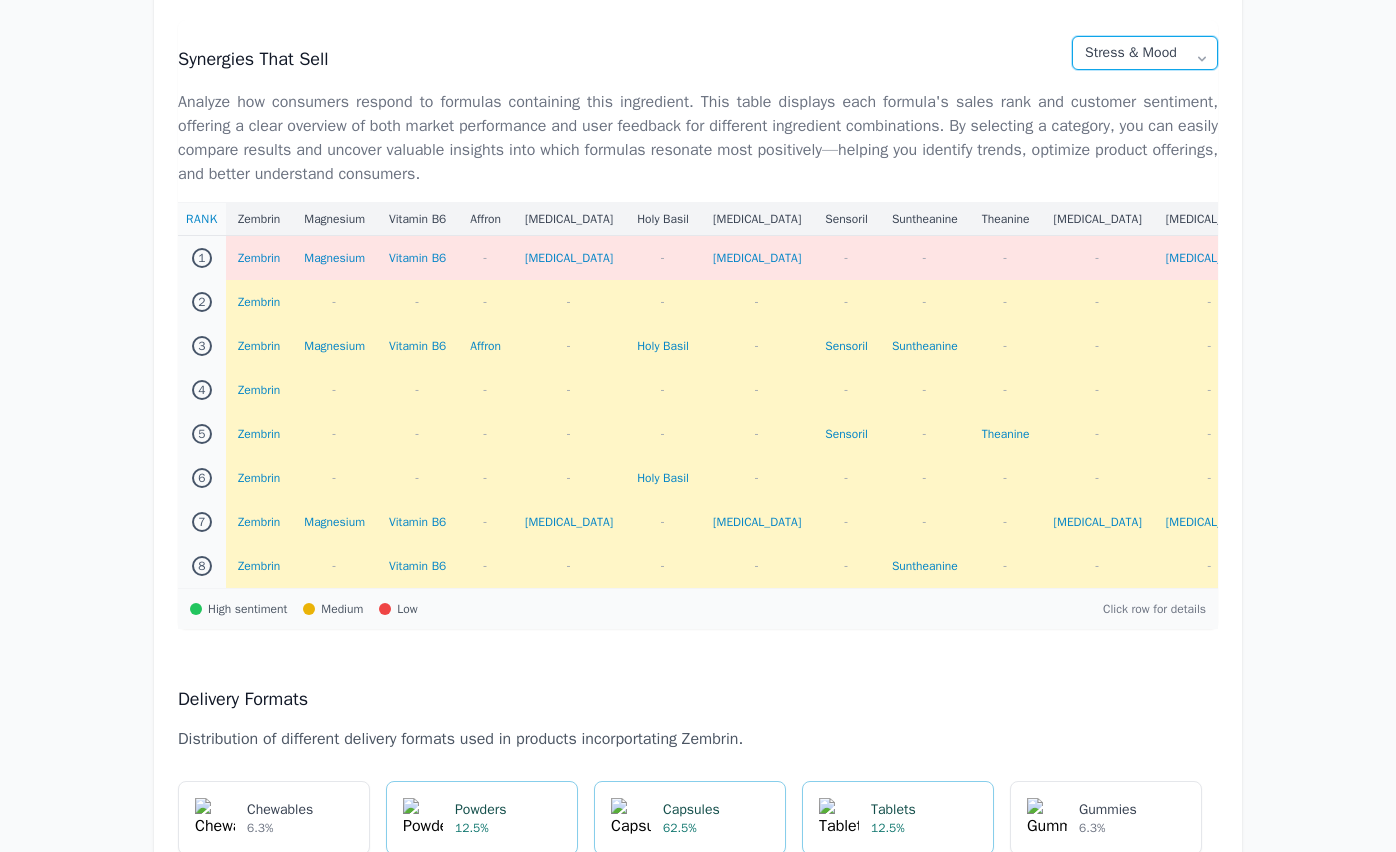 click on "All Categories Stress & Mood Sleep Cognitive Health" at bounding box center [1145, 53] 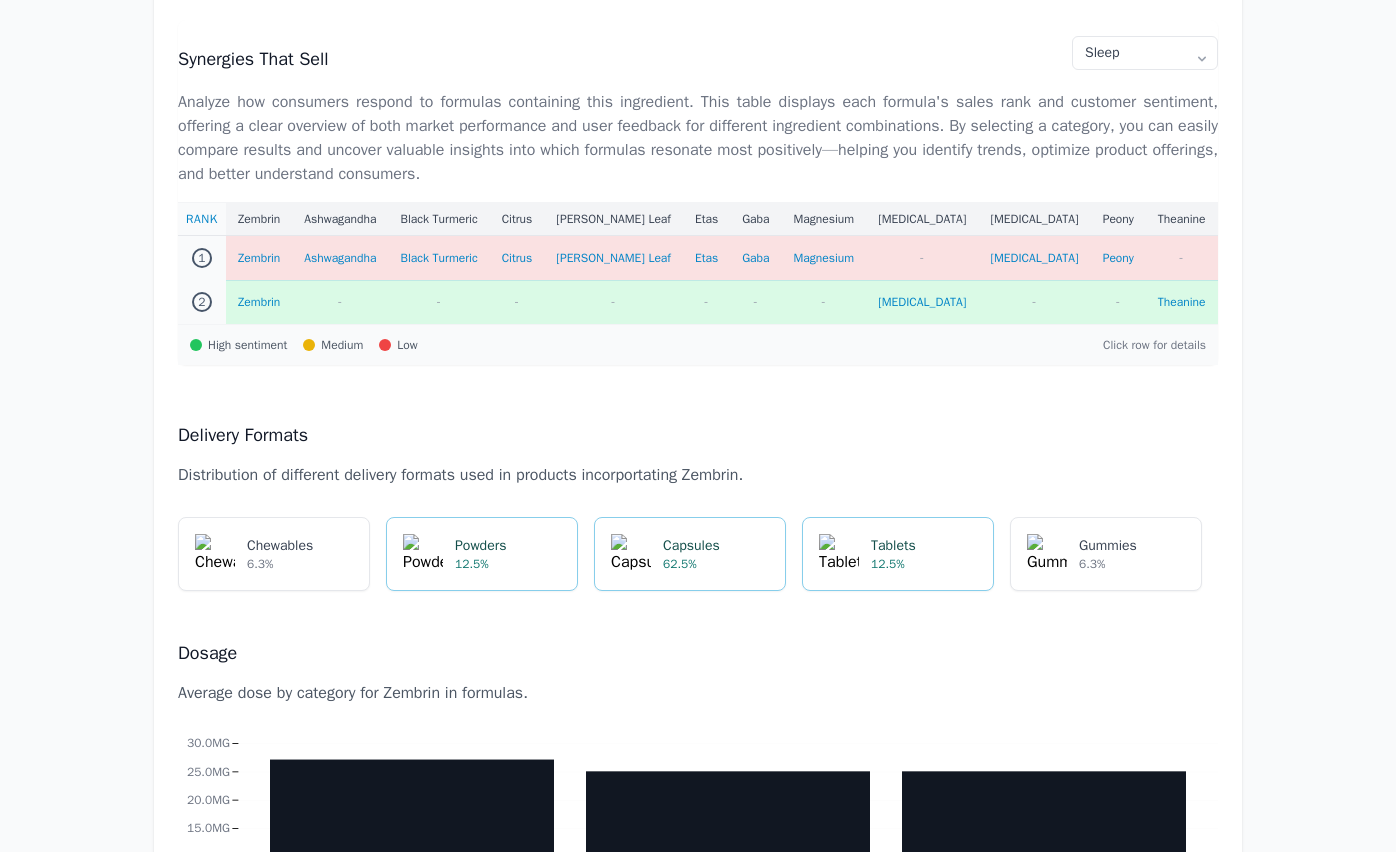 click on "Zembrin" at bounding box center [259, 258] 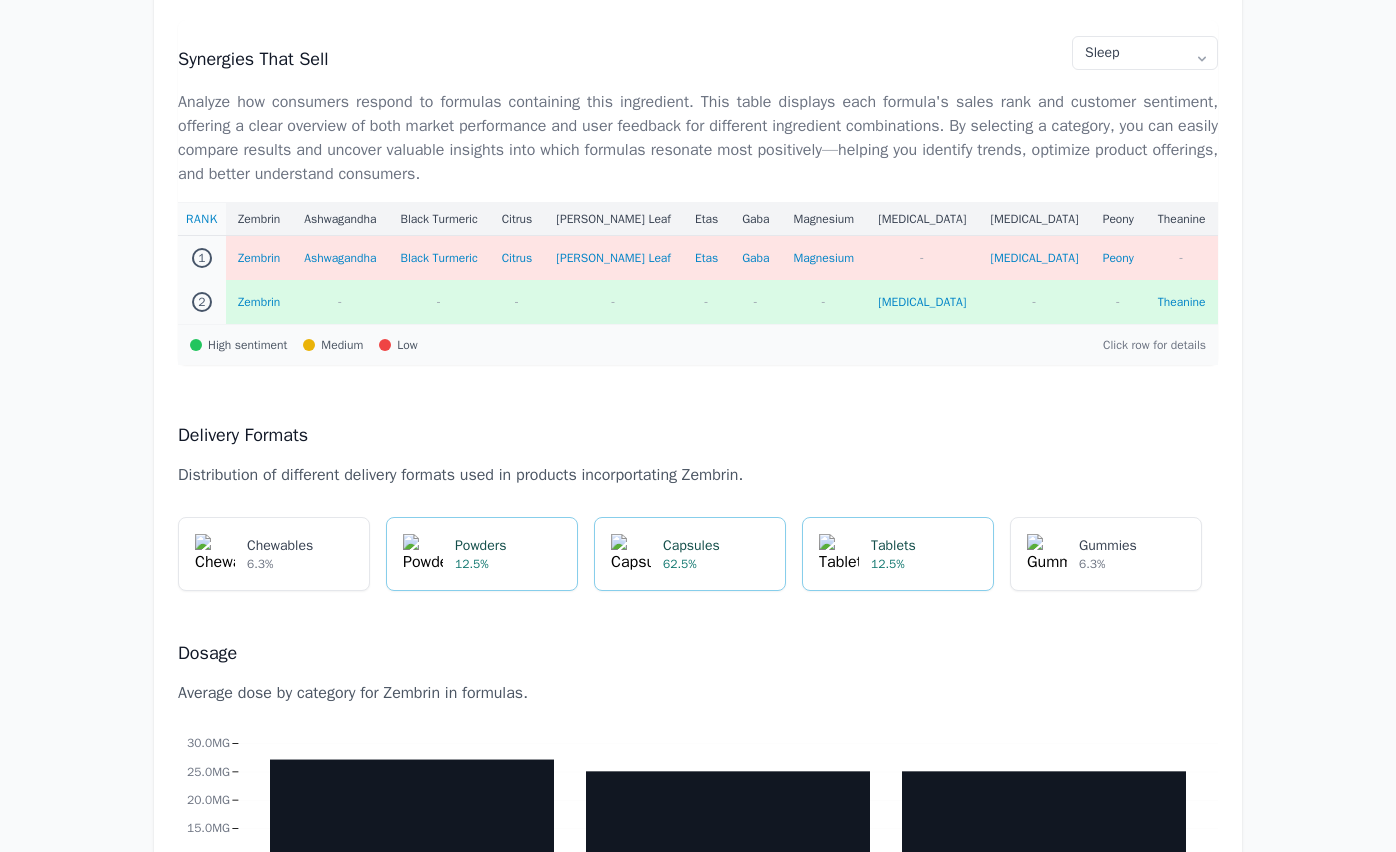 click on "← Back  Add to Formula Zembrin Zembrin is a clinically studied standardized extract of Sceletium tortuosum, renowned for its role in traditional South African medicine as a natural mood enhancer and stress-relief agent. It contains unique alkaloids, such as [MEDICAL_DATA], which are believed to modulate [MEDICAL_DATA] levels in the brain, thereby promoting emotional balance, cognitive clarity, and stress resistance. Zembrin is increasingly used in dietary supplements and functional foods for its evidence-based benefits on mental well-being, helping consumers manage the pressures of daily life with improved motivation and focus.  Average Dose  26.79 MG  Estimated Value   $0.0261/mg   Market Saturation  8.43 Cumulative Growth Since Launch Usage Over Time Consumer Response Synergies That Sell All Categories Stress & Mood Sleep Cognitive Health Rank Zembrin Ashwagandha Black Turmeric Citrus [PERSON_NAME] Leaf Etas Gaba Magnesium [MEDICAL_DATA] [MEDICAL_DATA] Peony Theanine Venetron Vitamin B6 1 Zembrin Ashwagandha Black Turmeric" 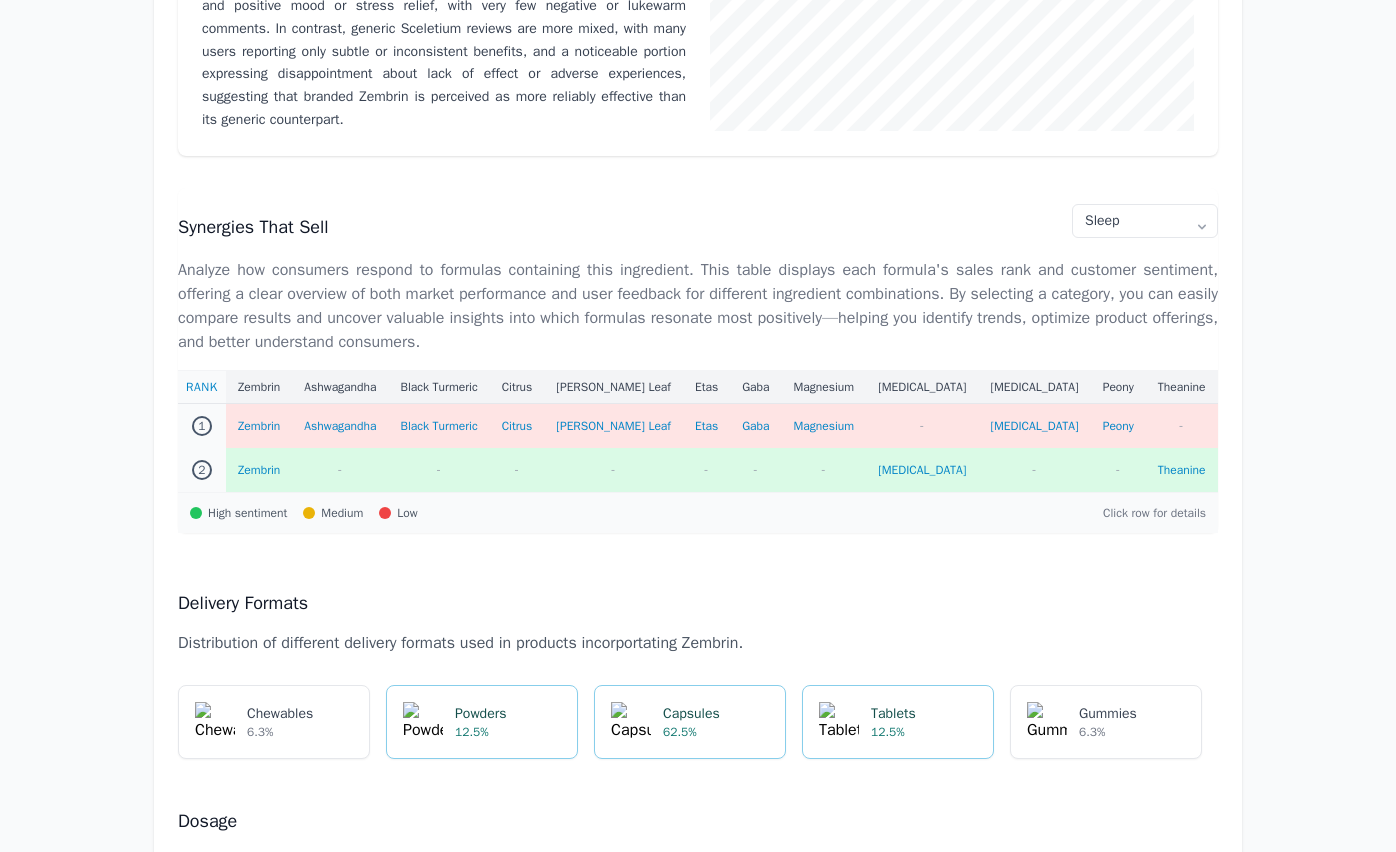 scroll, scrollTop: 1589, scrollLeft: 0, axis: vertical 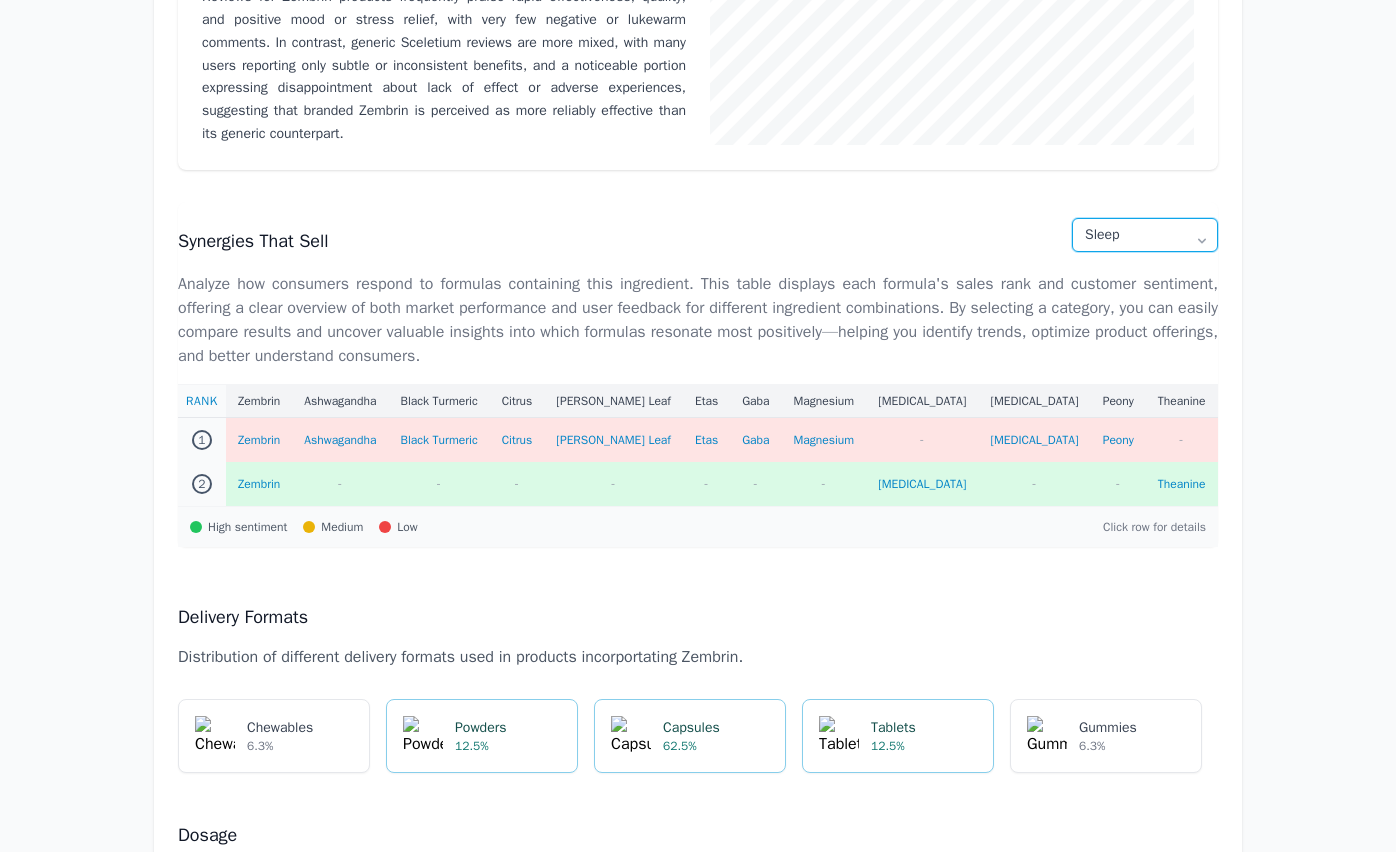 click on "All Categories Stress & Mood Sleep Cognitive Health" at bounding box center (1145, 235) 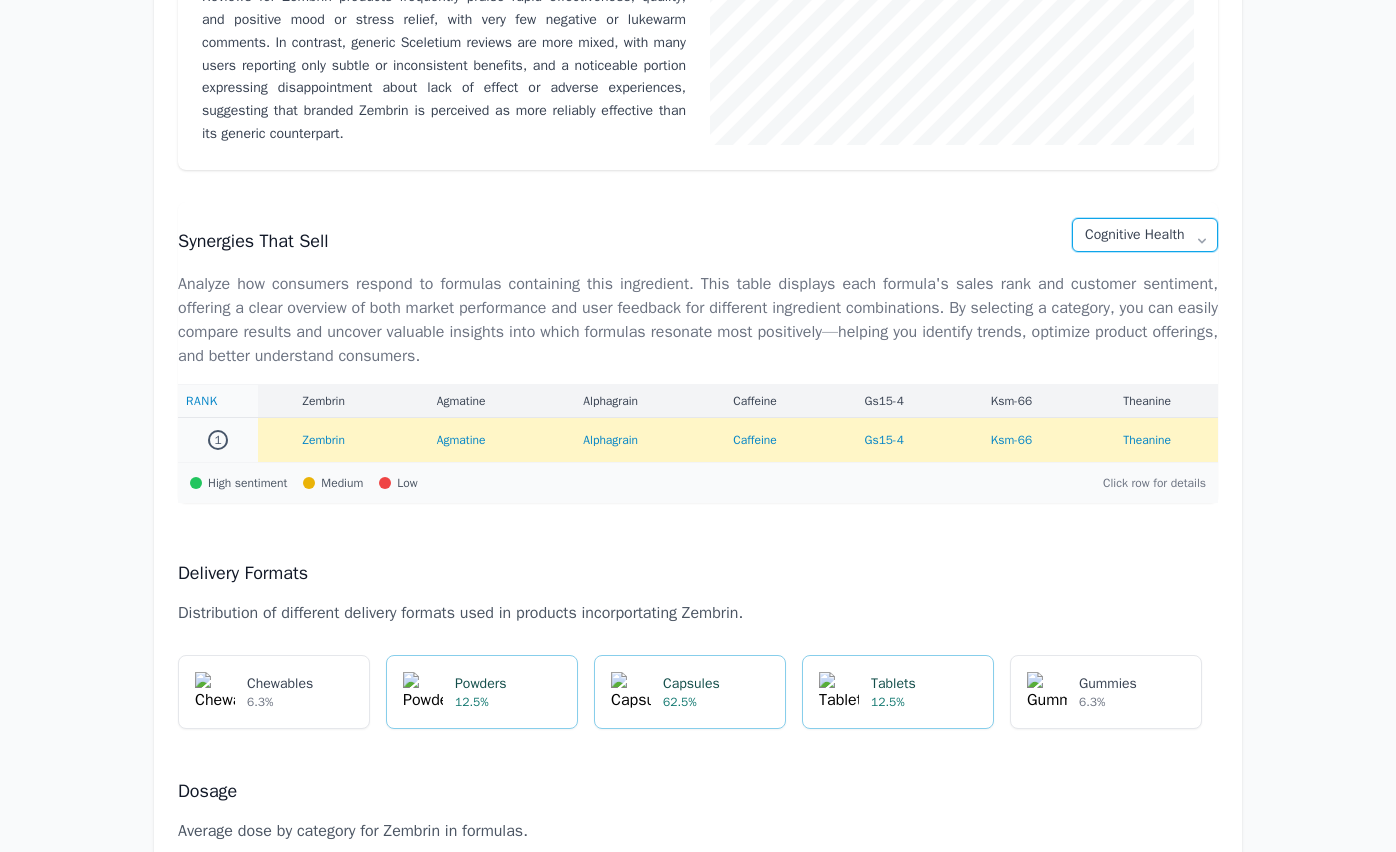 click on "All Categories Stress & Mood Sleep Cognitive Health" at bounding box center (1145, 235) 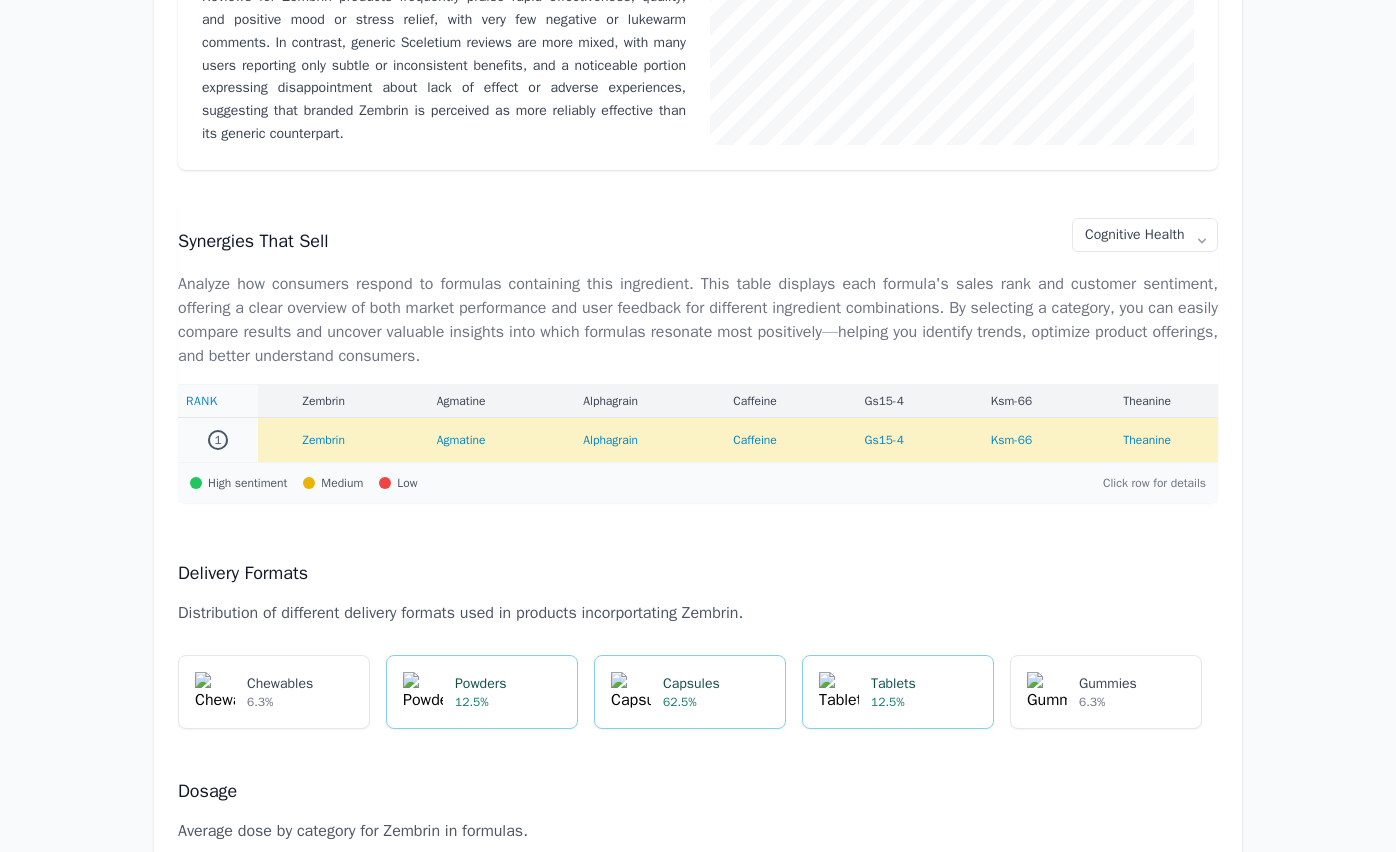 click on "Zembrin" at bounding box center (323, 440) 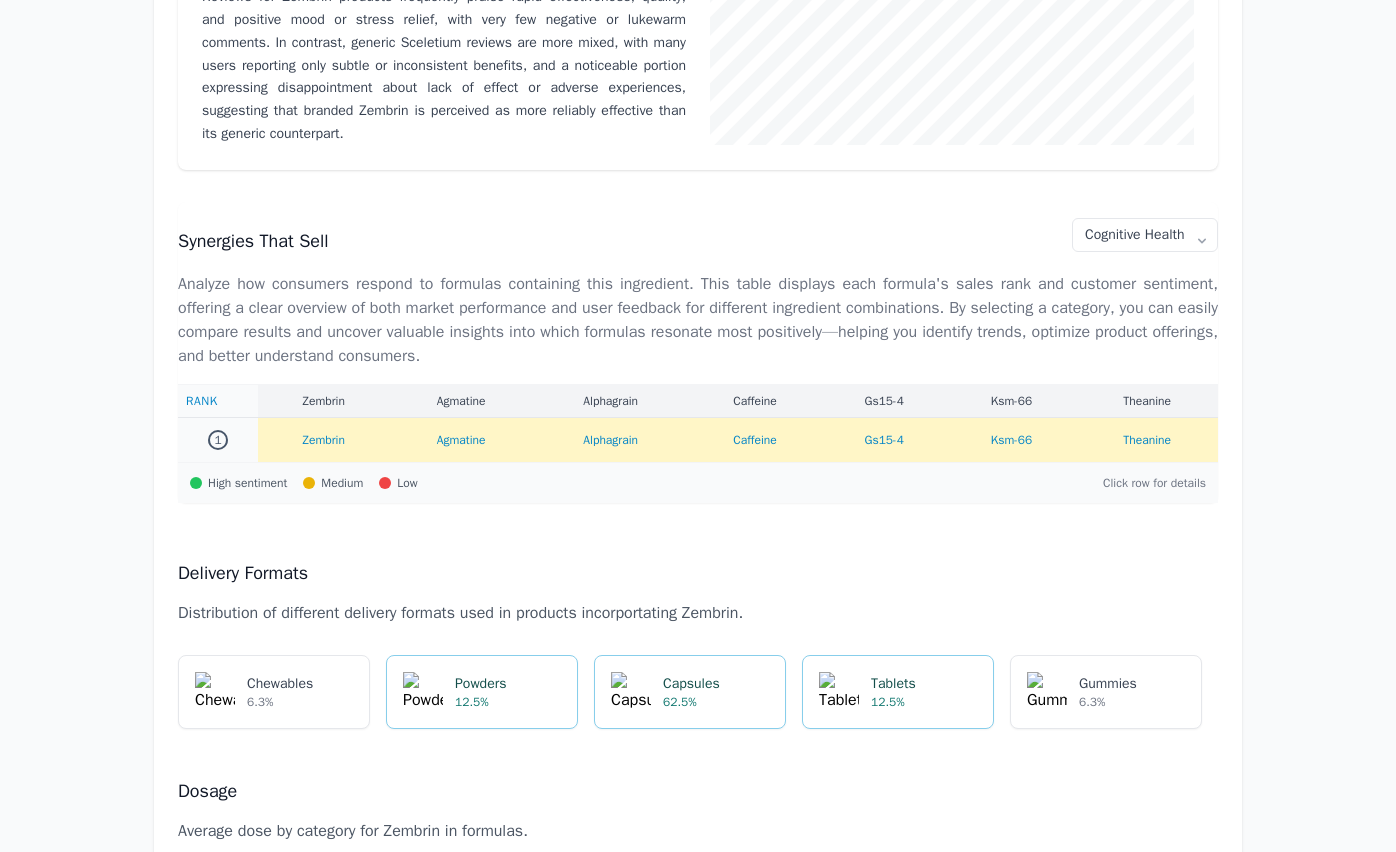 click on "Signals  Ingredients   Formulas  M  ← Back  Add to Formula Zembrin Zembrin is a clinically studied standardized extract of Sceletium tortuosum, renowned for its role in traditional South African medicine as a natural mood enhancer and stress-relief agent. It contains unique alkaloids, such as [MEDICAL_DATA], which are believed to modulate [MEDICAL_DATA] levels in the brain, thereby promoting emotional balance, cognitive clarity, and stress resistance. Zembrin is increasingly used in dietary supplements and functional foods for its evidence-based benefits on mental well-being, helping consumers manage the pressures of daily life with improved motivation and focus.  Average Dose  26.79 MG  Estimated Value   $0.0261/mg   Market Saturation  8.43 Cumulative Growth Since Launch Usage Over Time Consumer Response Synergies That Sell All Categories Stress & Mood Sleep Cognitive Health Rank Zembrin Agmatine Alphagrain Caffeine Gs15-4 Ksm-66 Theanine 1 Zembrin Agmatine Alphagrain Caffeine Gs15-4 Ksm-66 Theanine High sentiment" at bounding box center [698, 1000] 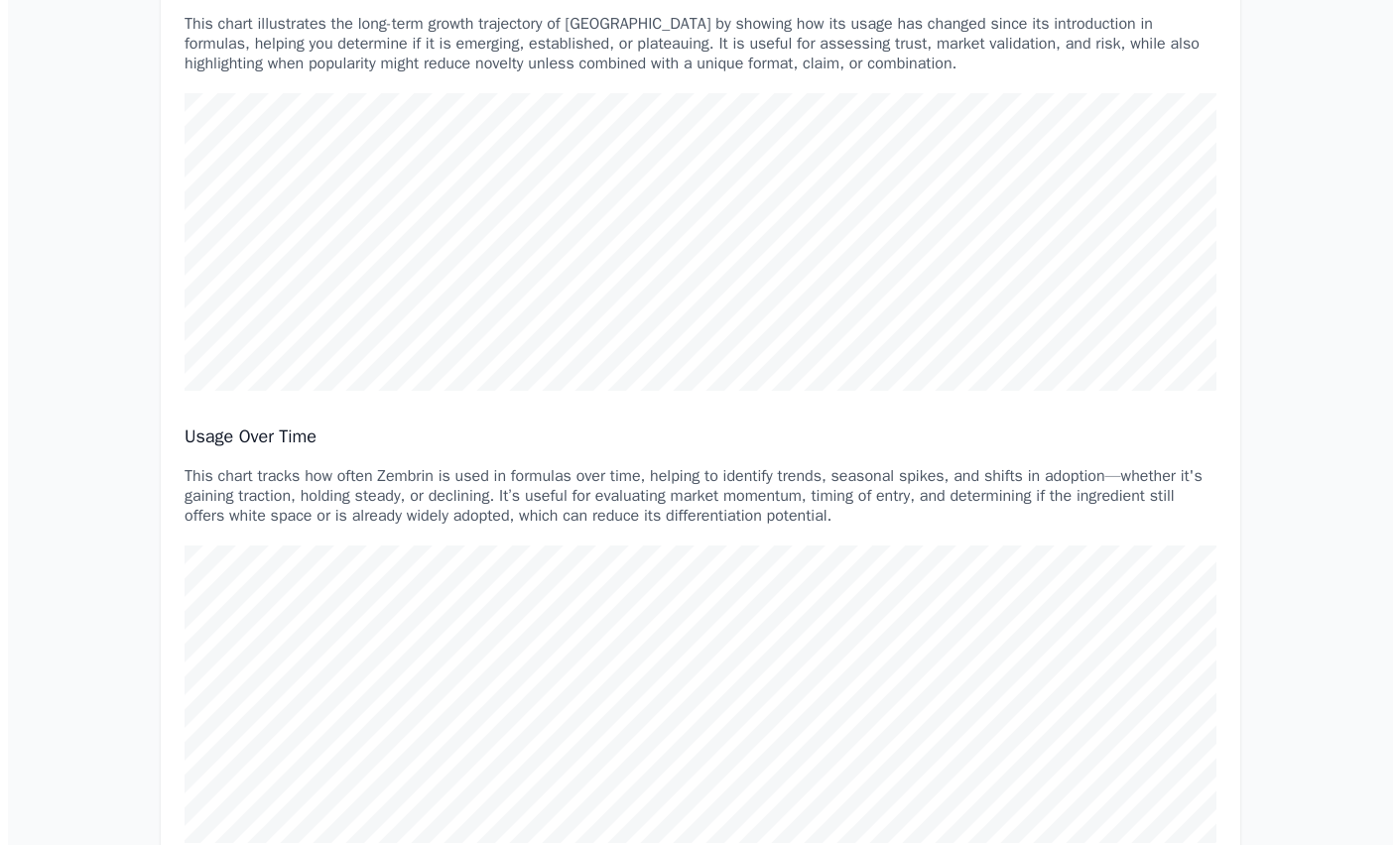 scroll, scrollTop: 0, scrollLeft: 0, axis: both 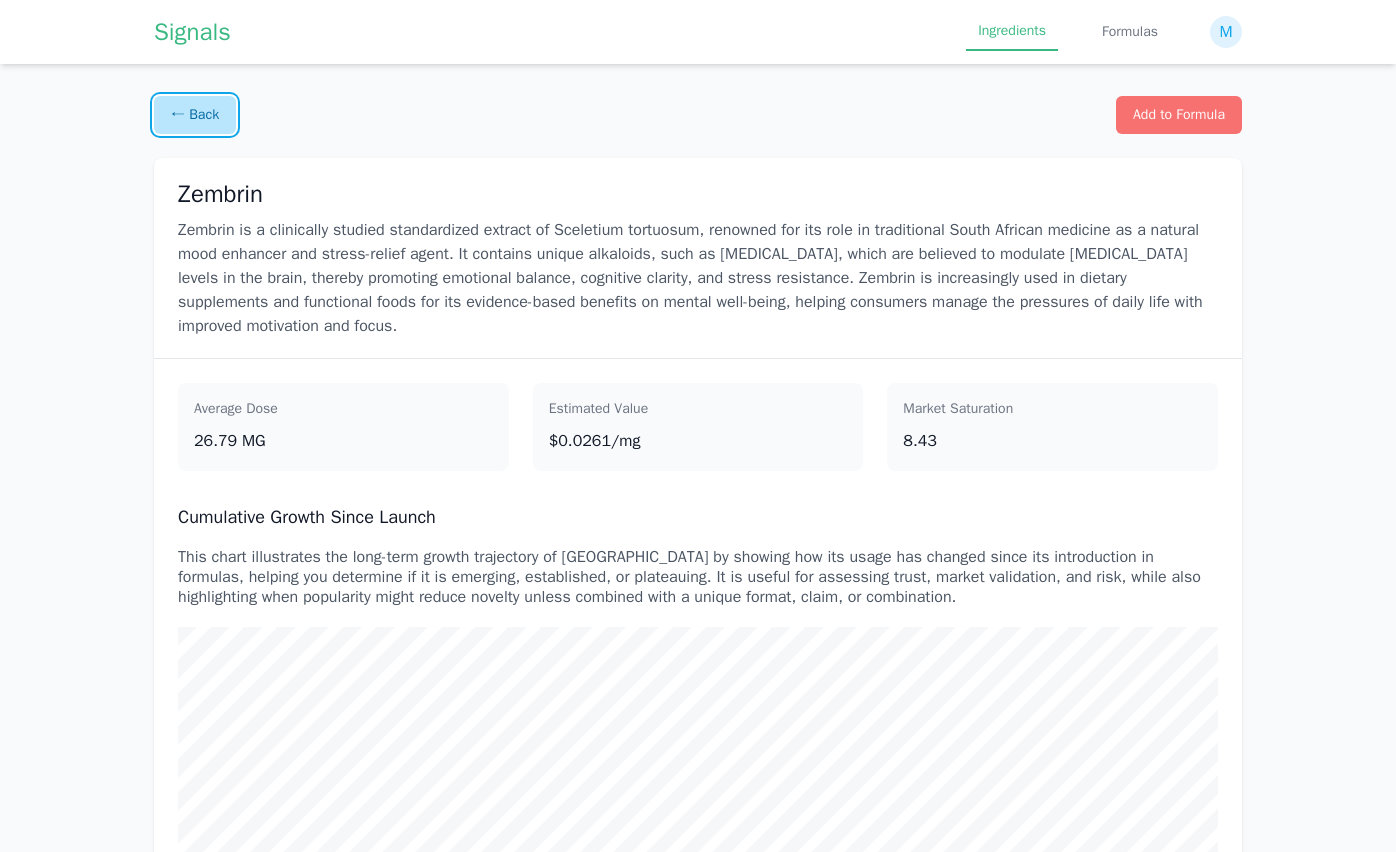 click on "← Back" at bounding box center [195, 115] 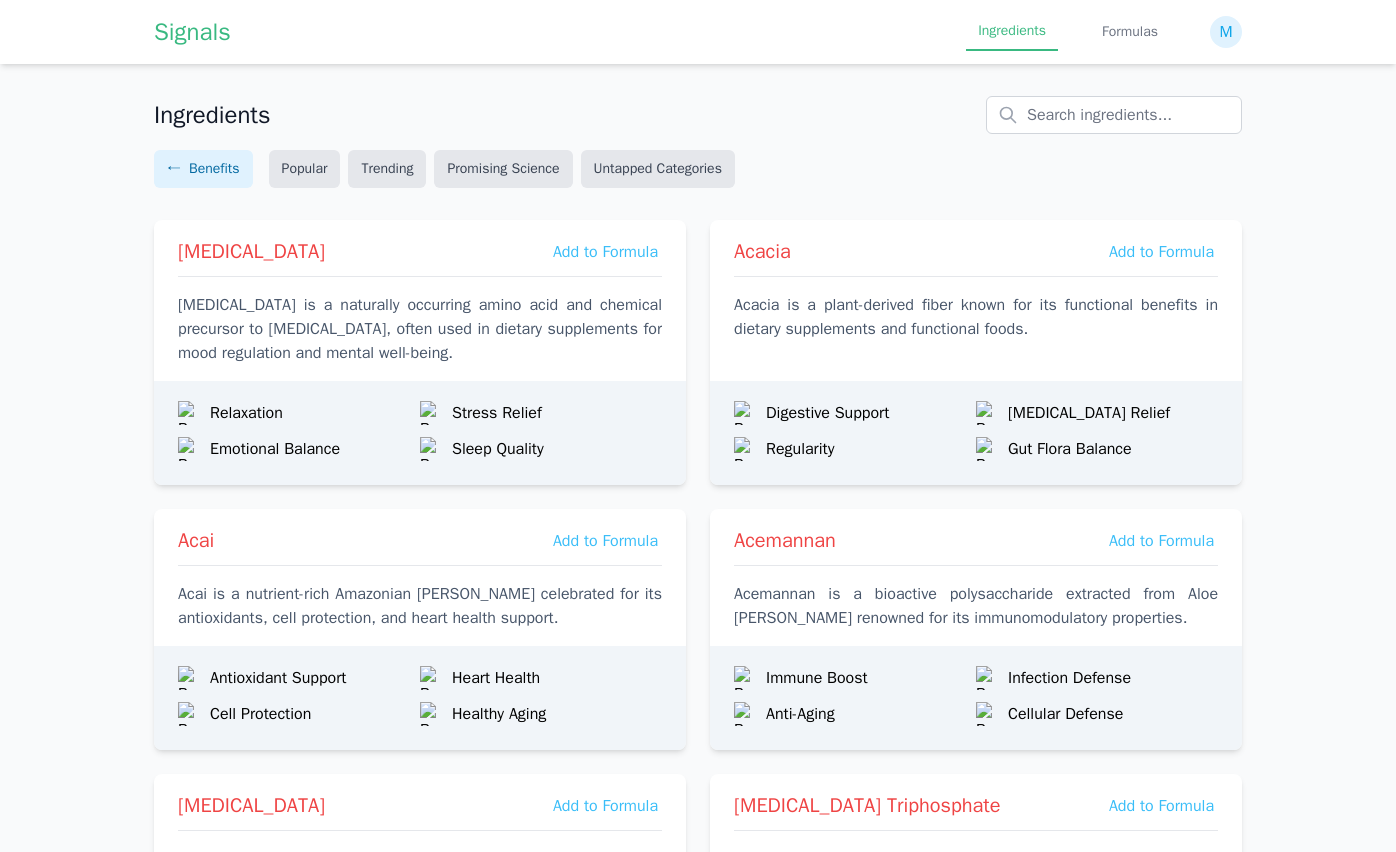 click on "Ingredients ← Benefits  Popular   Trending   Promising Science   Untapped Categories  [MEDICAL_DATA]  Add to Formula  [MEDICAL_DATA] is a naturally occurring amino acid and chemical precursor to [MEDICAL_DATA], often used in dietary supplements for mood regulation and mental well-being. Relaxation Stress Relief Emotional Balance Sleep Quality Acacia  Add to Formula  Acacia is a plant-derived fiber known for its functional benefits in dietary supplements and functional foods. Digestive Support [MEDICAL_DATA] Relief Regularity Gut Flora Balance Acai  Add to Formula  Acai is a nutrient-rich Amazonian [PERSON_NAME] celebrated for its antioxidants, cell protection, and heart health support. Antioxidant Support Heart Health Cell Protection Healthy Aging Acemannan  Add to Formula  Acemannan is a bioactive polysaccharide extracted from Aloe [PERSON_NAME] renowned for its immunomodulatory properties. Immune Boost Infection Defense Anti-Aging Cellular Defense [MEDICAL_DATA]  Add to Formula  Digestive Support [MEDICAL_DATA] Relief Gut Flora Balance Detoxification Affron" at bounding box center (698, 1999) 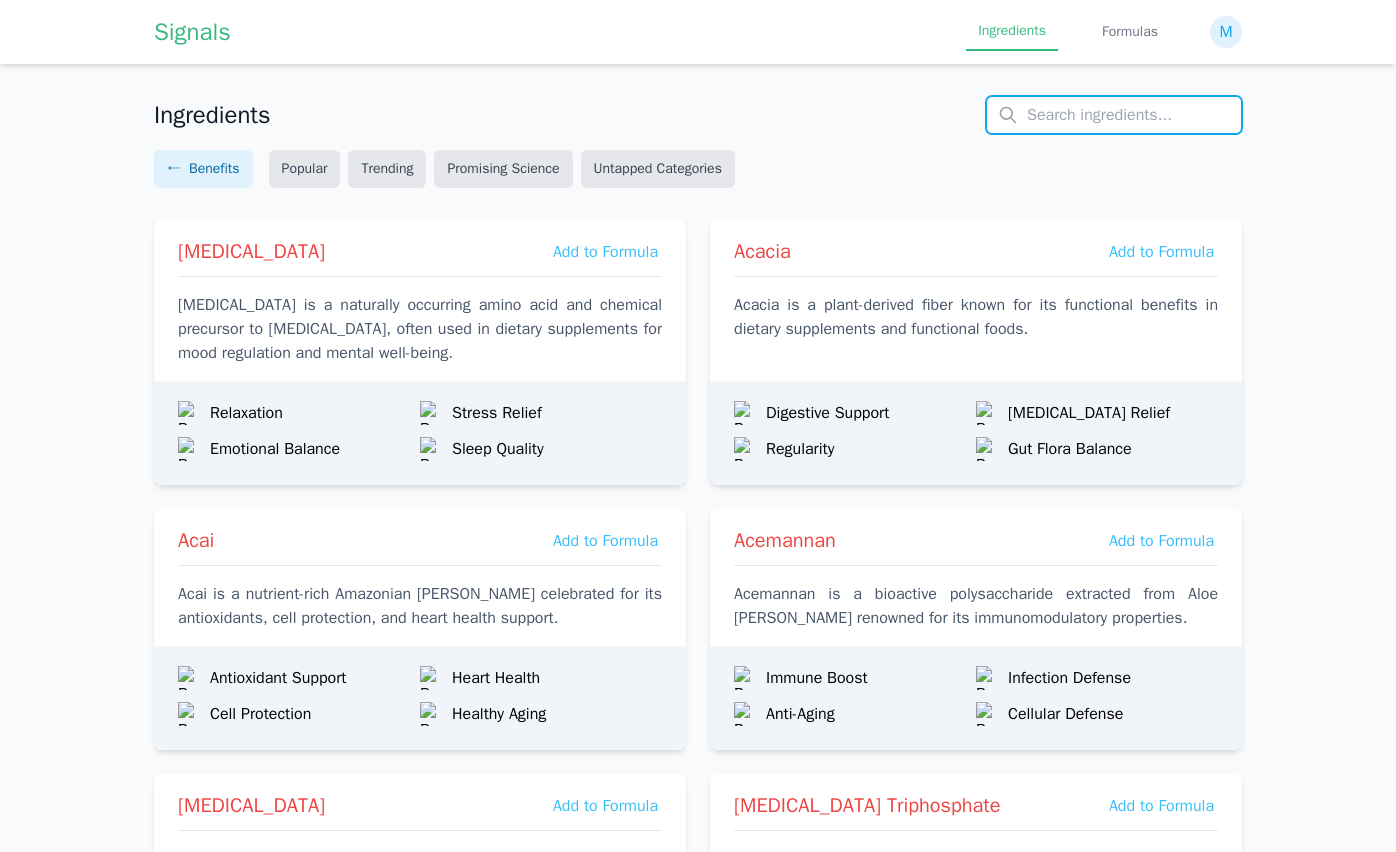 click at bounding box center (1114, 115) 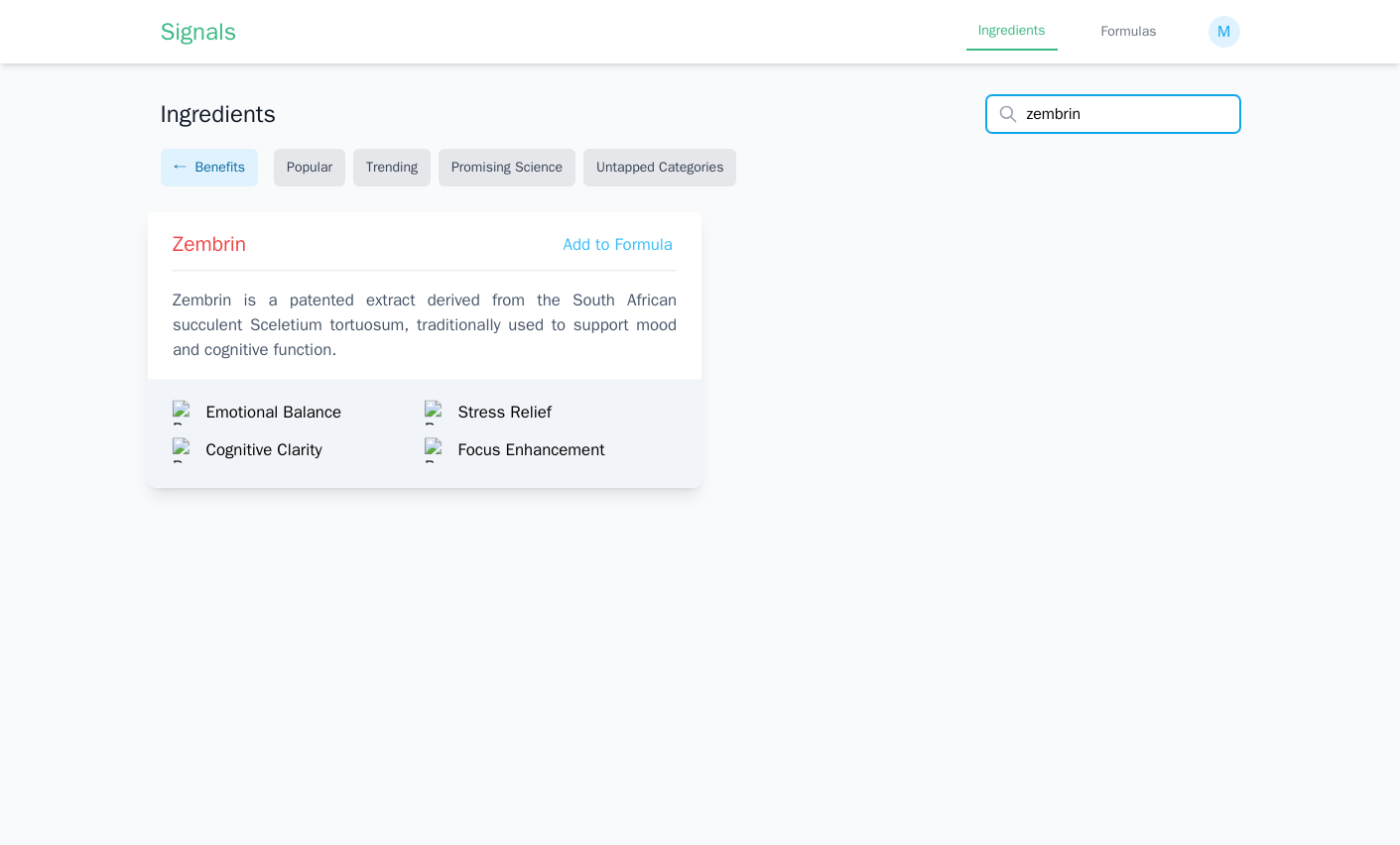 type on "zembrin" 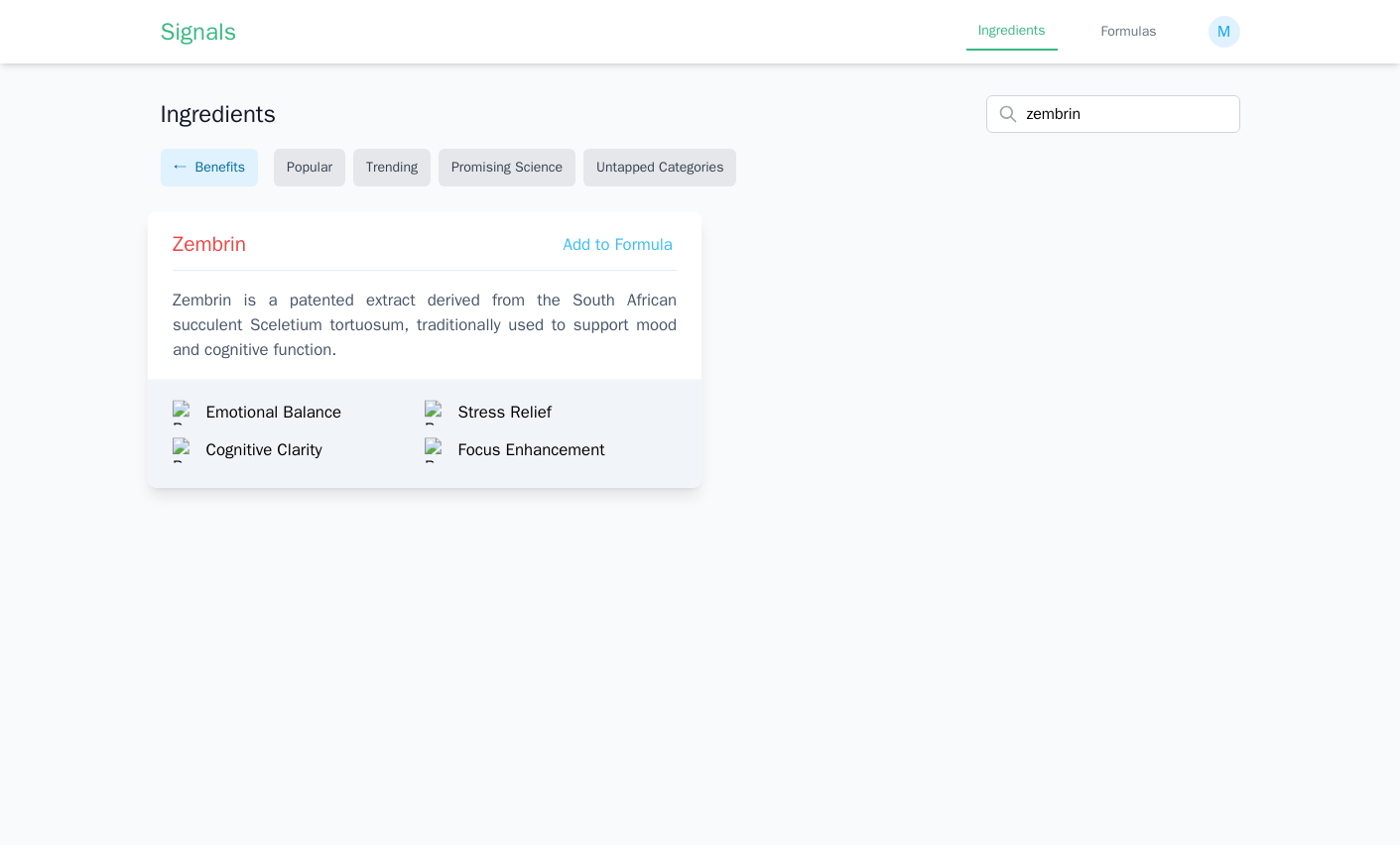 click on "Zembrin  Add to Formula  Zembrin is a patented extract derived from the South African succulent Sceletium tortuosum, traditionally used to support mood and cognitive function." at bounding box center (424, 291) 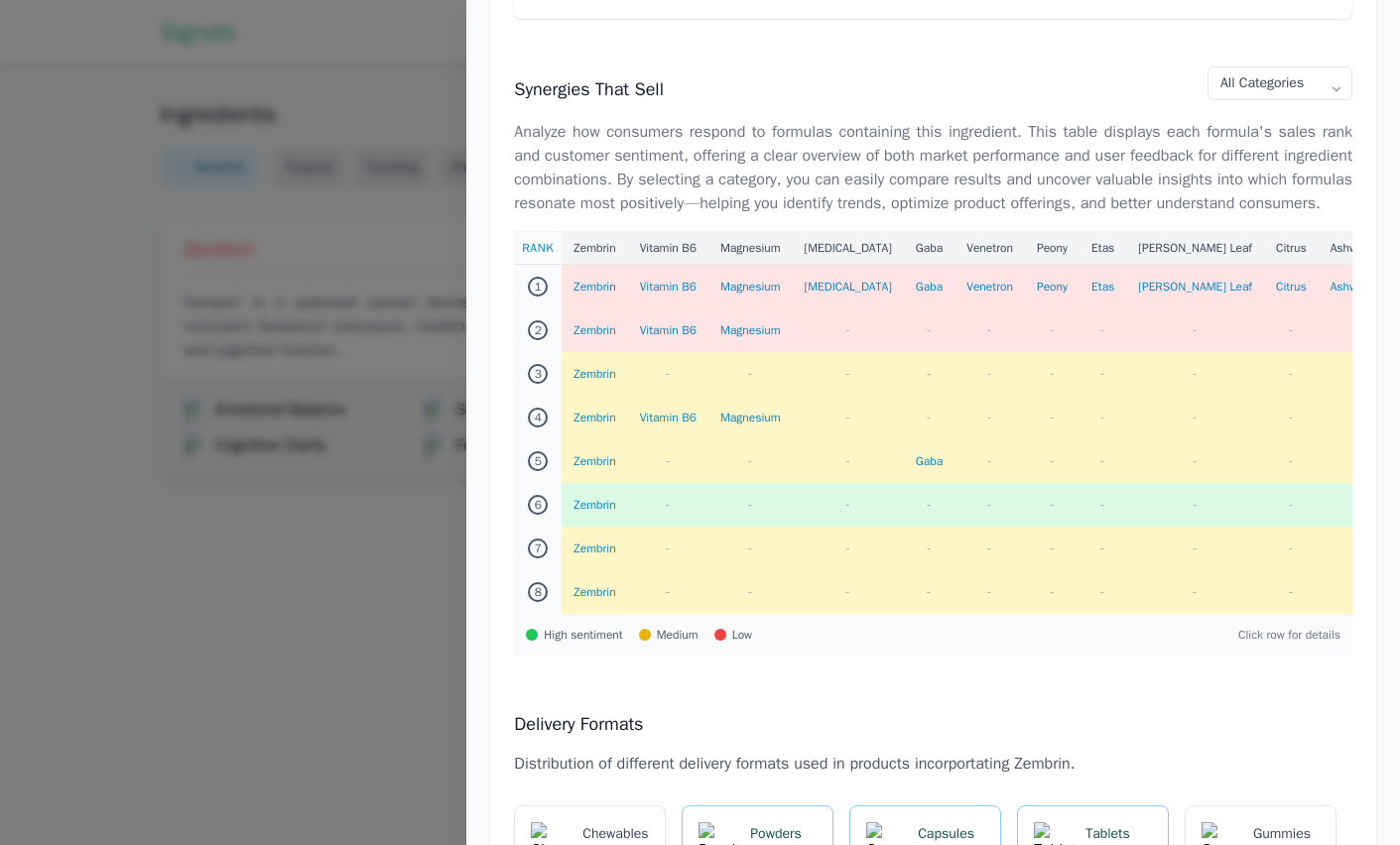 scroll, scrollTop: 1836, scrollLeft: 0, axis: vertical 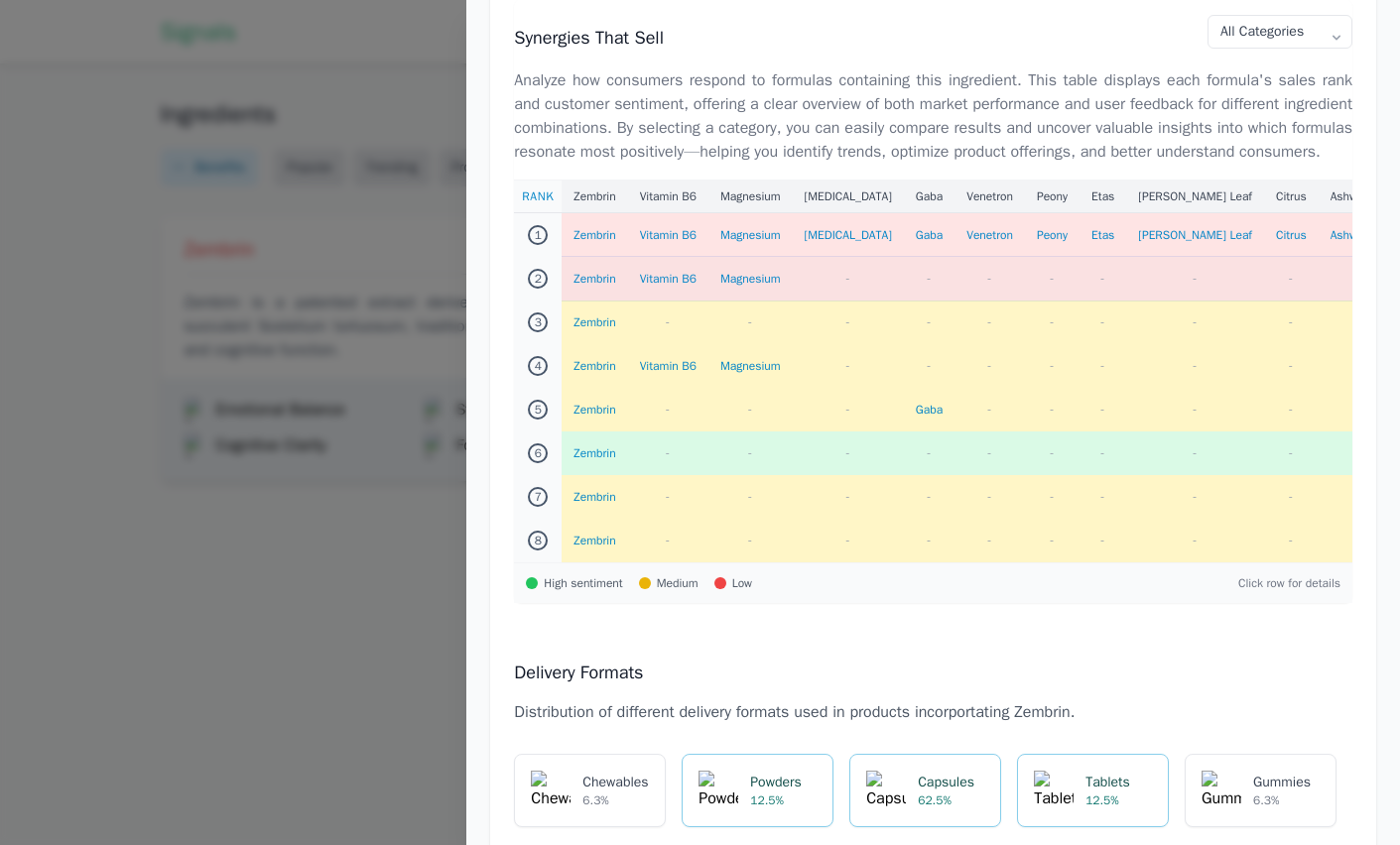 click on "Zembrin" at bounding box center [594, 279] 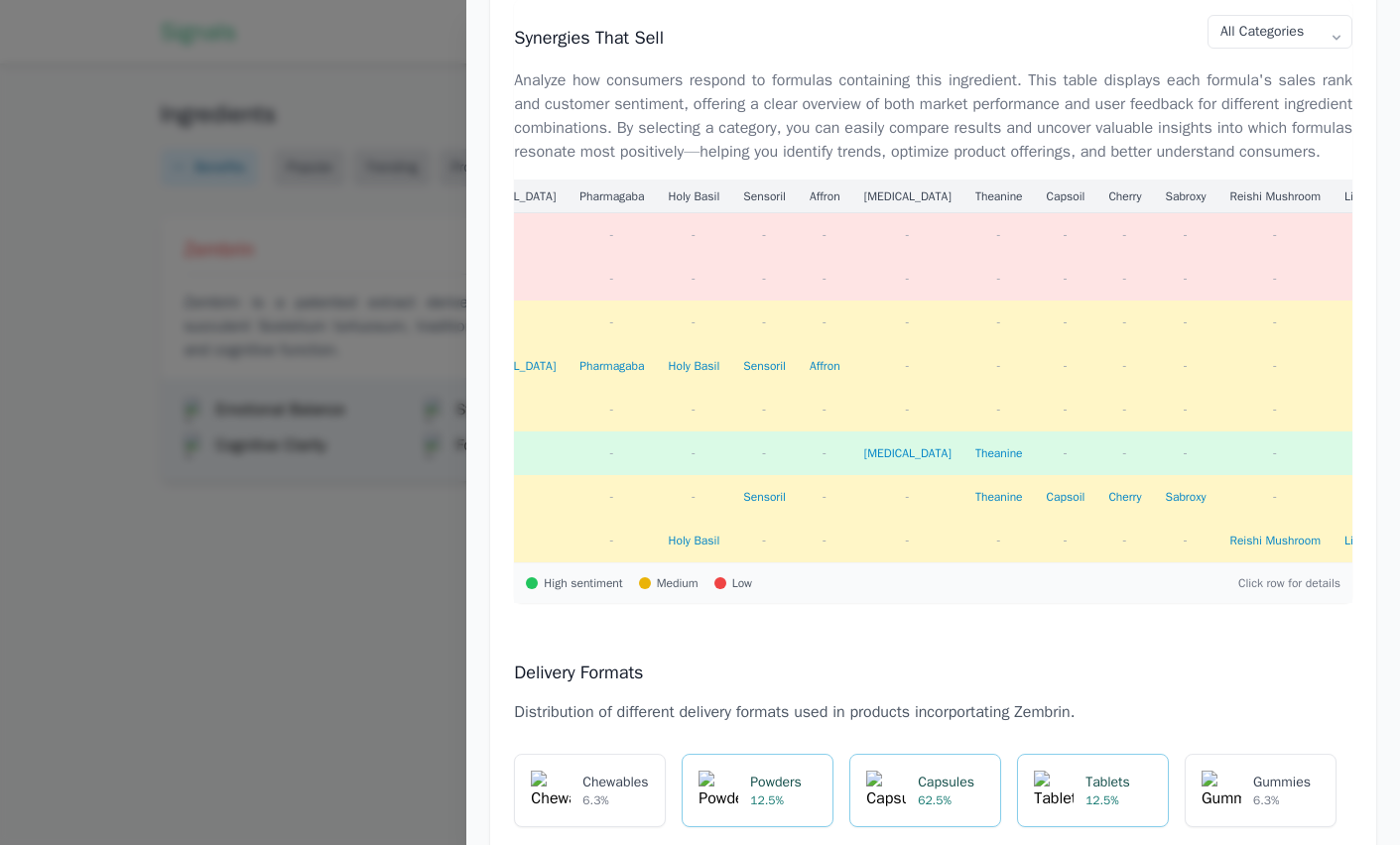 scroll, scrollTop: 0, scrollLeft: 0, axis: both 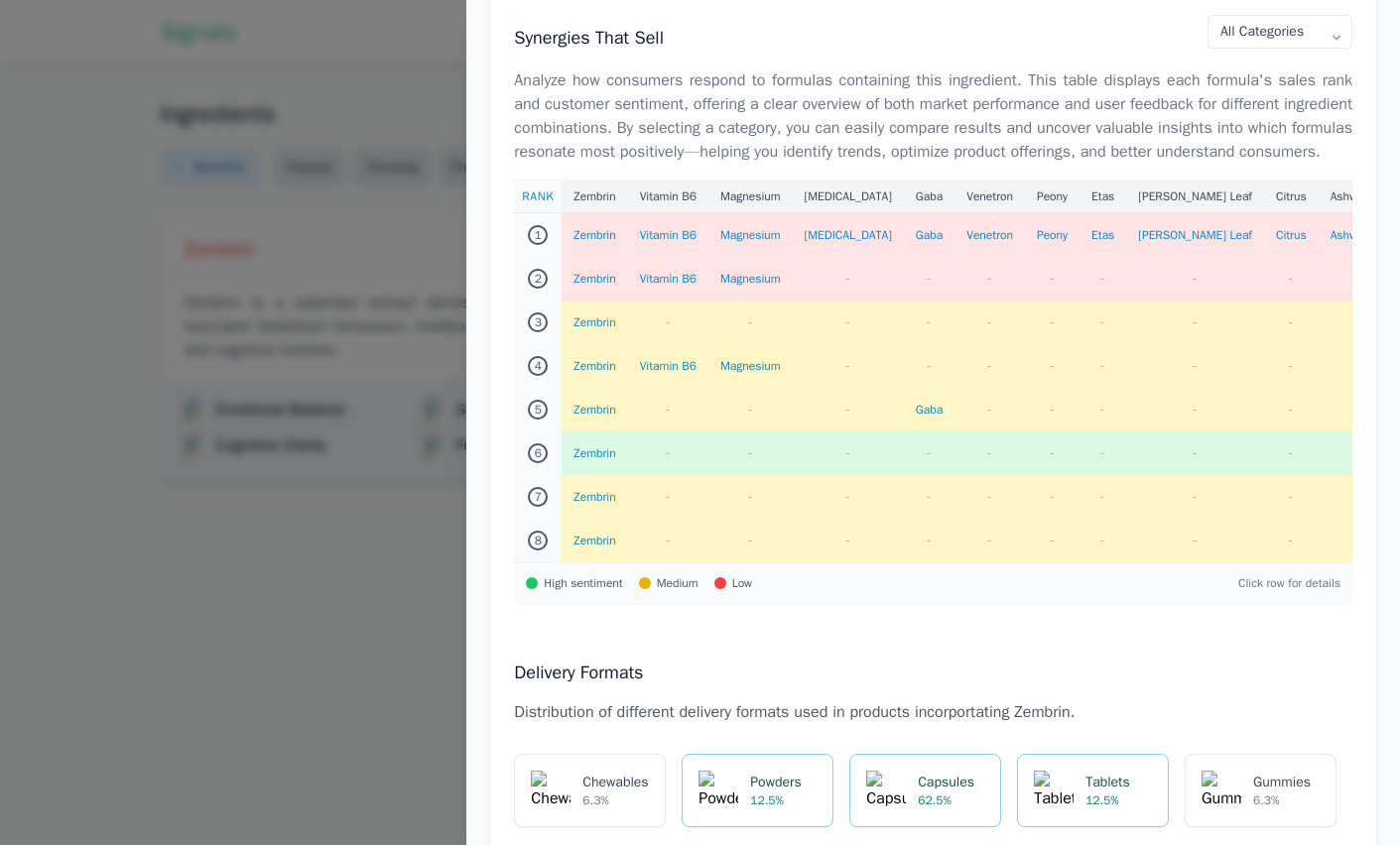 click at bounding box center (700, 422) 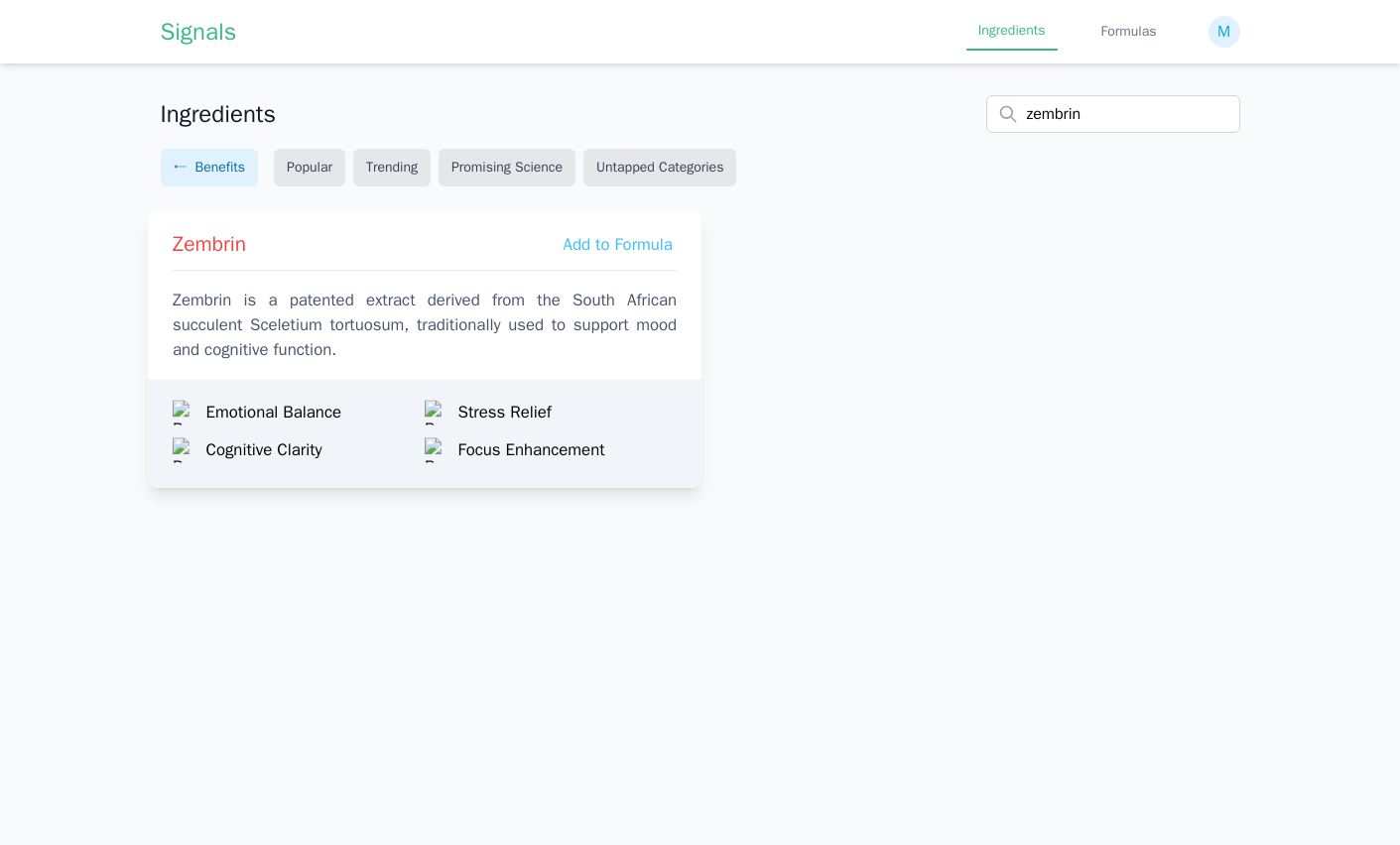 click on "Zembrin is a patented extract derived from the South African succulent Sceletium tortuosum, traditionally used to support mood and cognitive function." at bounding box center (424, 325) 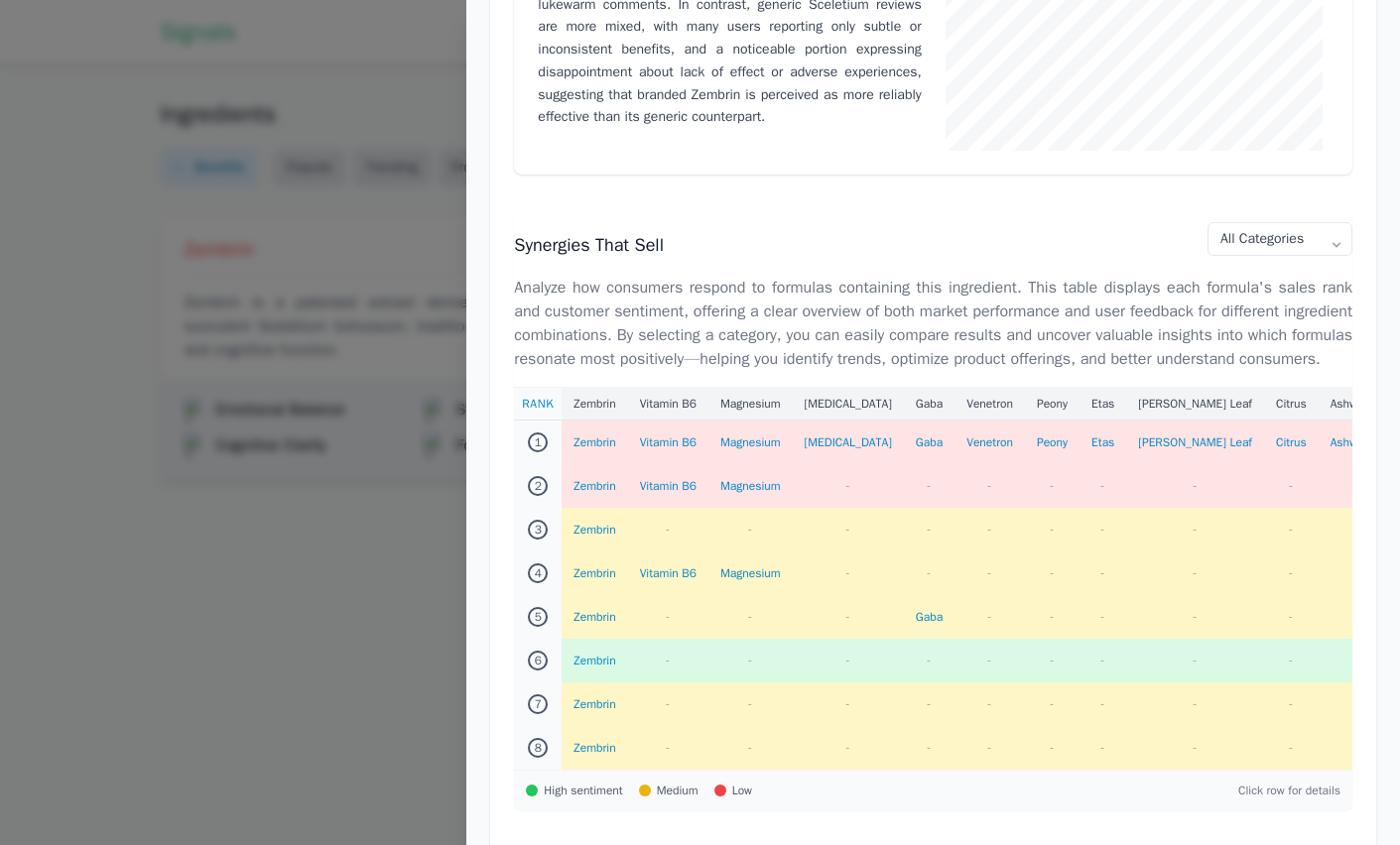 scroll, scrollTop: 1630, scrollLeft: 0, axis: vertical 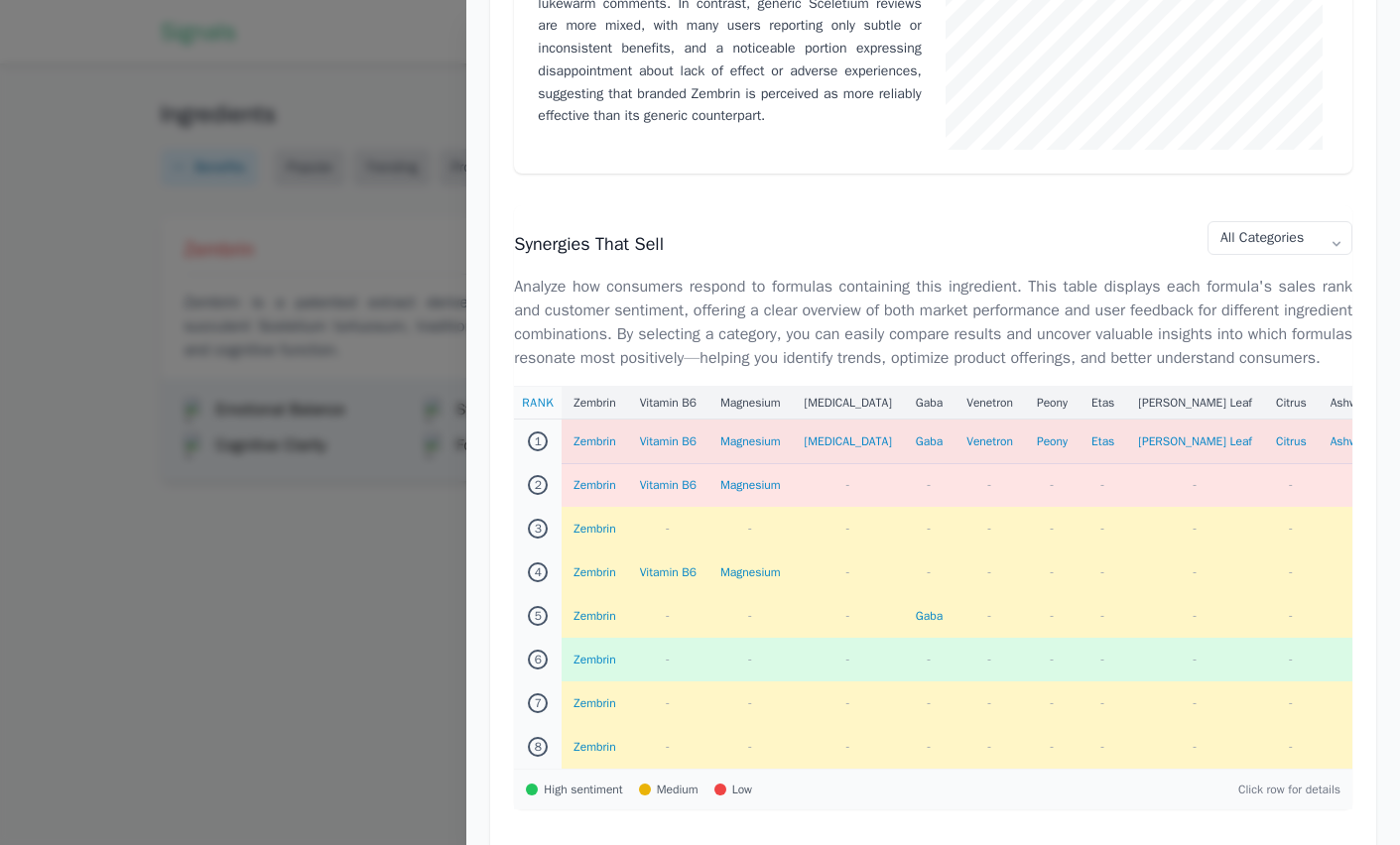 click on "Zembrin" at bounding box center [594, 441] 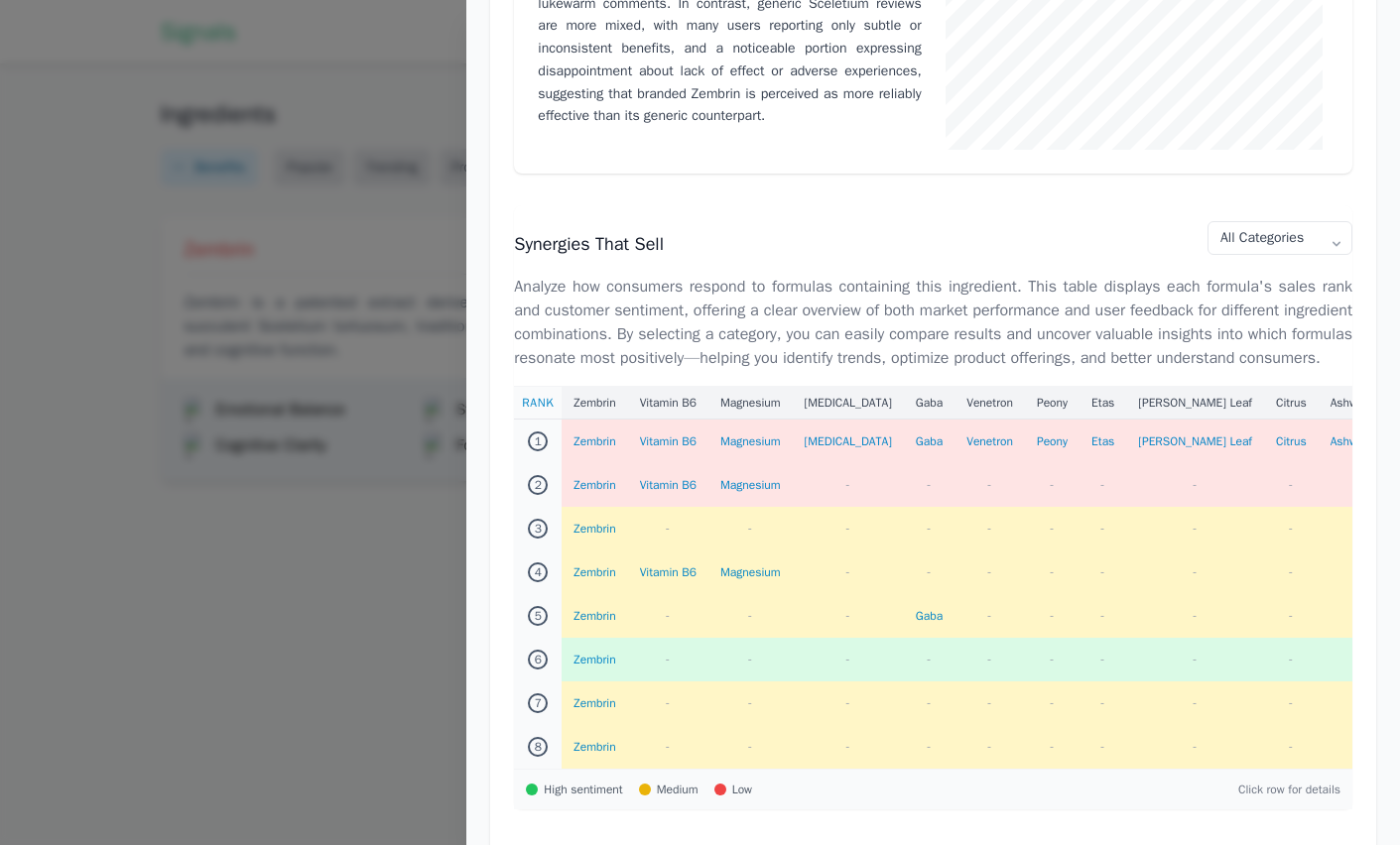 click at bounding box center [700, 422] 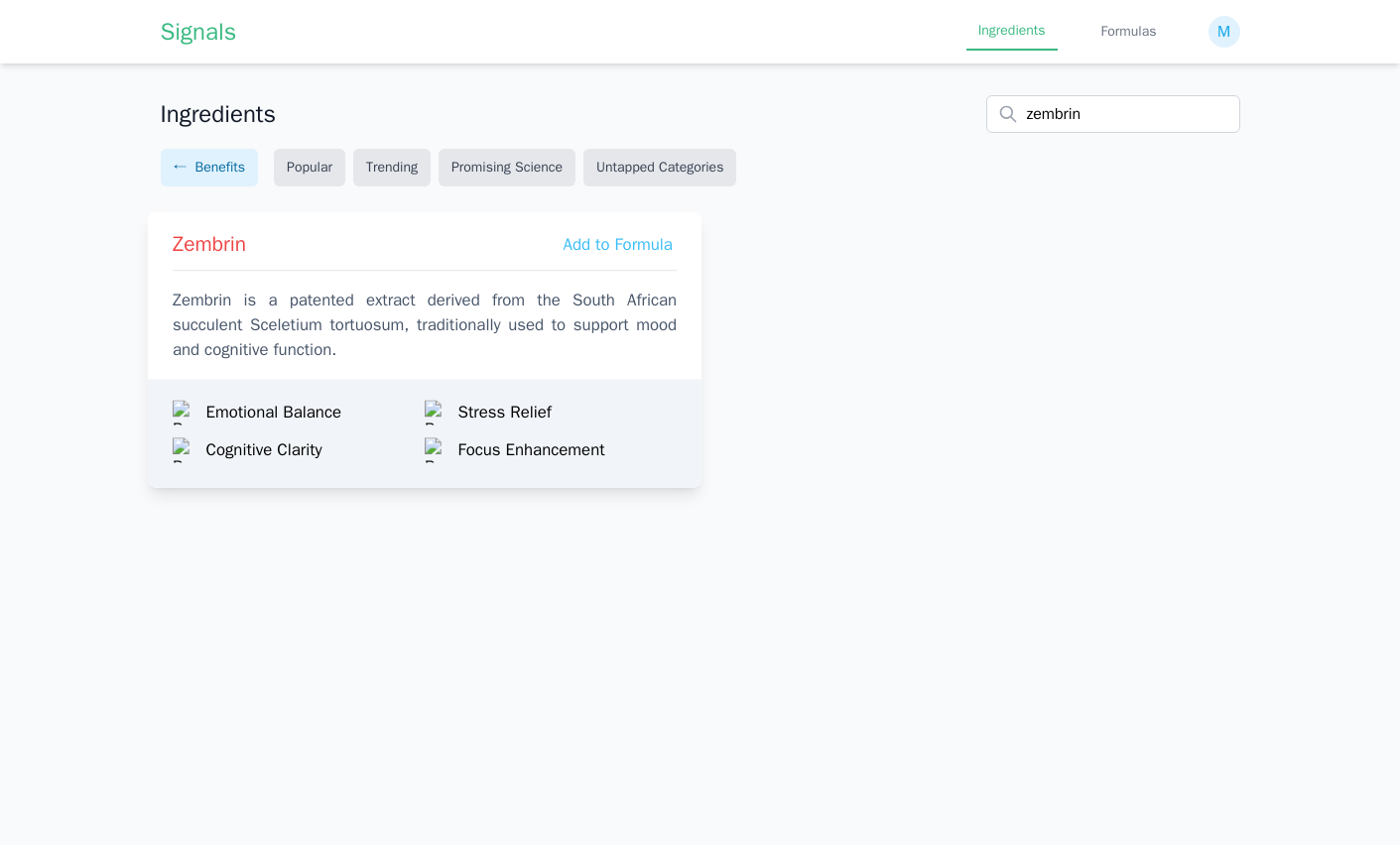 click on "Zembrin  Add to Formula  Zembrin is a patented extract derived from the South African succulent Sceletium tortuosum, traditionally used to support mood and cognitive function." at bounding box center (424, 291) 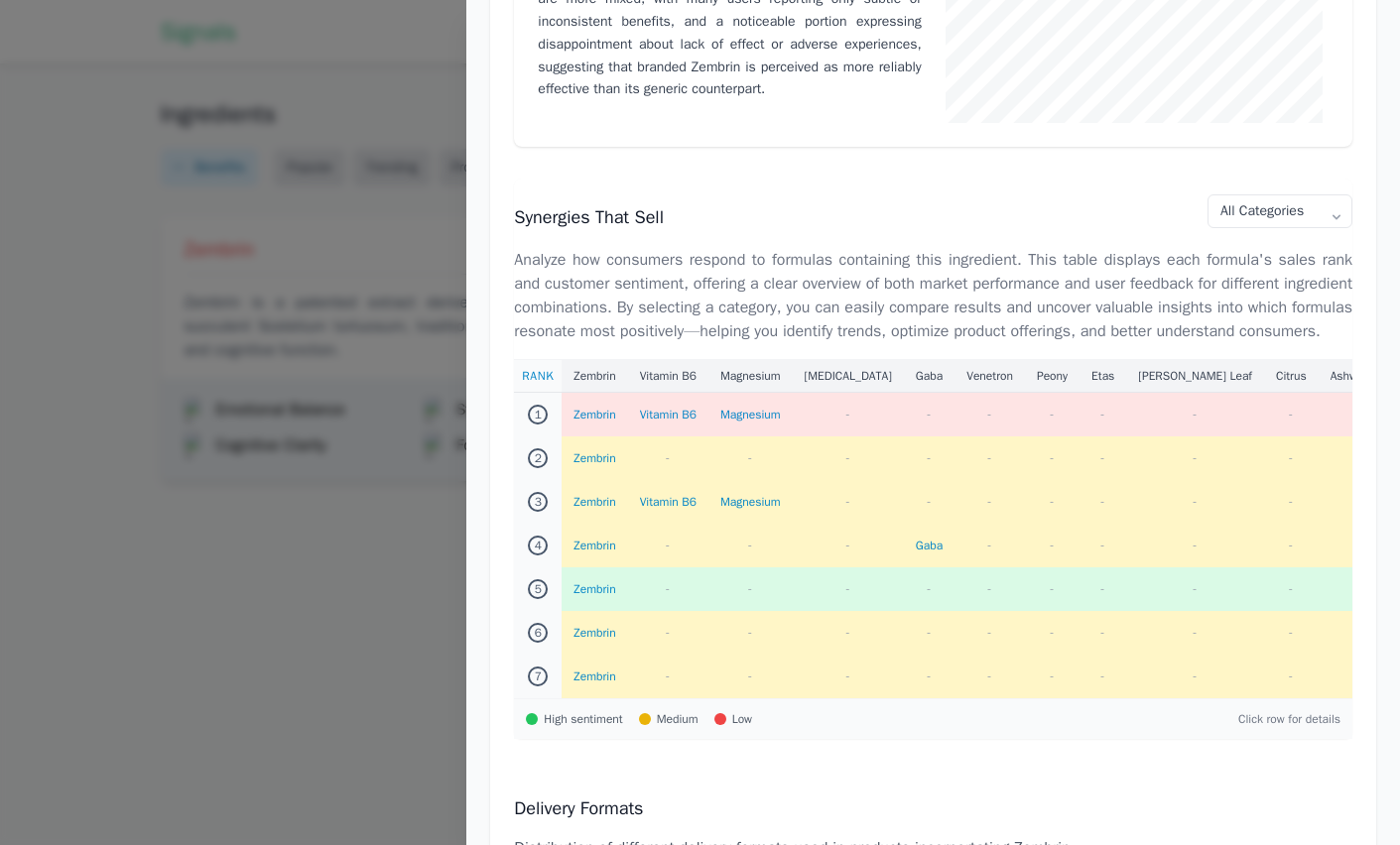 scroll, scrollTop: 1660, scrollLeft: 0, axis: vertical 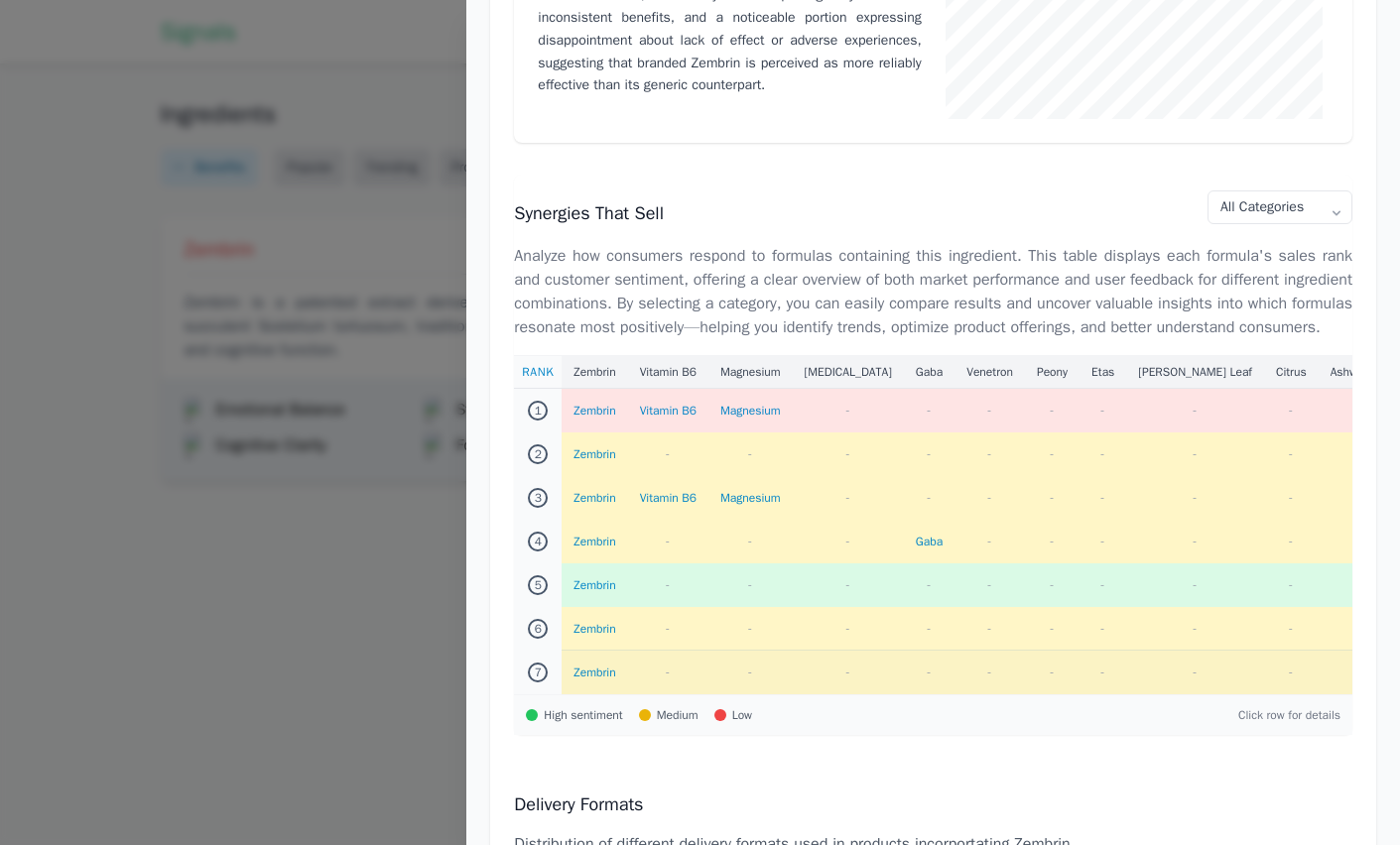 click on "Zembrin" at bounding box center (594, 672) 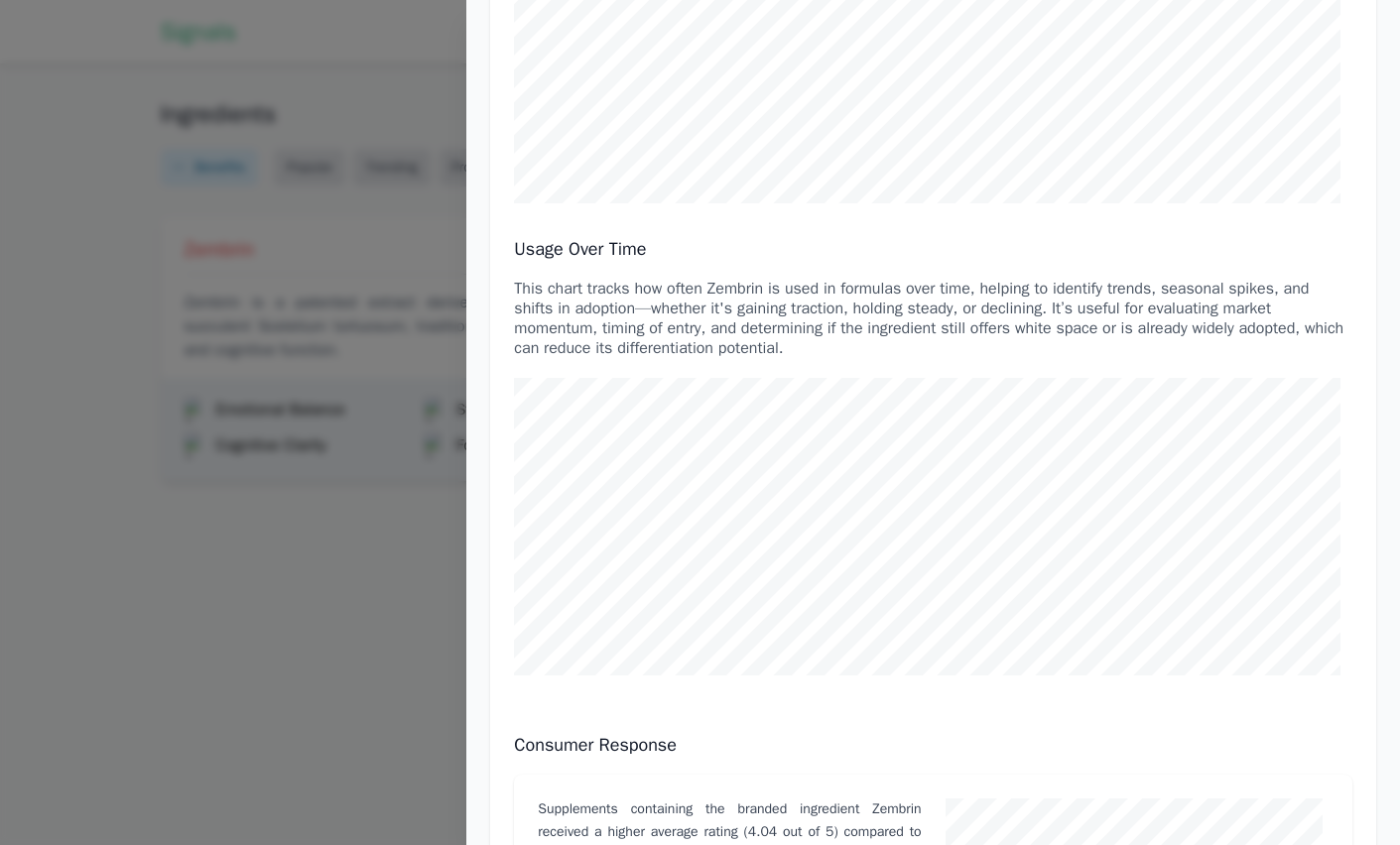scroll, scrollTop: 0, scrollLeft: 0, axis: both 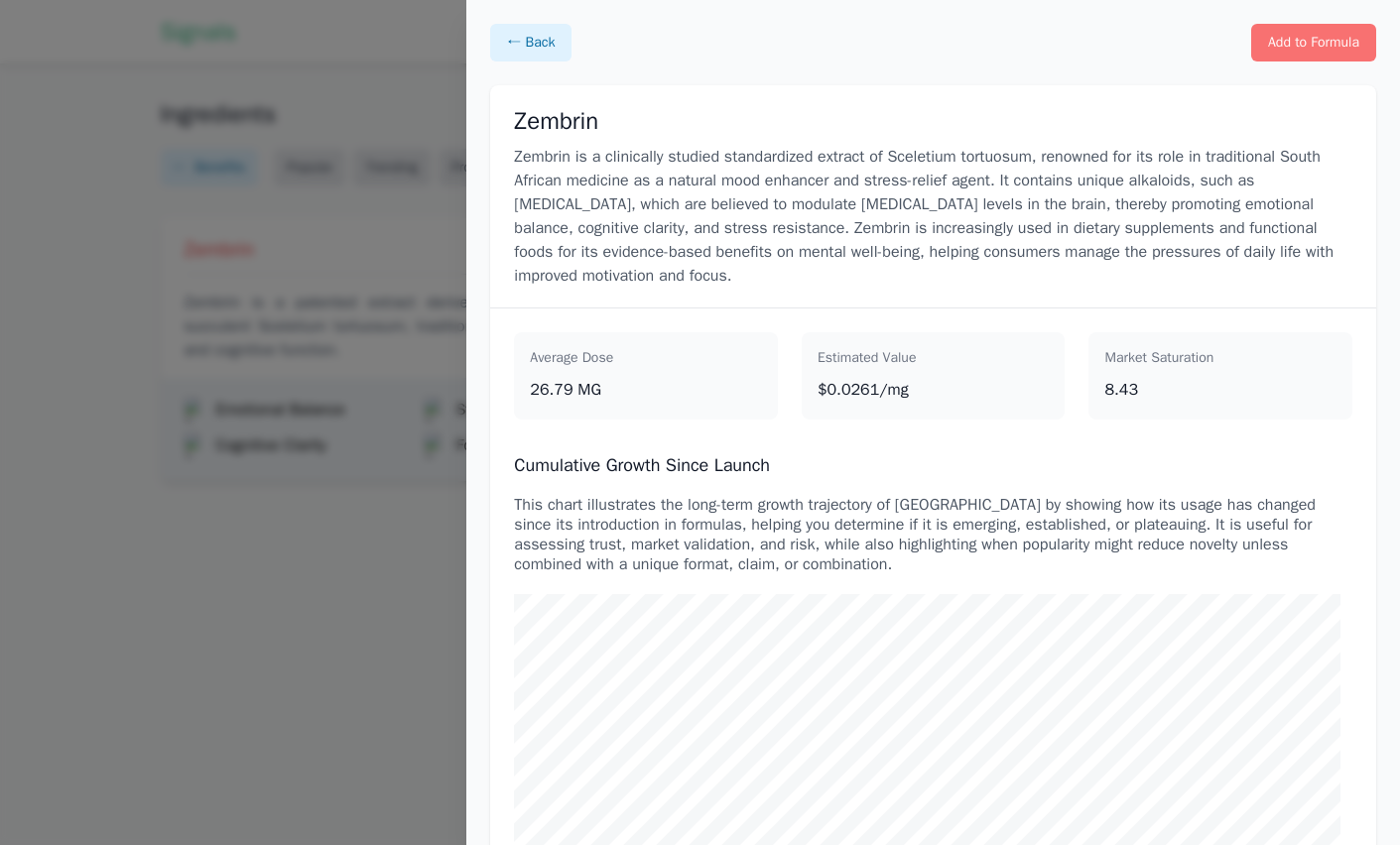 click at bounding box center (700, 422) 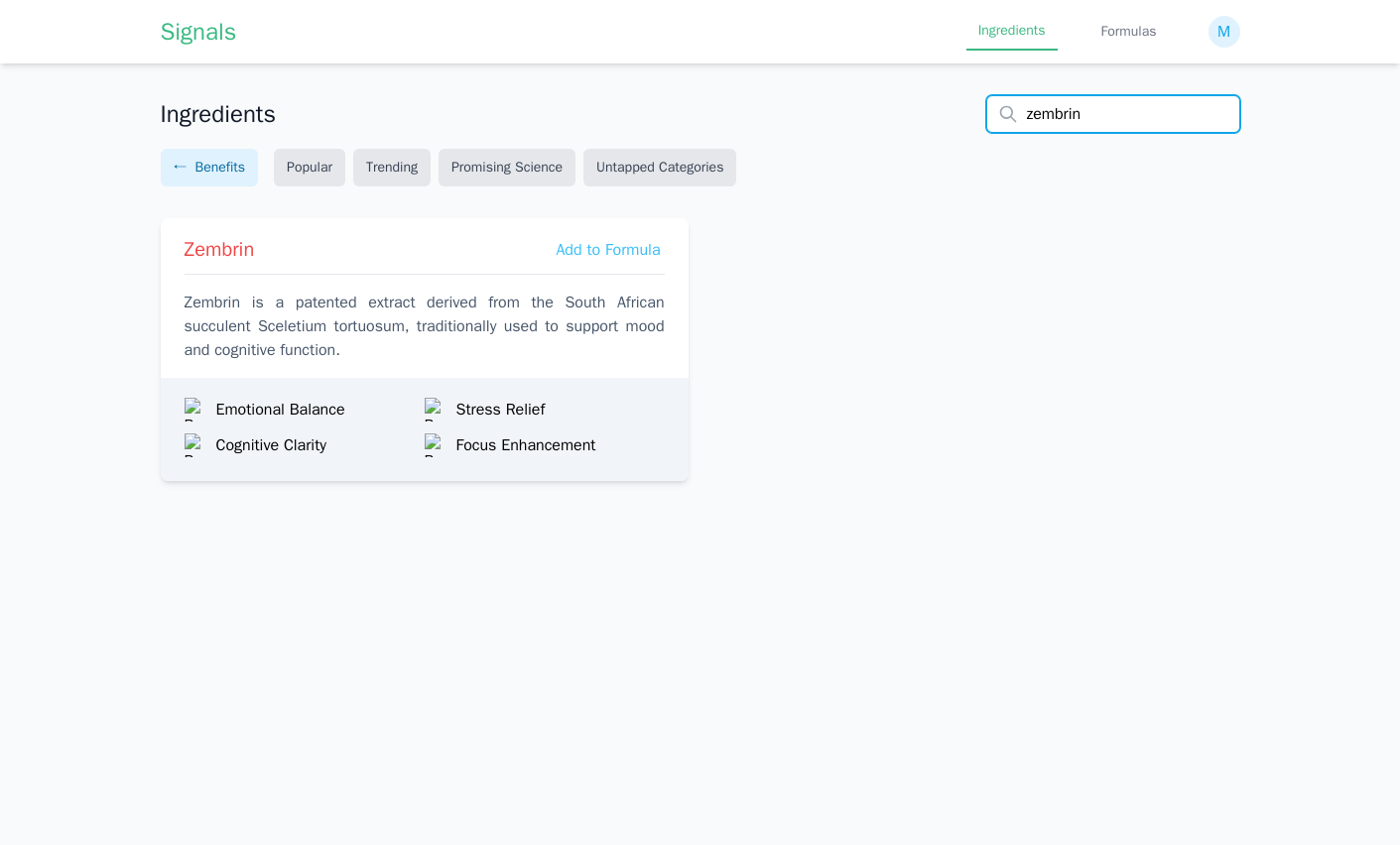 click on "zembrin" at bounding box center (1113, 114) 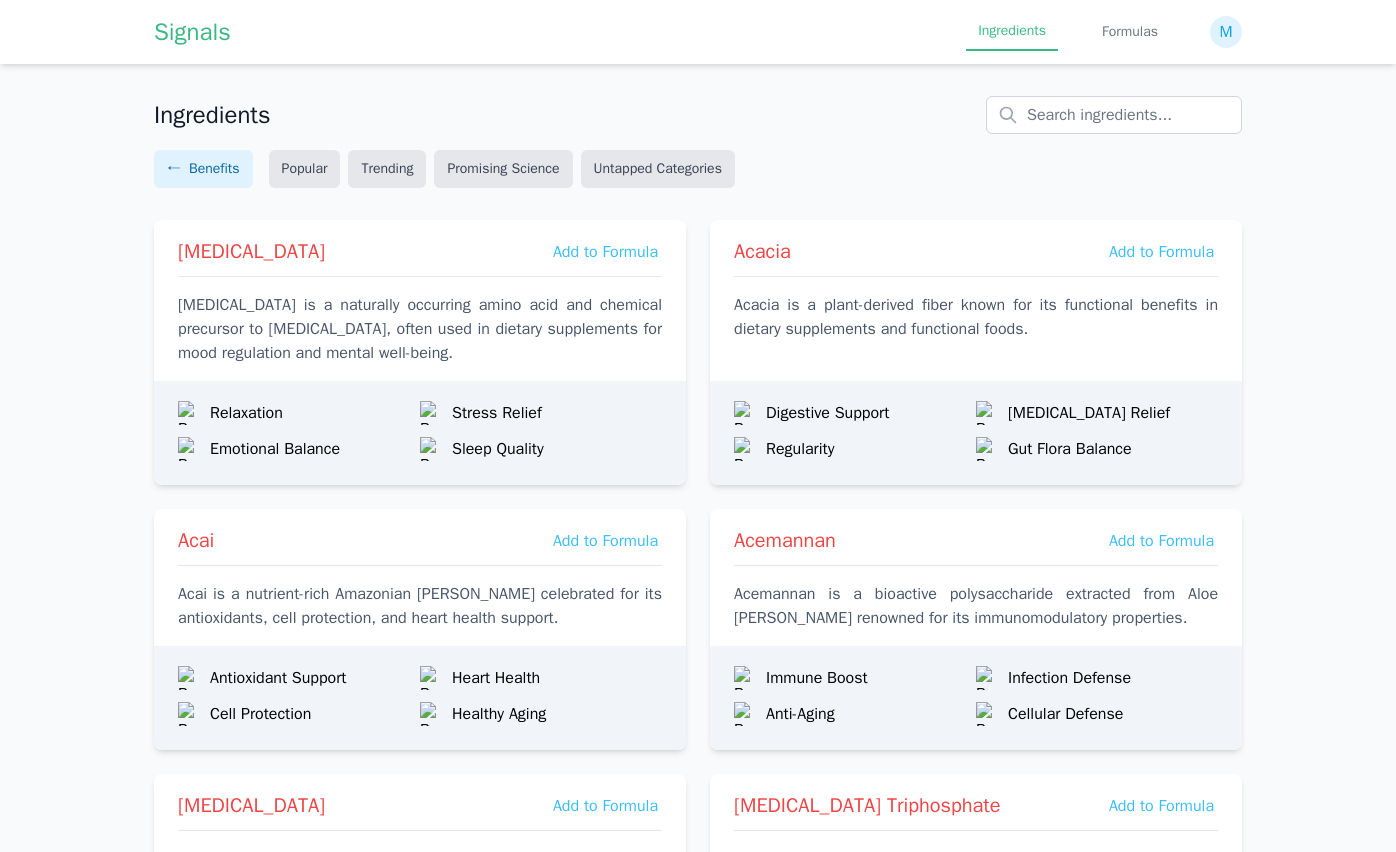 click on "Ingredients" at bounding box center [698, 115] 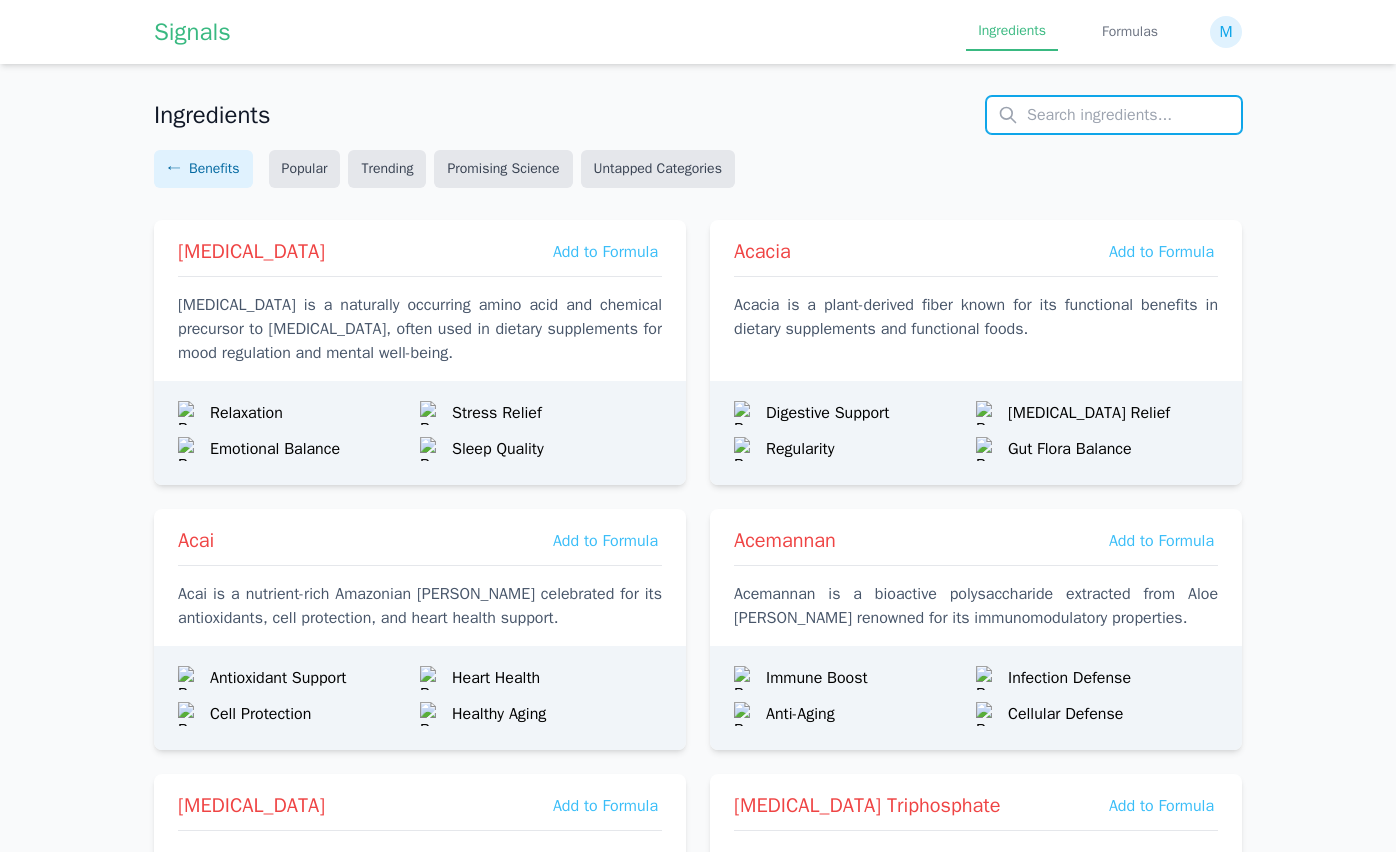 click at bounding box center [1114, 115] 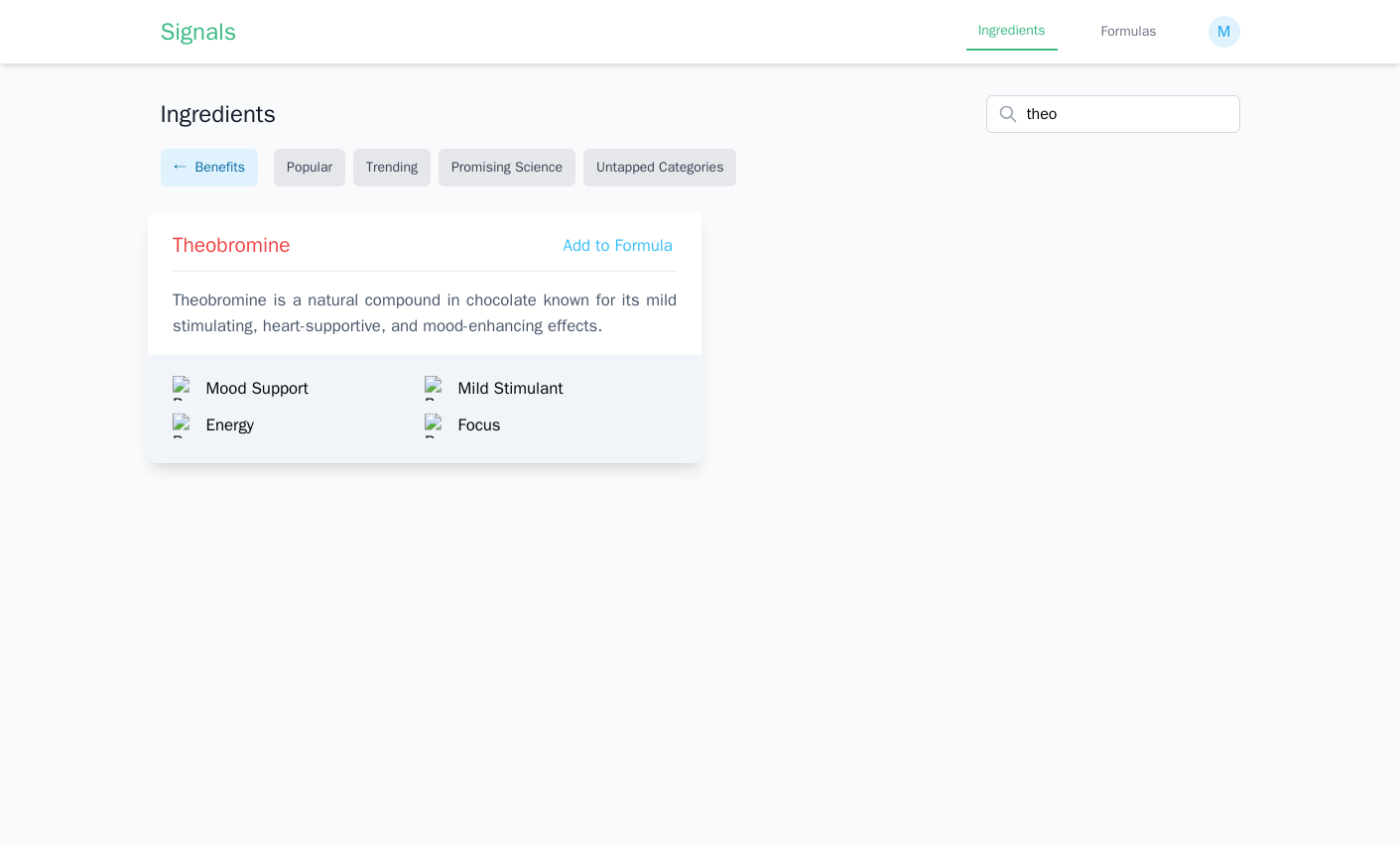 click on "Theobromine  Add to Formula  Theobromine is a natural compound in chocolate known for its mild stimulating, heart-supportive, and mood-enhancing effects." at bounding box center (424, 279) 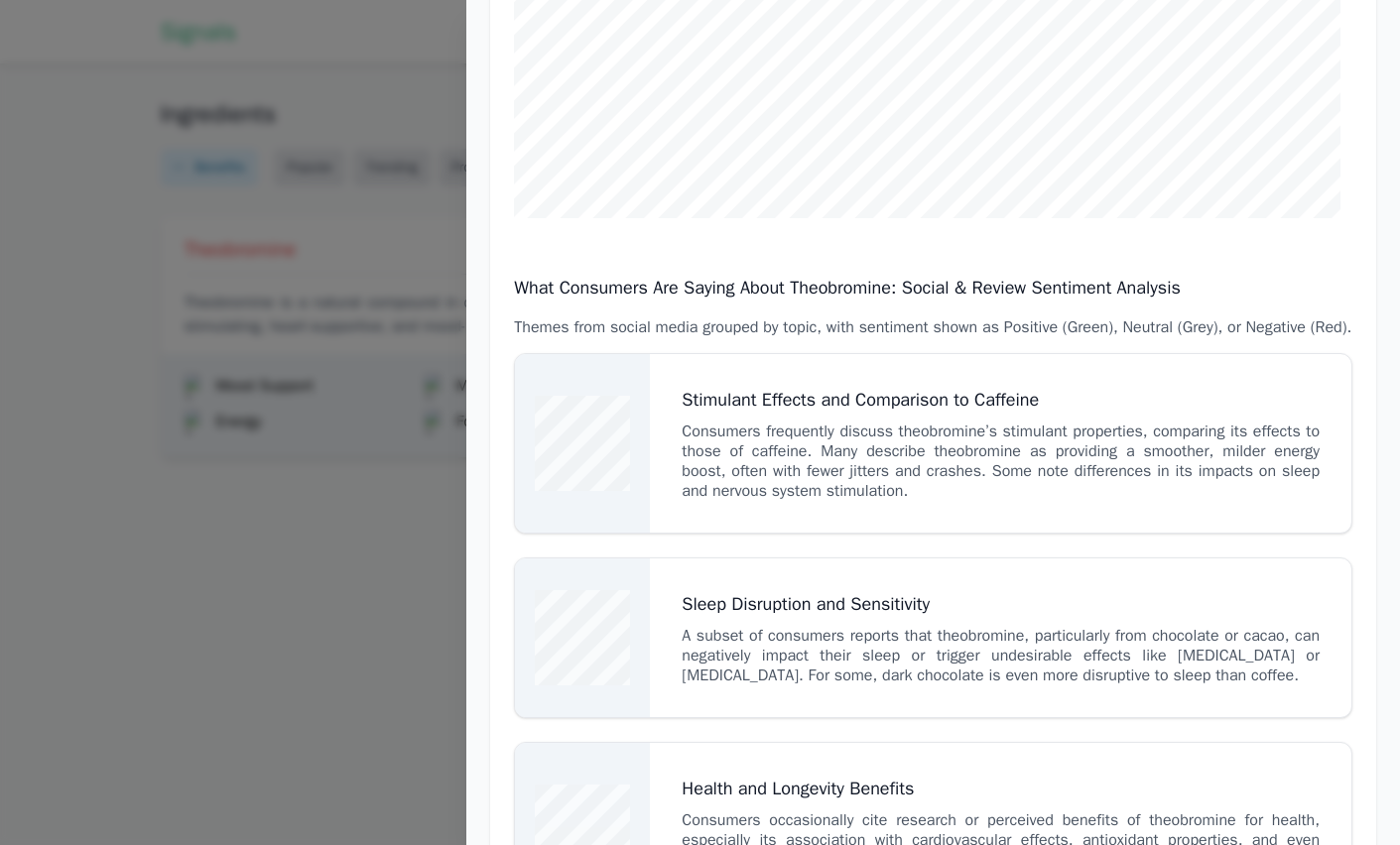 scroll, scrollTop: 0, scrollLeft: 0, axis: both 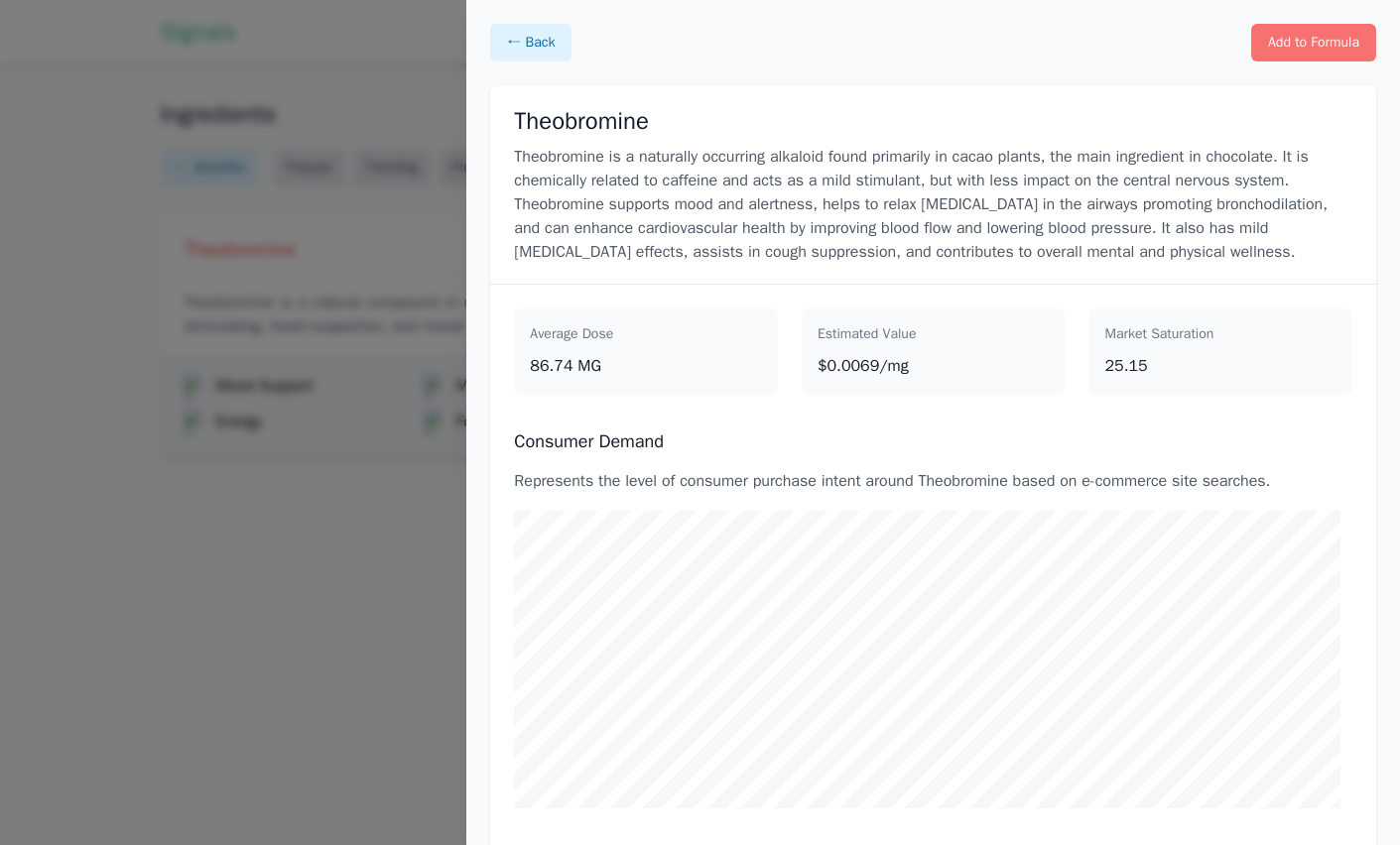 click at bounding box center [700, 422] 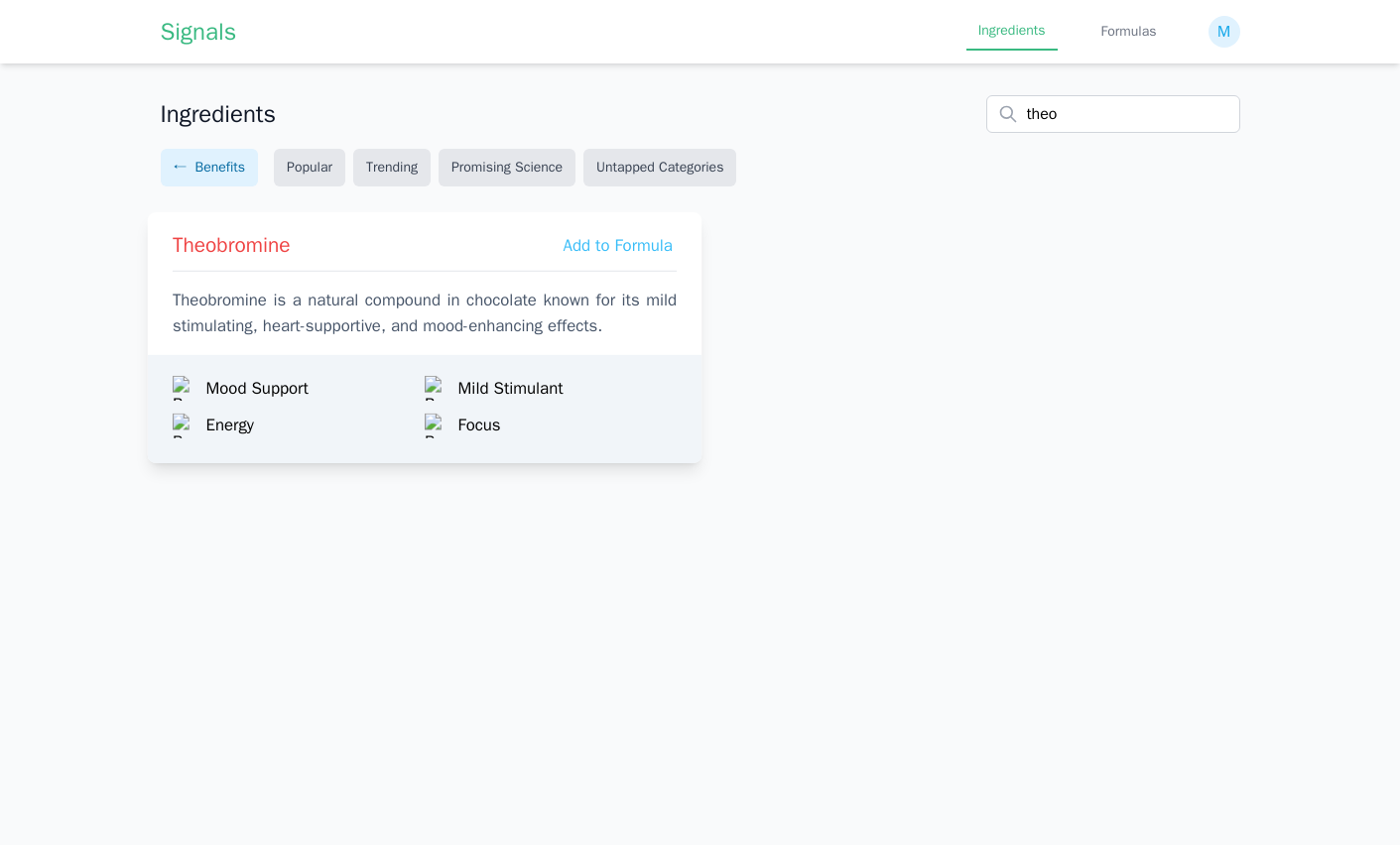click on "Theobromine is a natural compound in chocolate known for its mild stimulating, heart-supportive, and mood-enhancing effects." at bounding box center (424, 313) 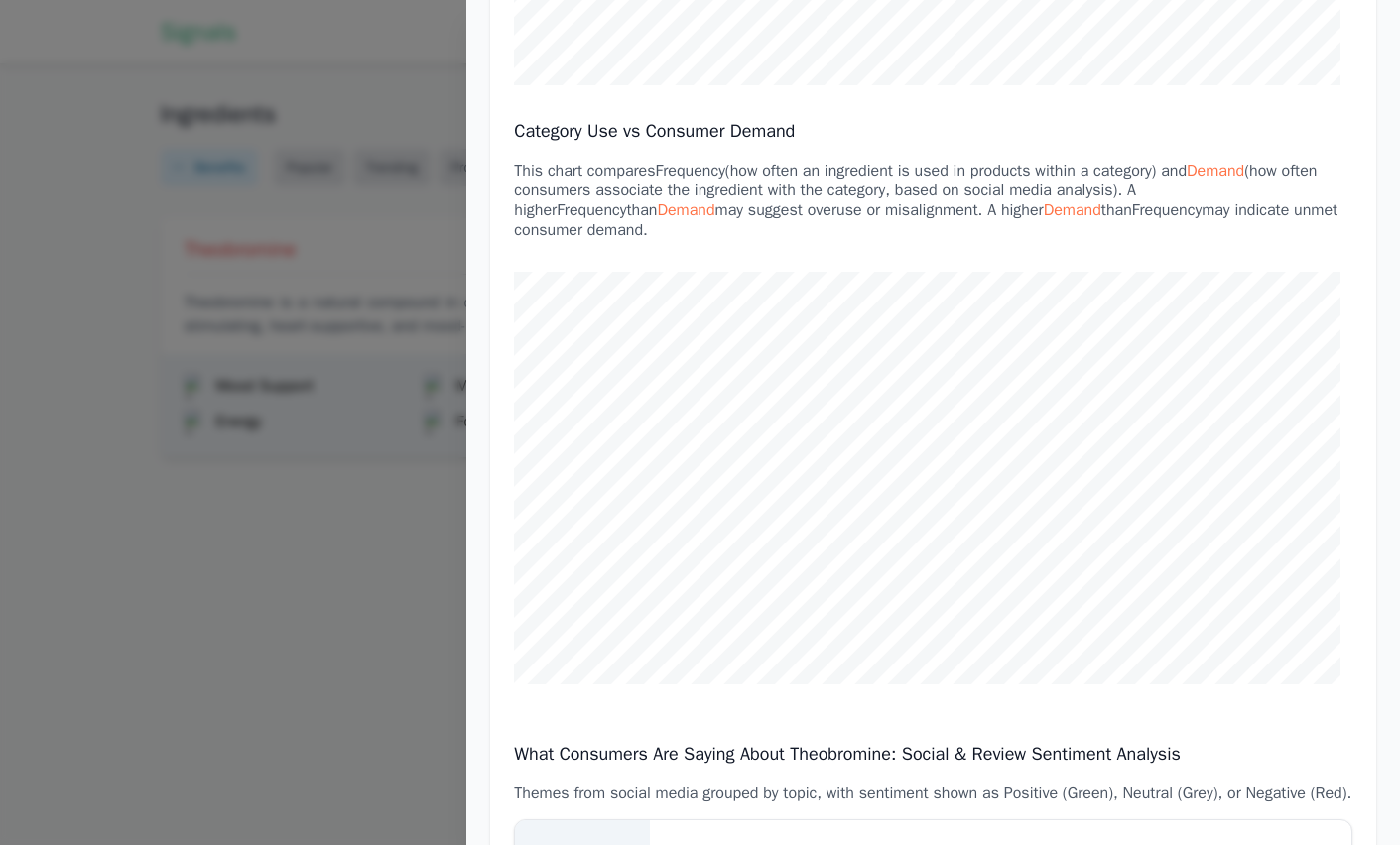 scroll, scrollTop: 0, scrollLeft: 0, axis: both 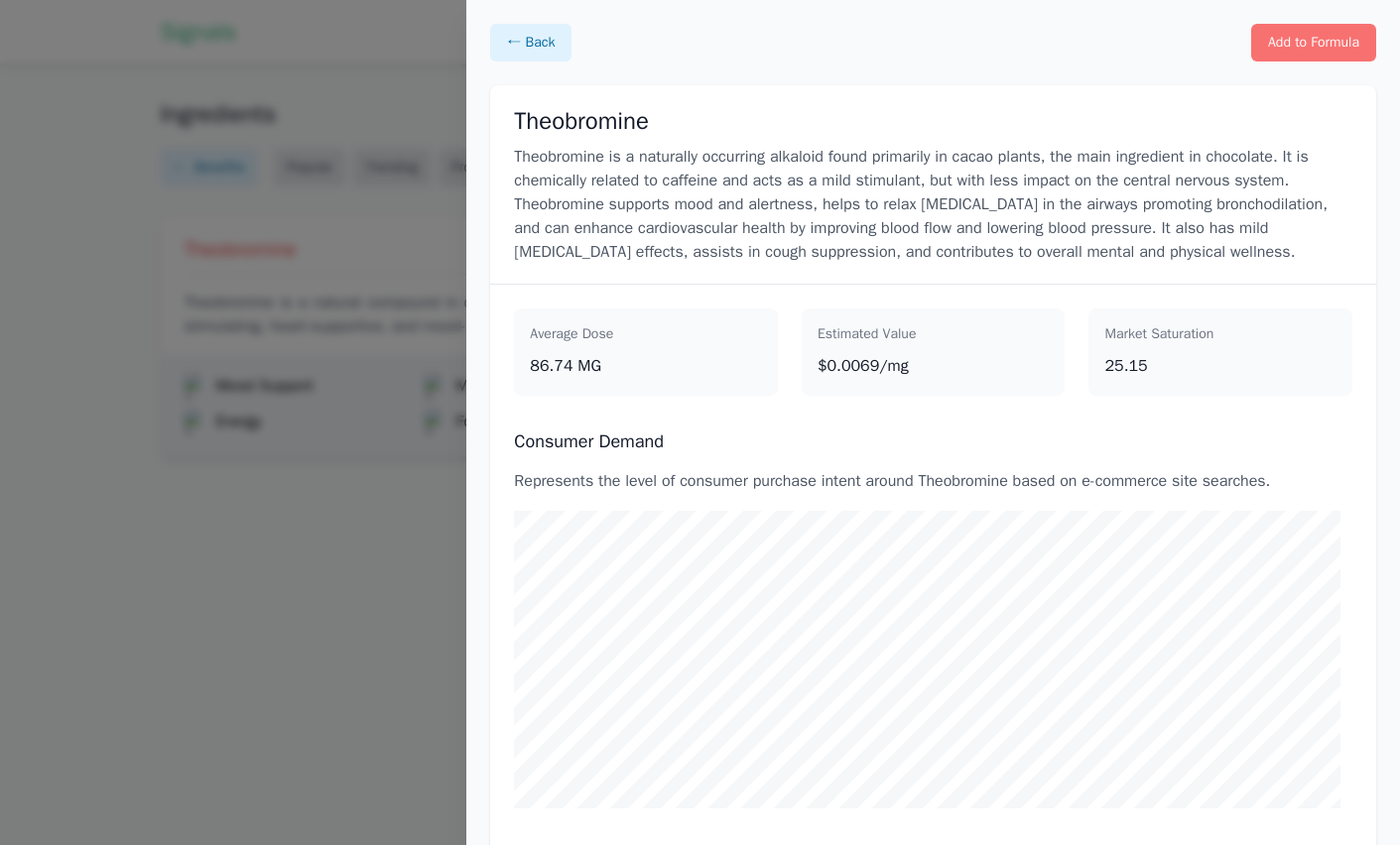 click at bounding box center [700, 422] 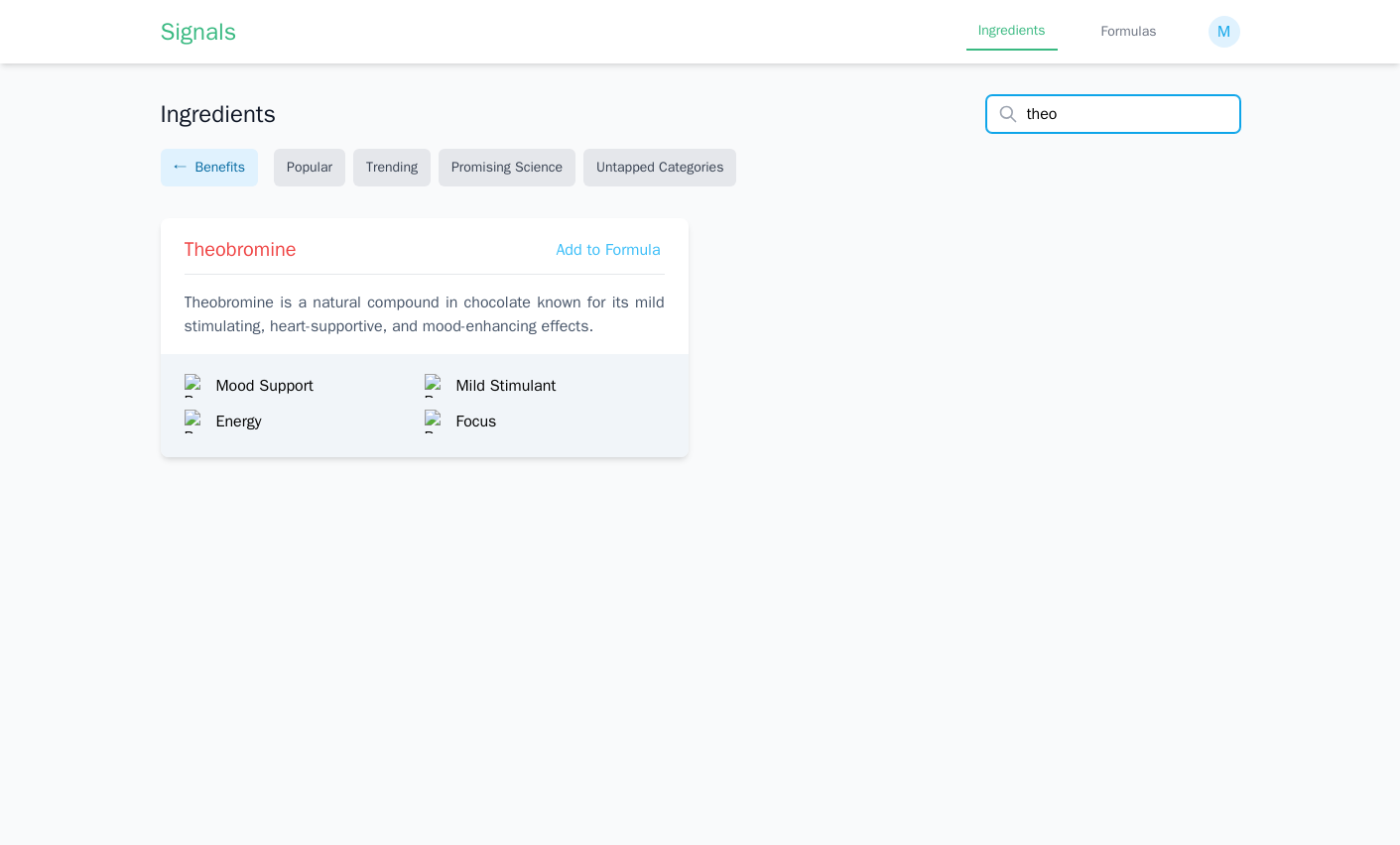 drag, startPoint x: 1081, startPoint y: 116, endPoint x: 1000, endPoint y: 104, distance: 81.88406 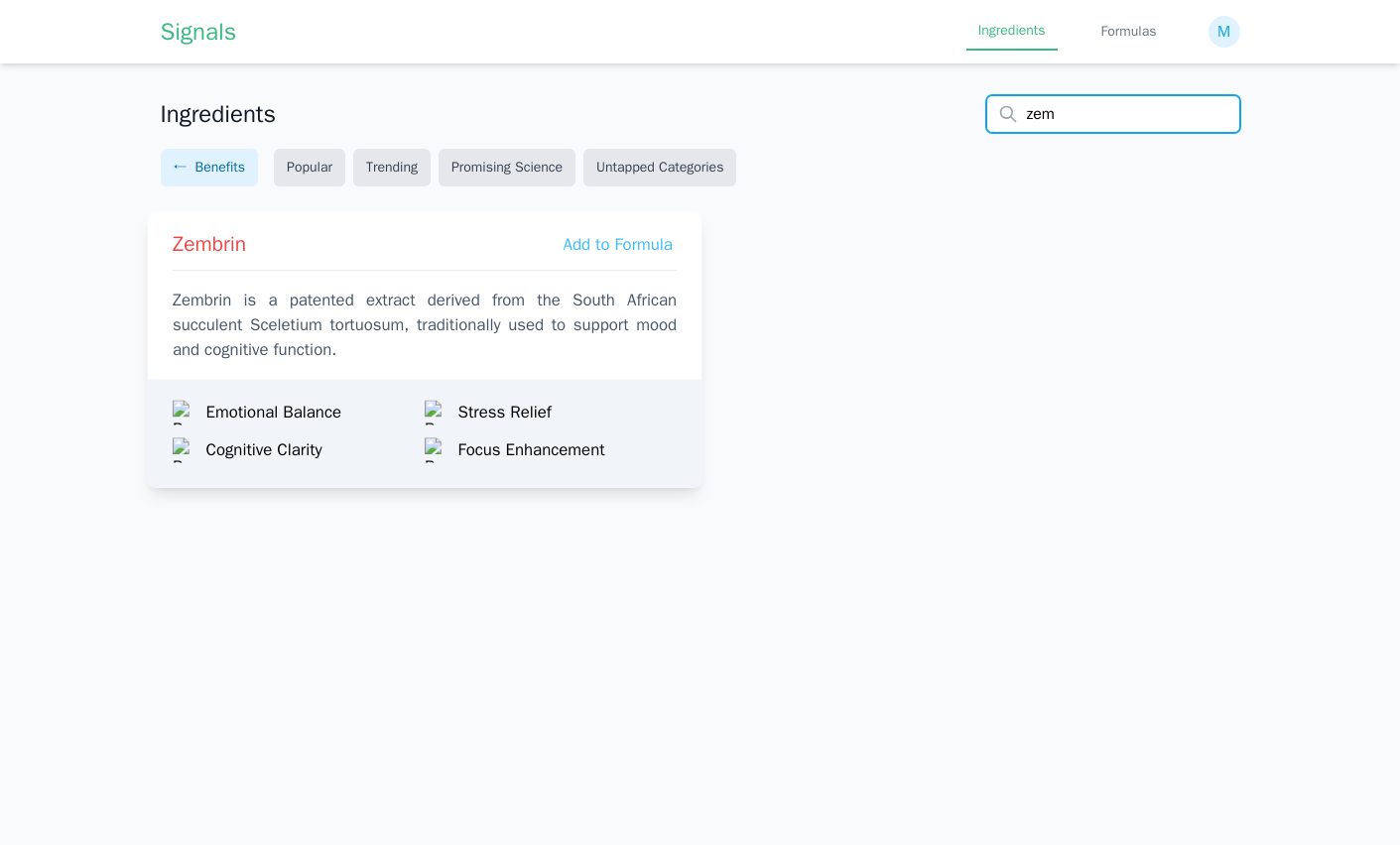 type on "zem" 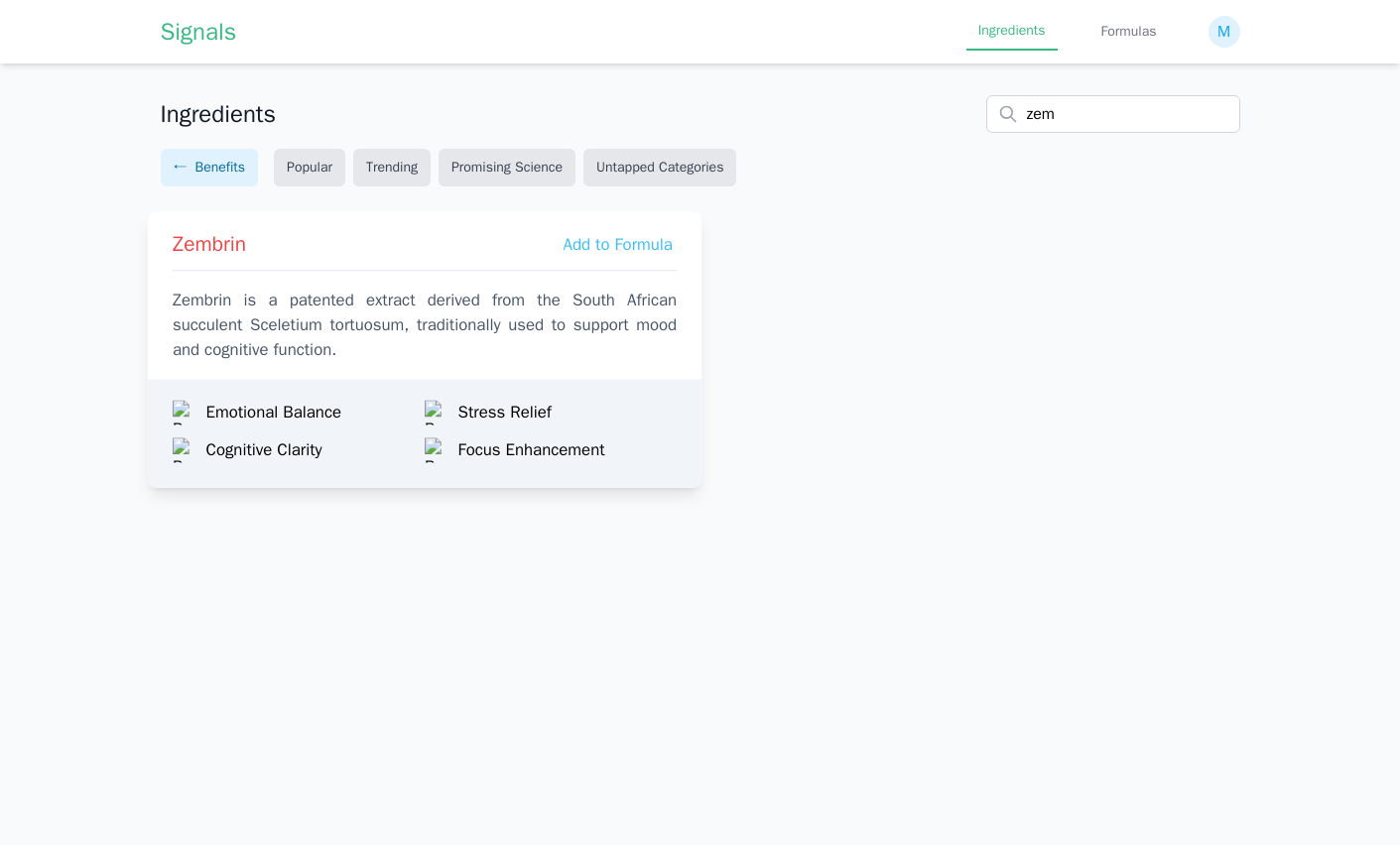 click on "Zembrin  Add to Formula" at bounding box center (424, 245) 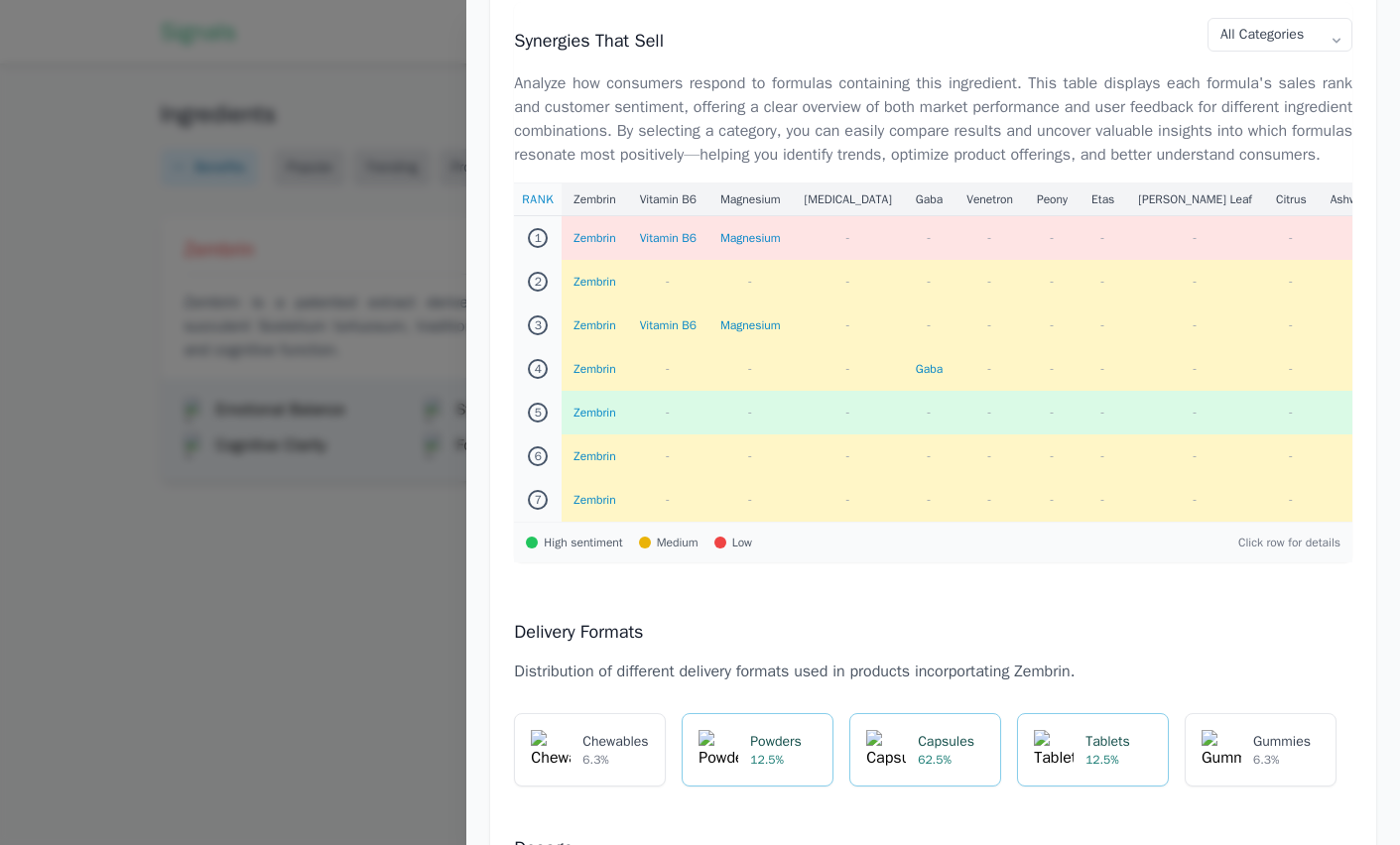 scroll, scrollTop: 1836, scrollLeft: 0, axis: vertical 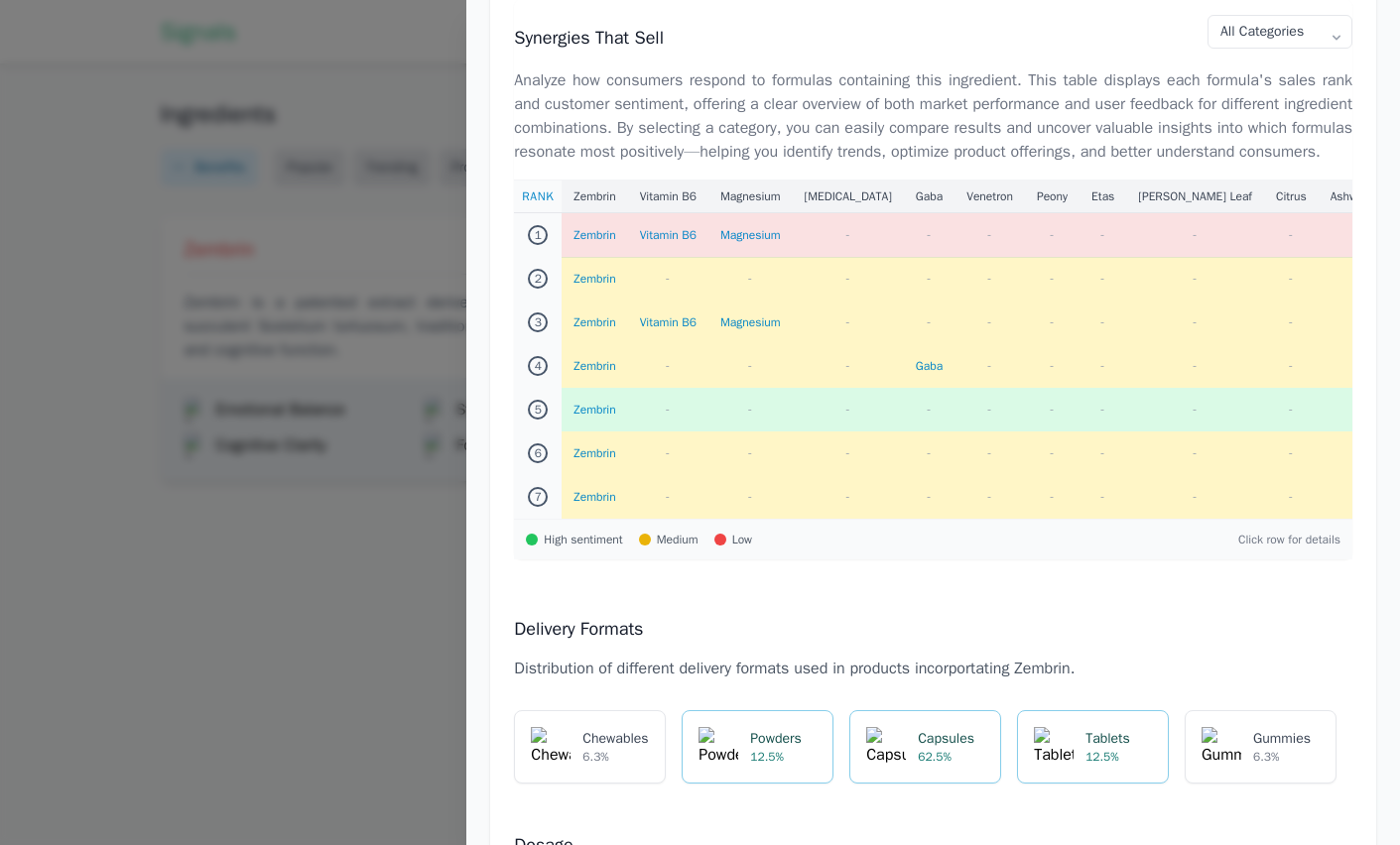 click on "Zembrin" at bounding box center (594, 235) 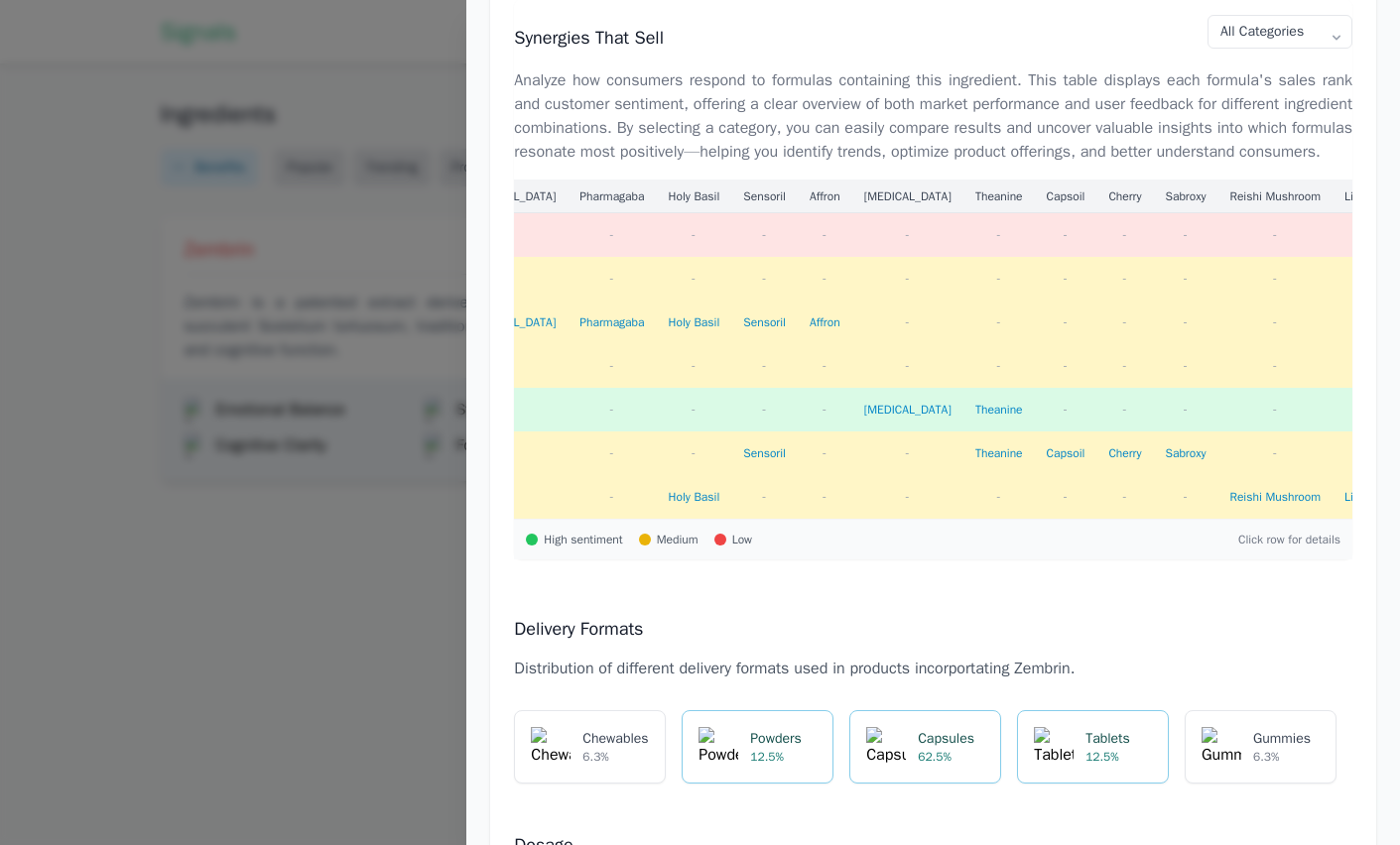 scroll, scrollTop: 0, scrollLeft: 0, axis: both 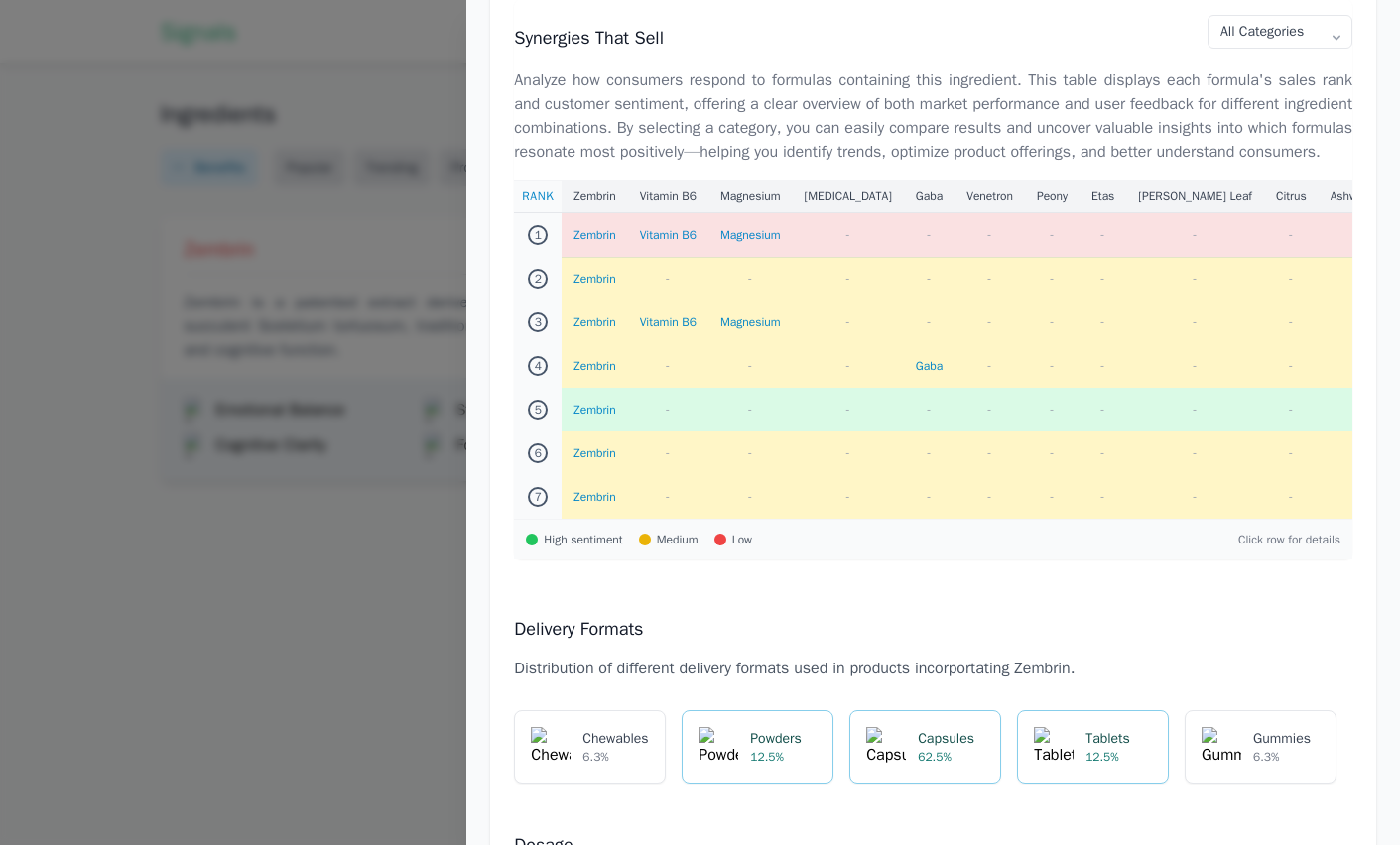 click on "Zembrin" at bounding box center (594, 235) 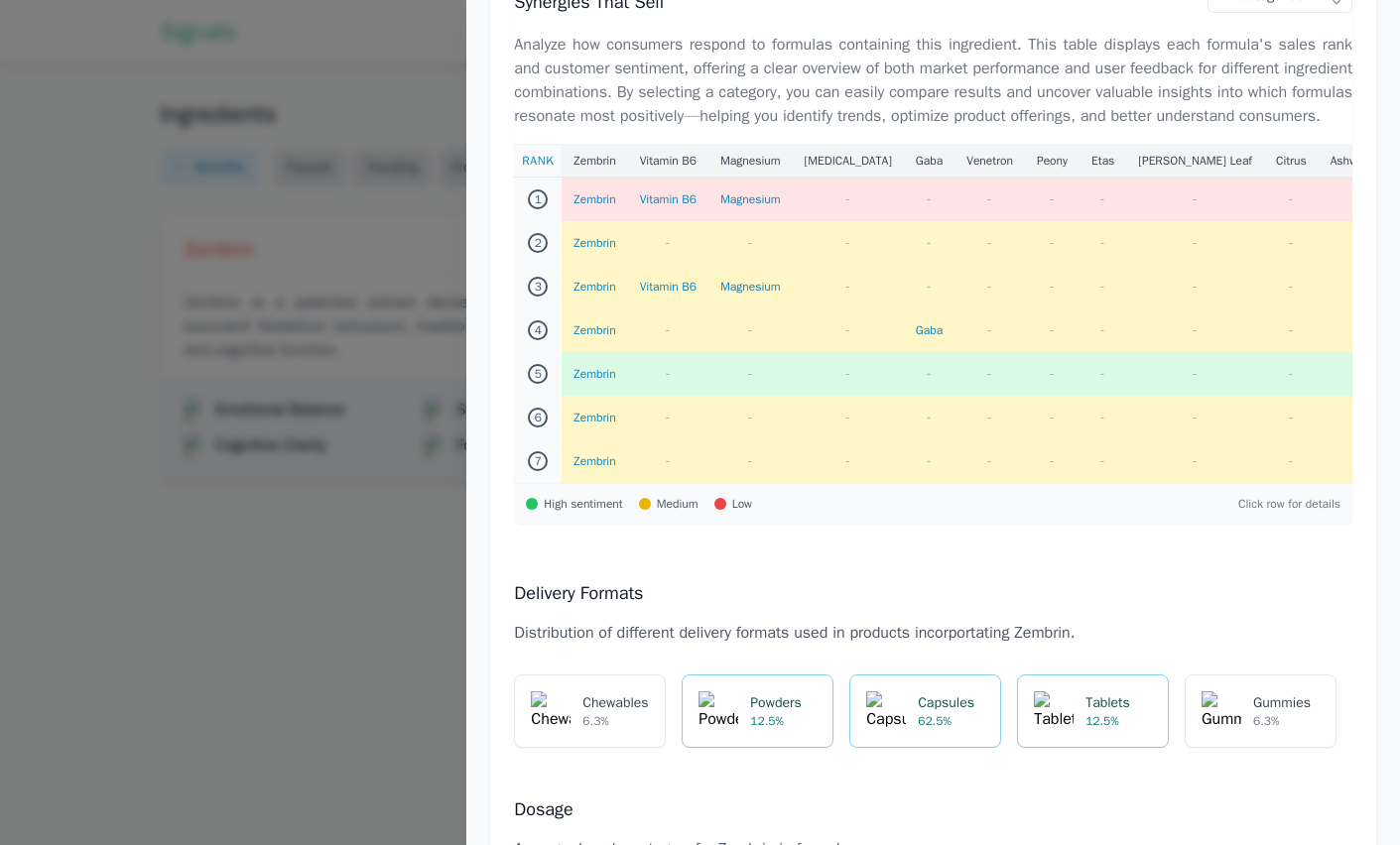 scroll, scrollTop: 1802, scrollLeft: 0, axis: vertical 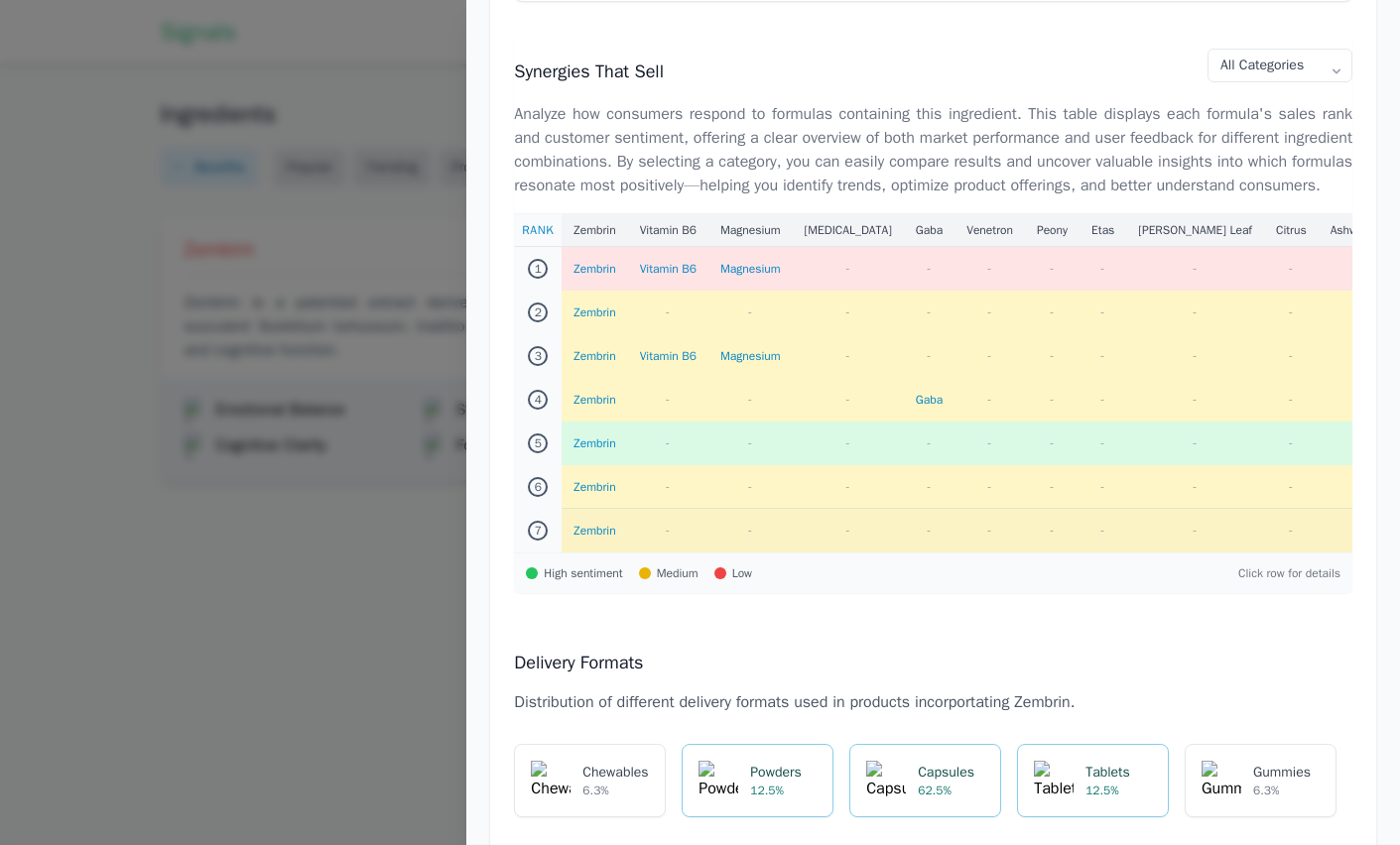 click on "Zembrin" at bounding box center [594, 531] 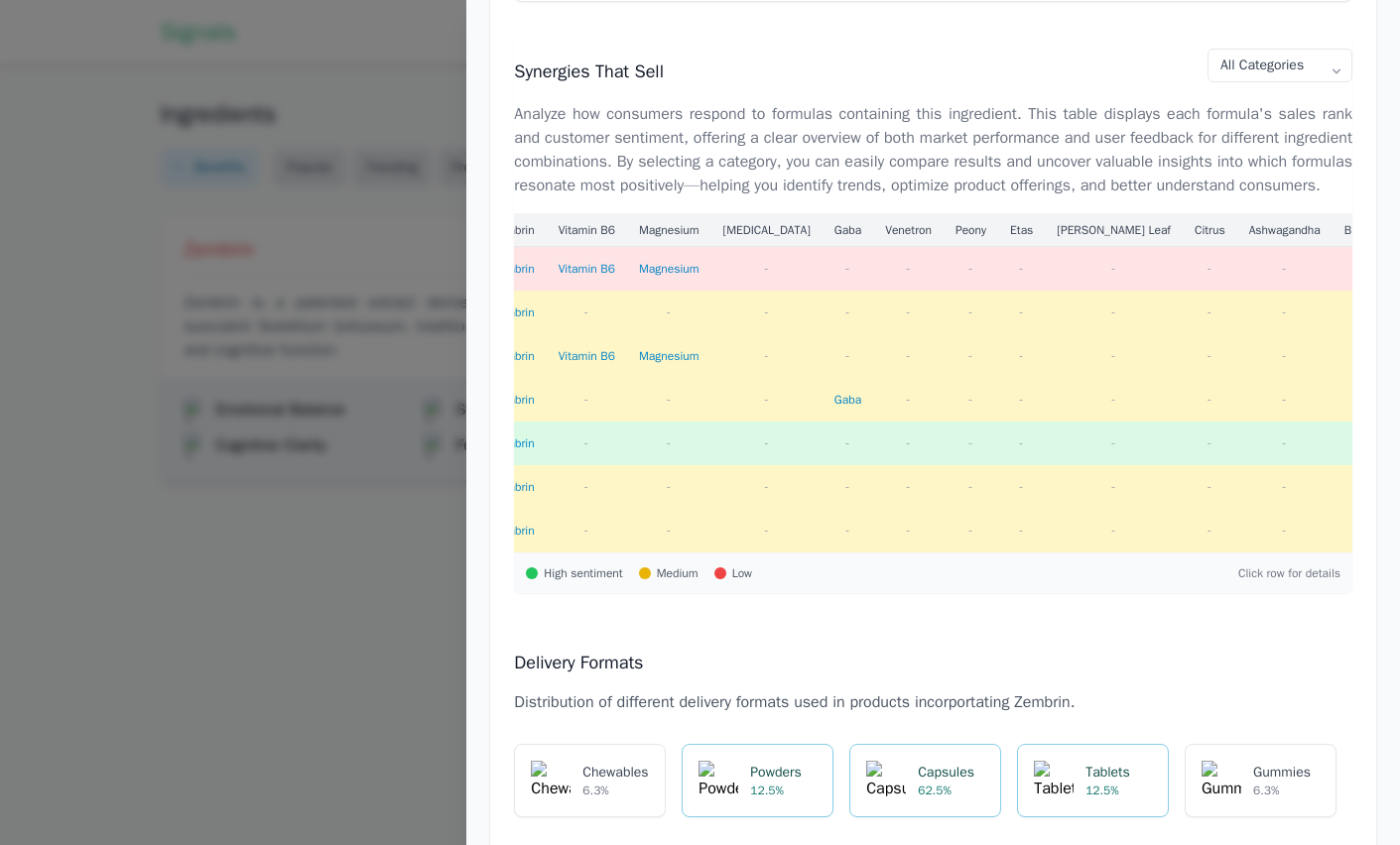 scroll, scrollTop: 0, scrollLeft: 0, axis: both 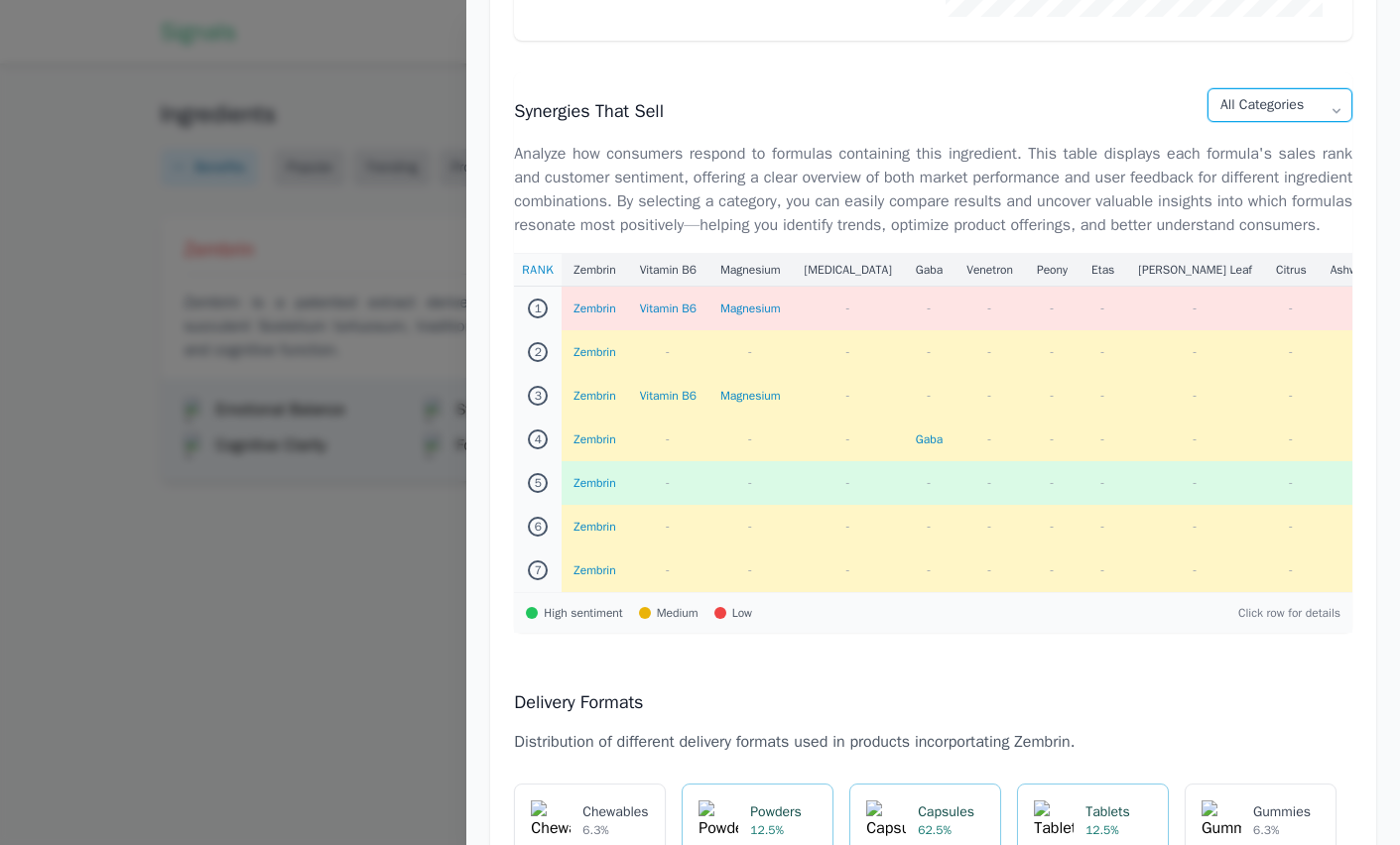 click on "All Categories Stress & Mood Sleep Cognitive Health" at bounding box center [1280, 105] 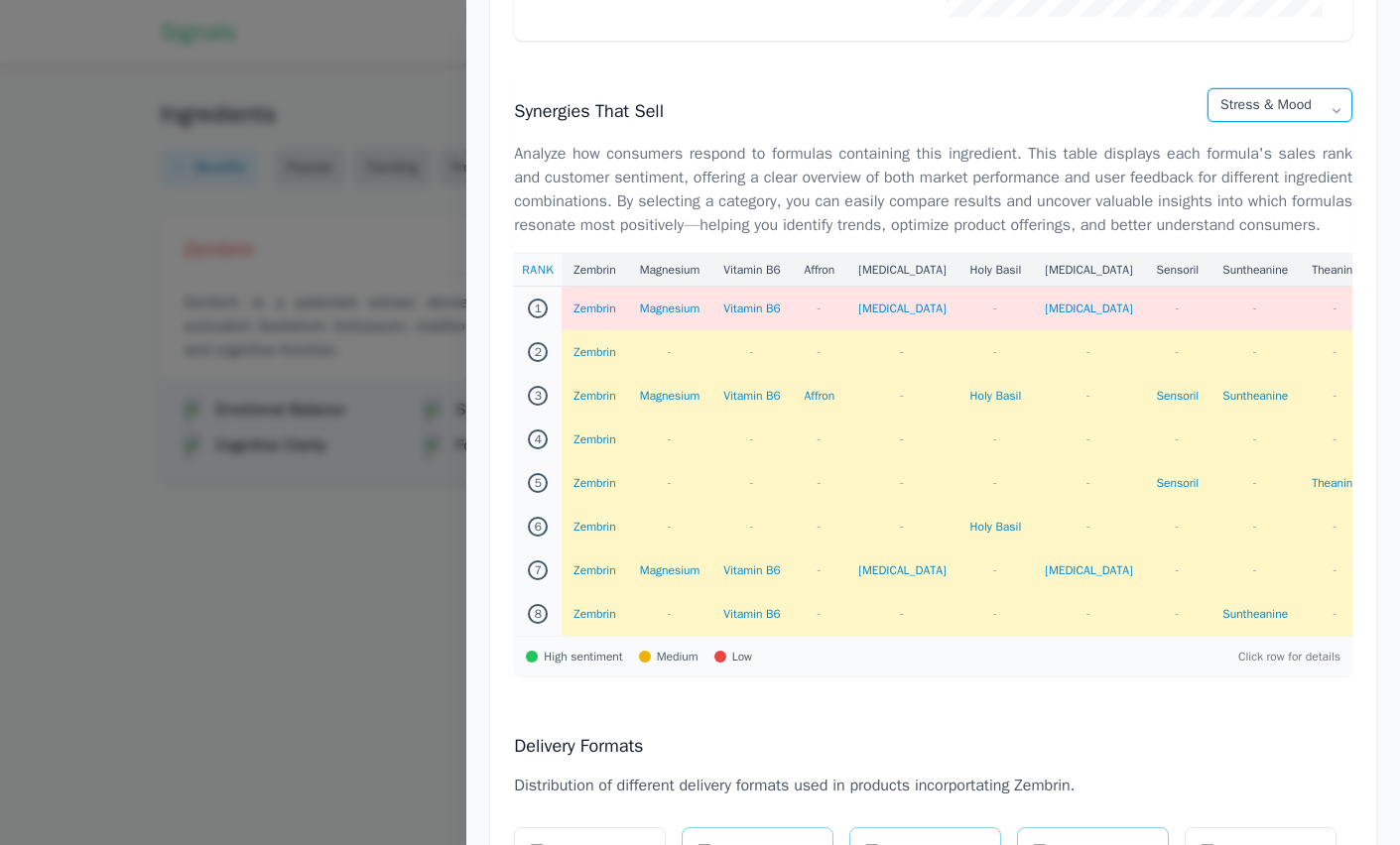 click on "All Categories Stress & Mood Sleep Cognitive Health" at bounding box center [1280, 105] 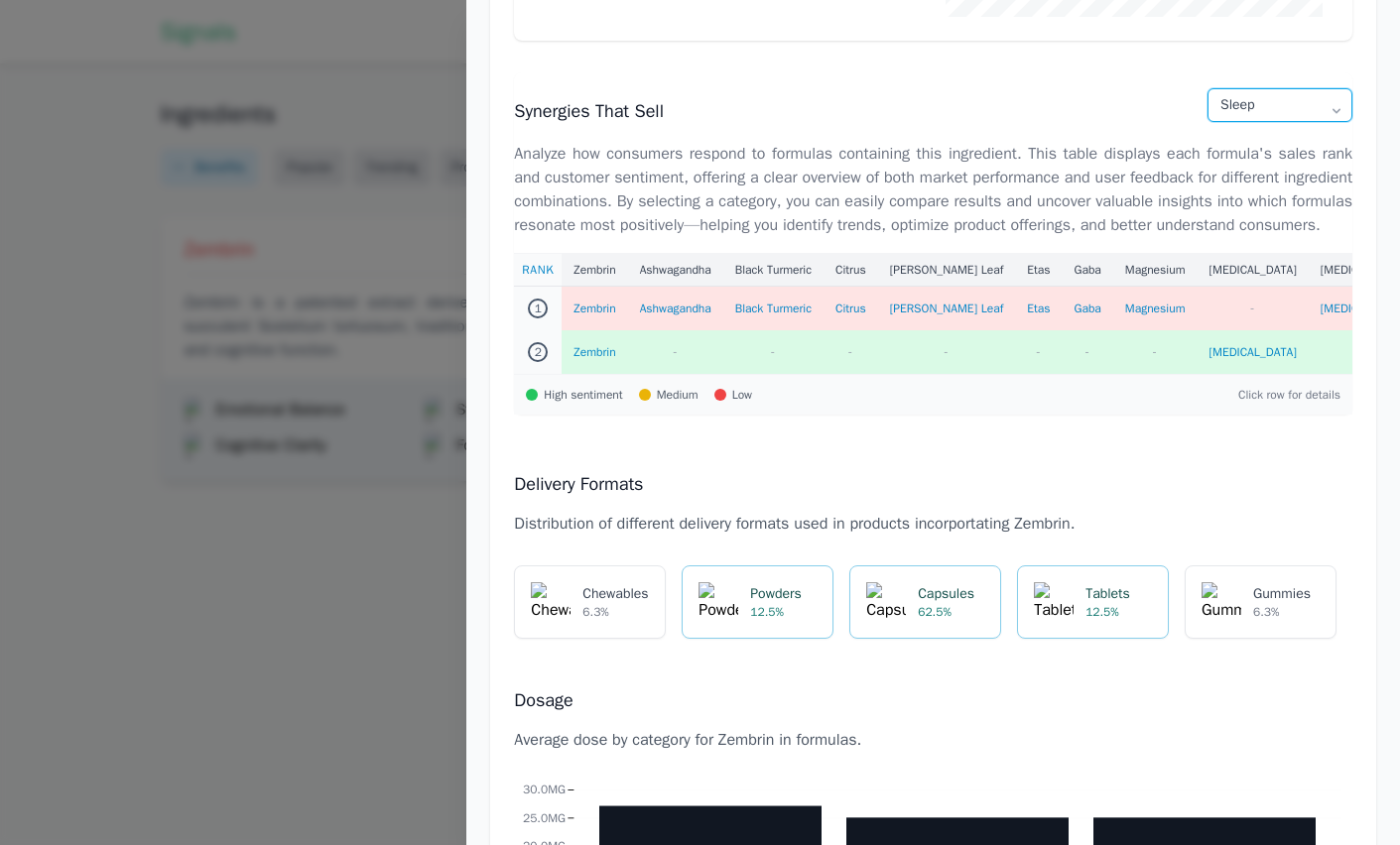 click on "All Categories Stress & Mood Sleep Cognitive Health" at bounding box center [1280, 105] 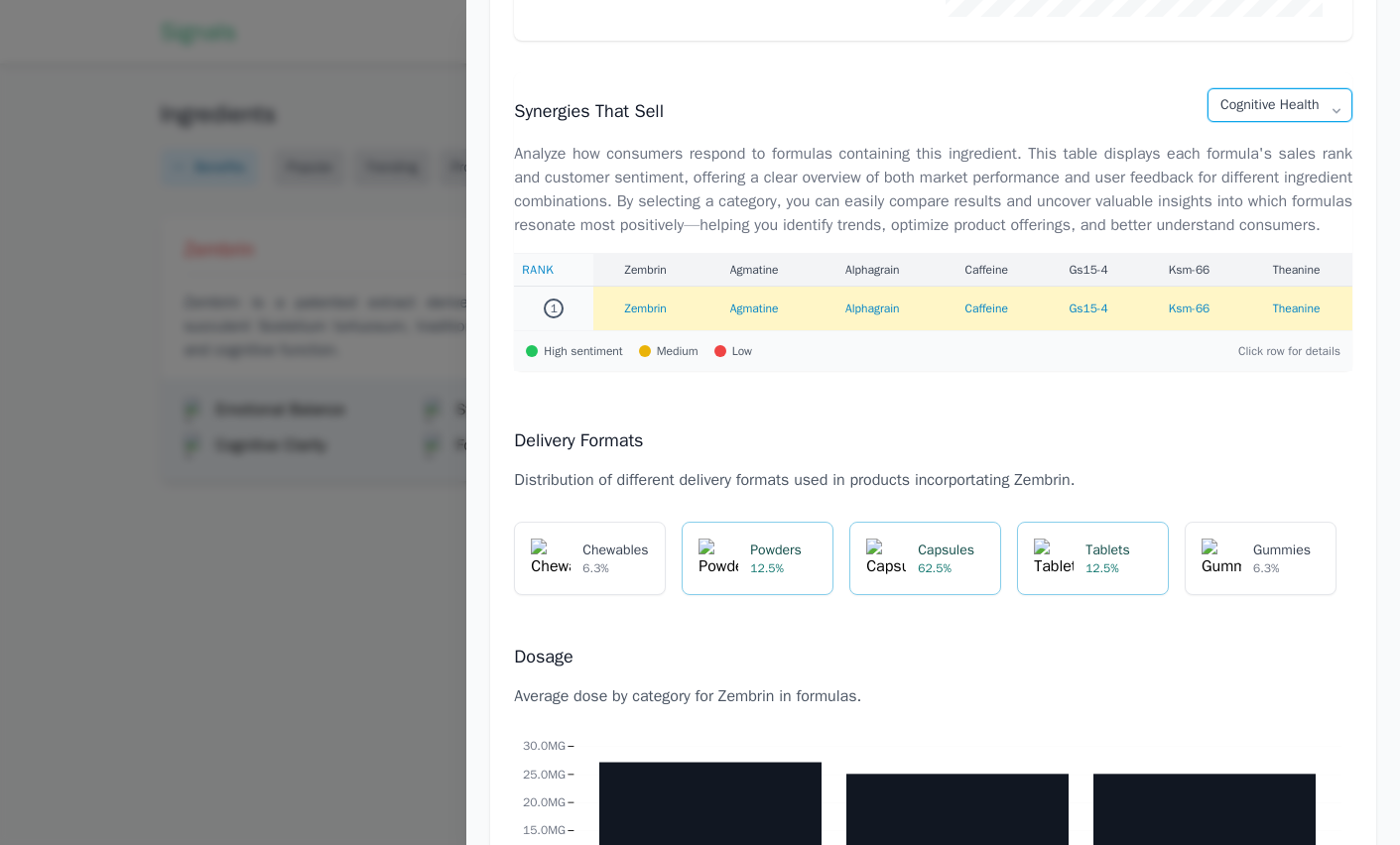 click on "All Categories Stress & Mood Sleep Cognitive Health" at bounding box center [1280, 105] 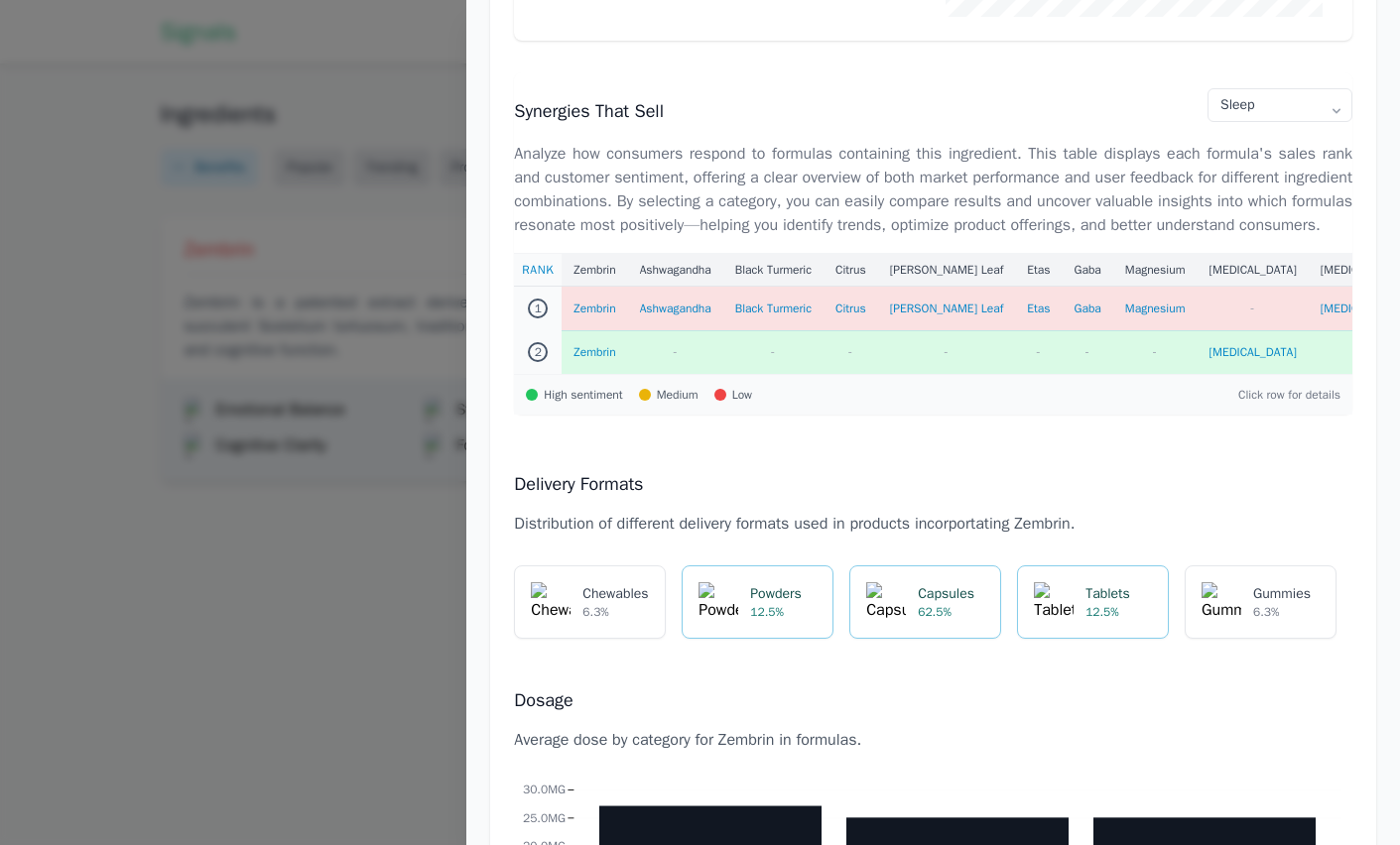 click on "Zembrin" at bounding box center [594, 308] 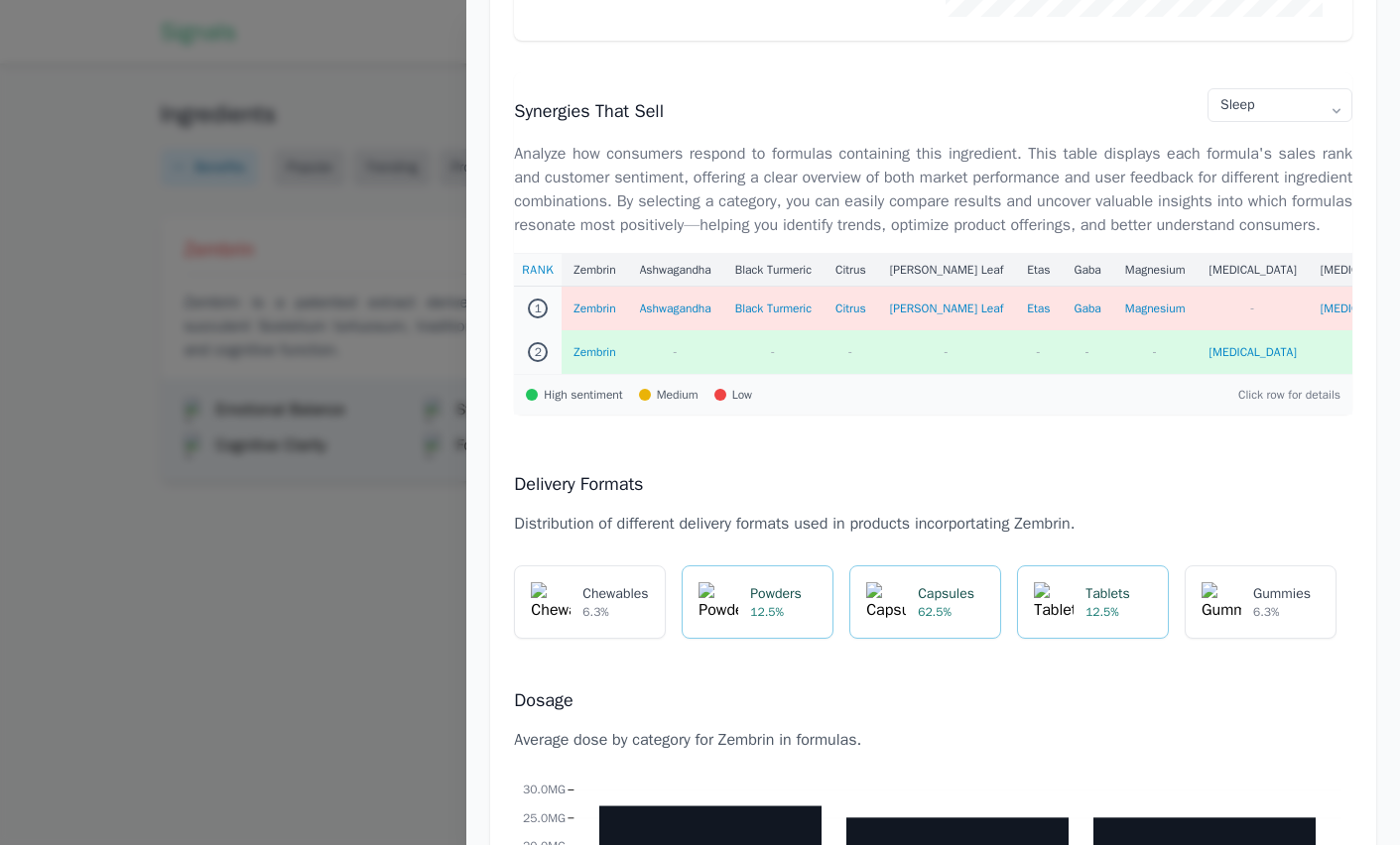 click at bounding box center [700, 422] 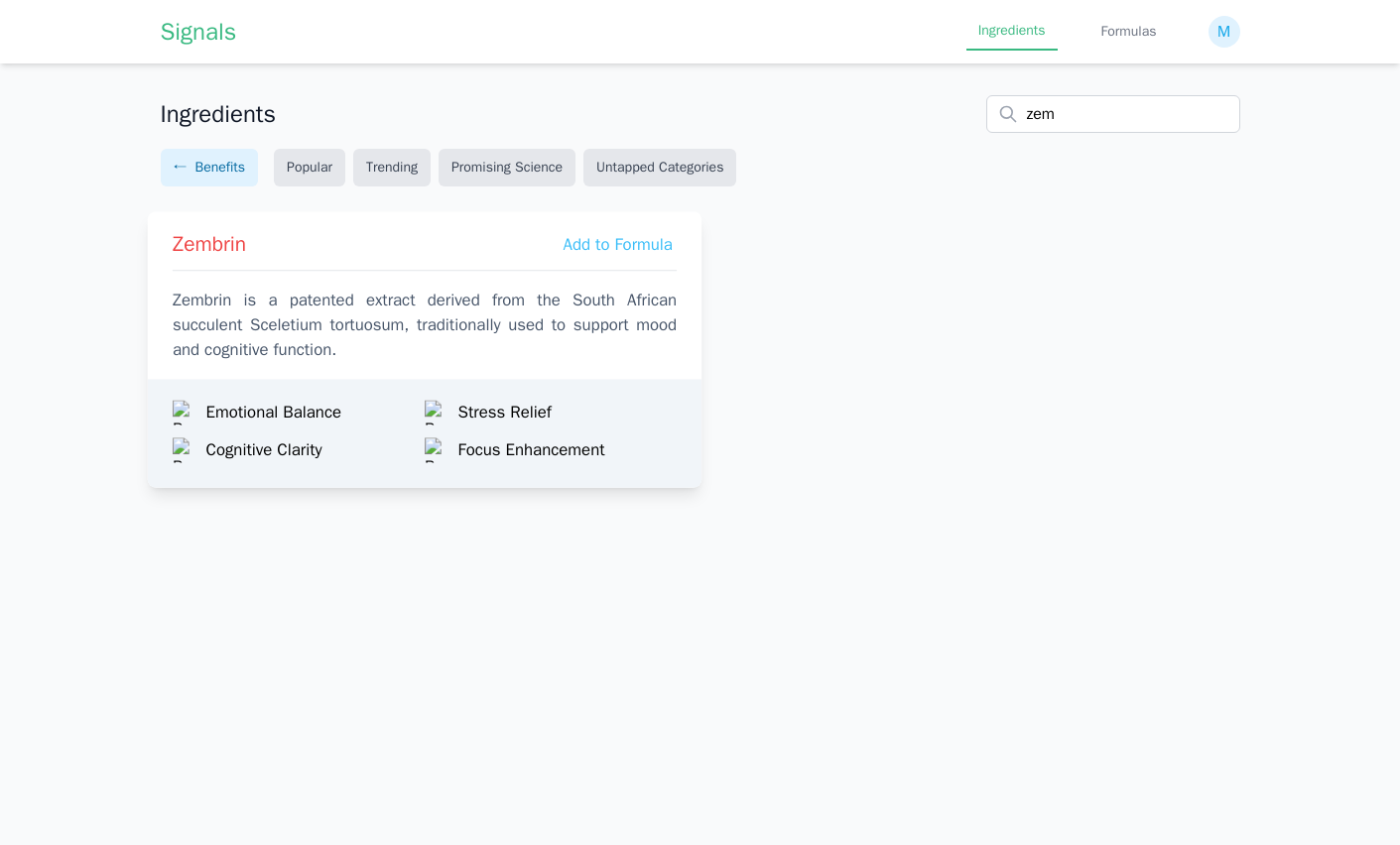 click on "Zembrin is a patented extract derived from the South African succulent Sceletium tortuosum, traditionally used to support mood and cognitive function." at bounding box center [424, 325] 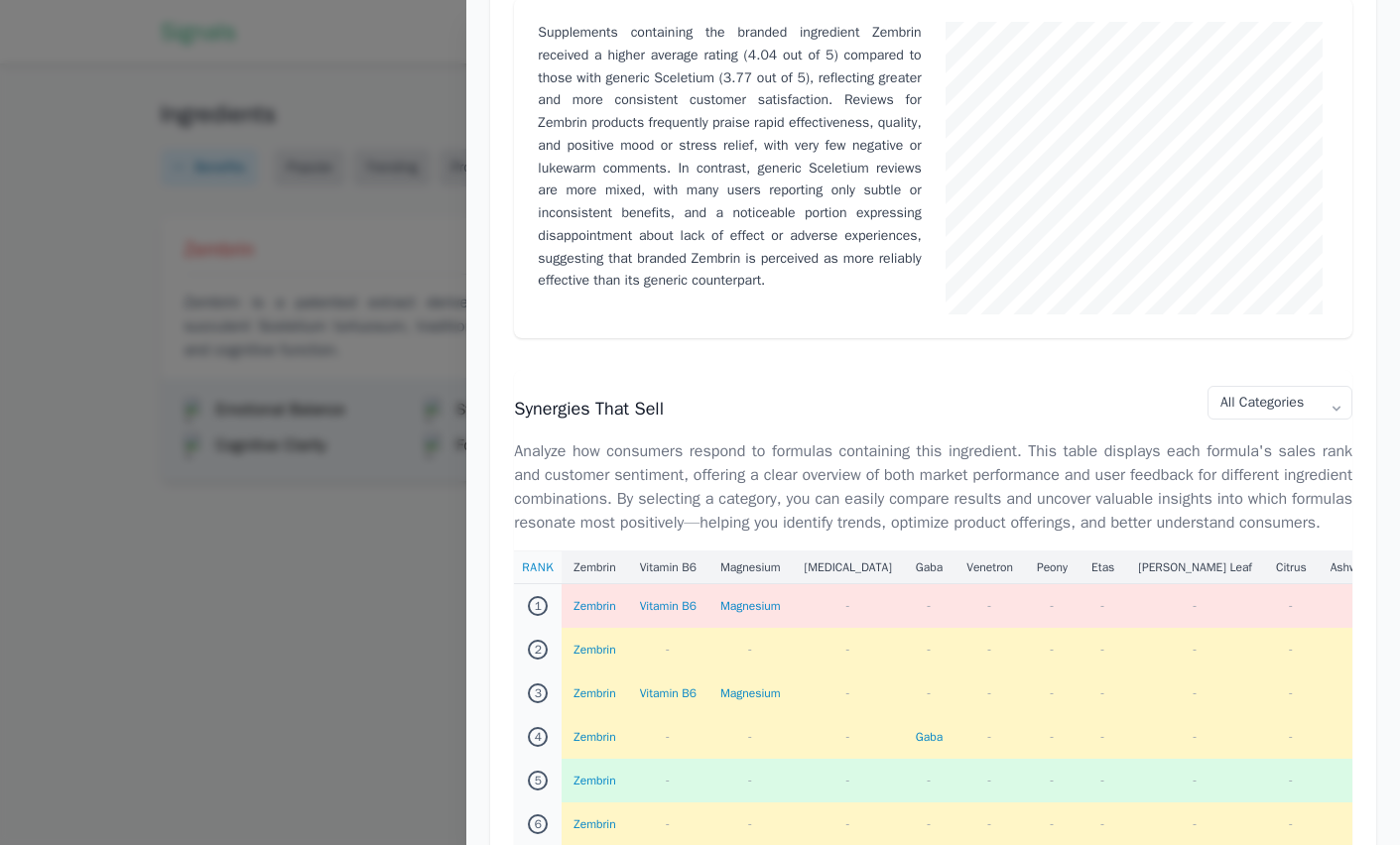 scroll, scrollTop: 1521, scrollLeft: 0, axis: vertical 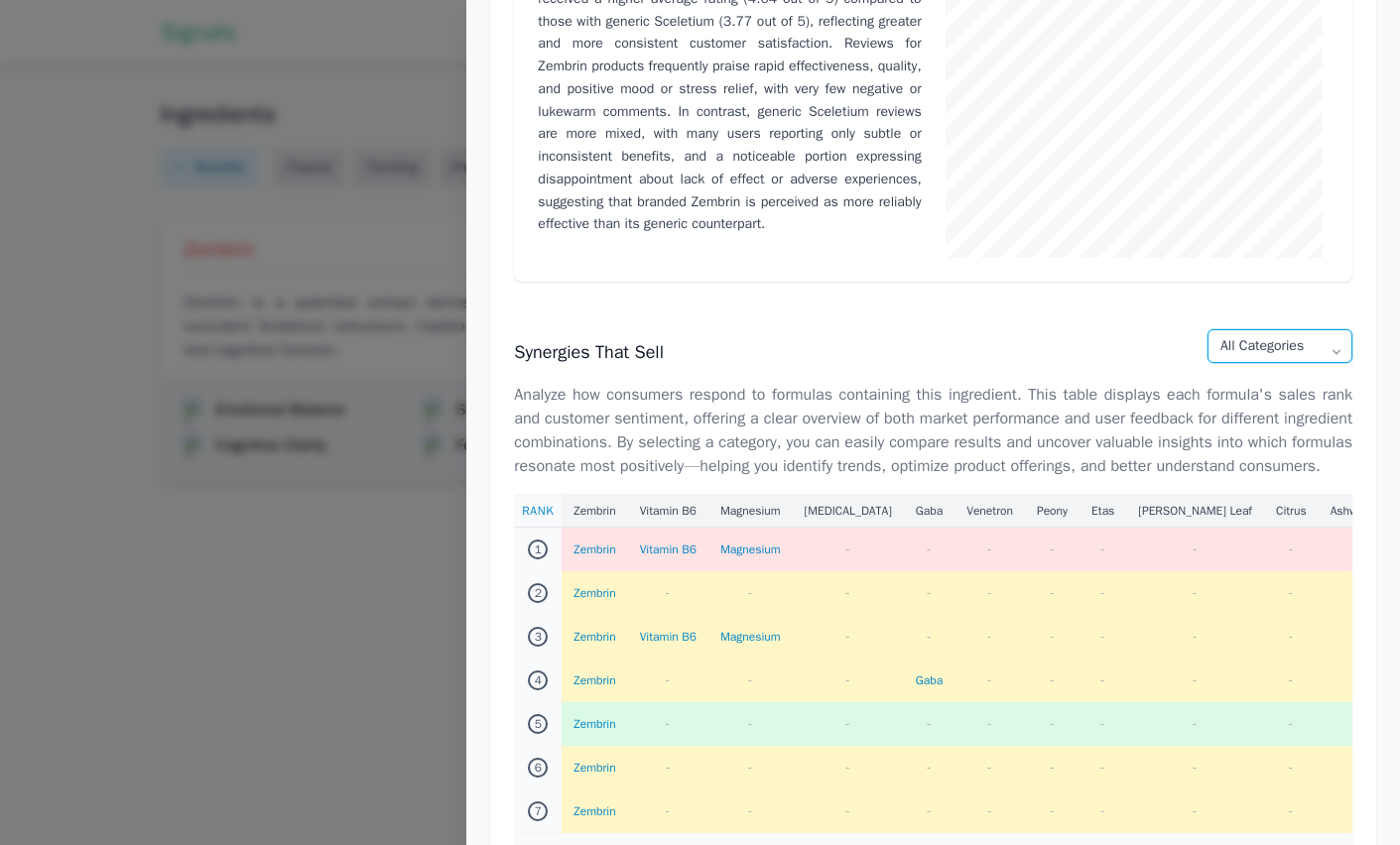 click on "All Categories Stress & Mood Sleep Cognitive Health" at bounding box center [1280, 346] 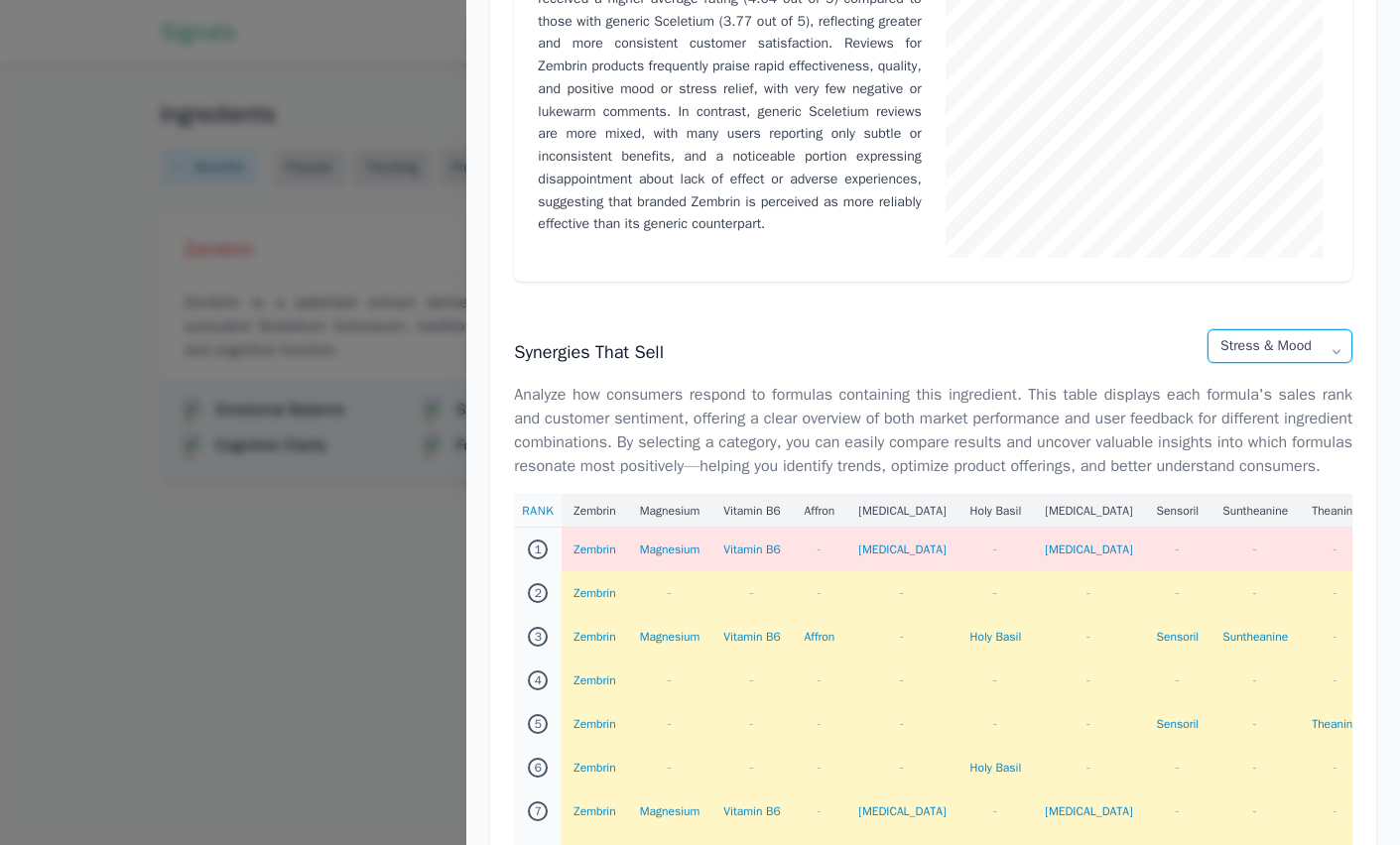 click on "All Categories Stress & Mood Sleep Cognitive Health" at bounding box center [1280, 346] 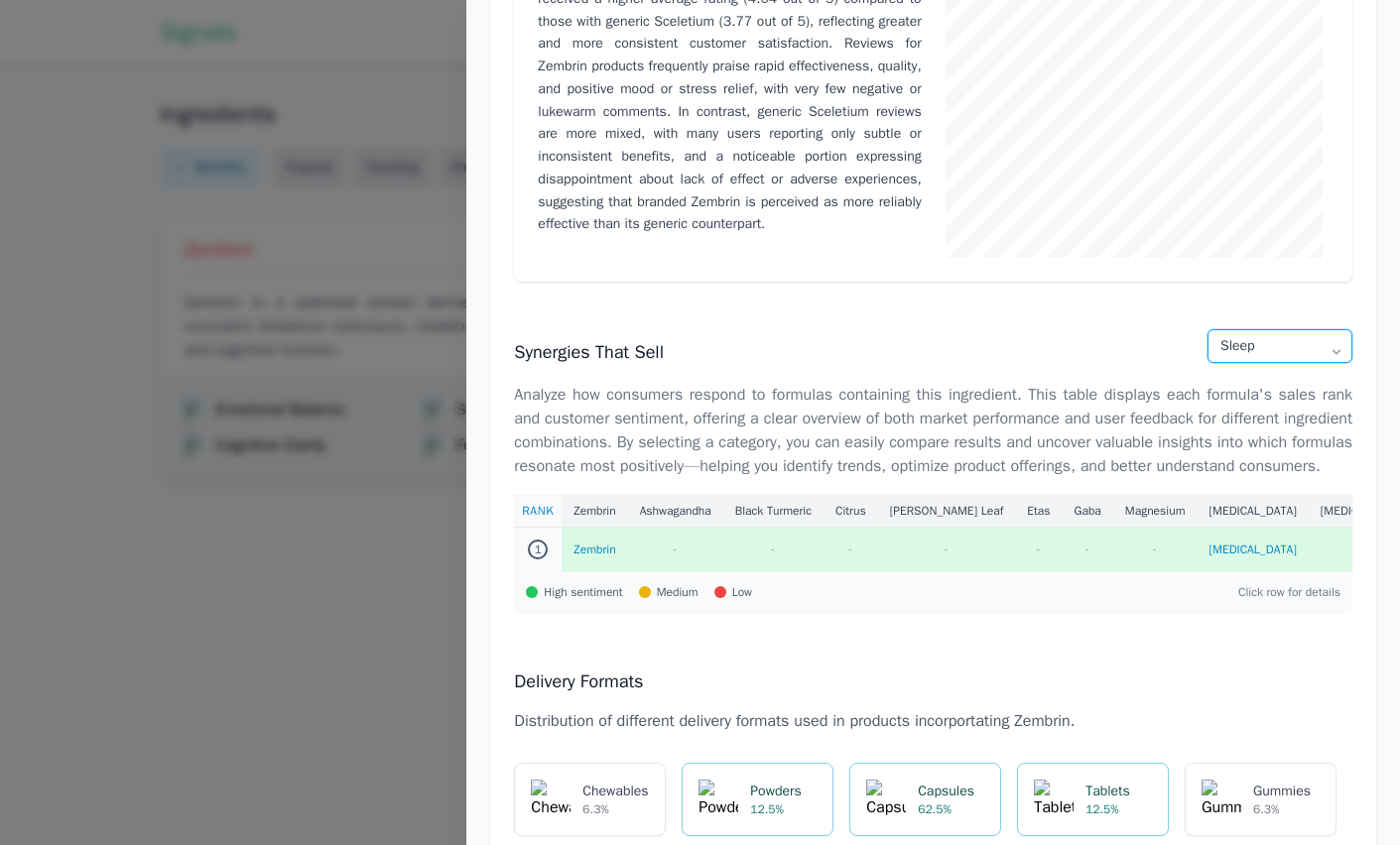 click on "All Categories Stress & Mood Sleep Cognitive Health" at bounding box center (1280, 346) 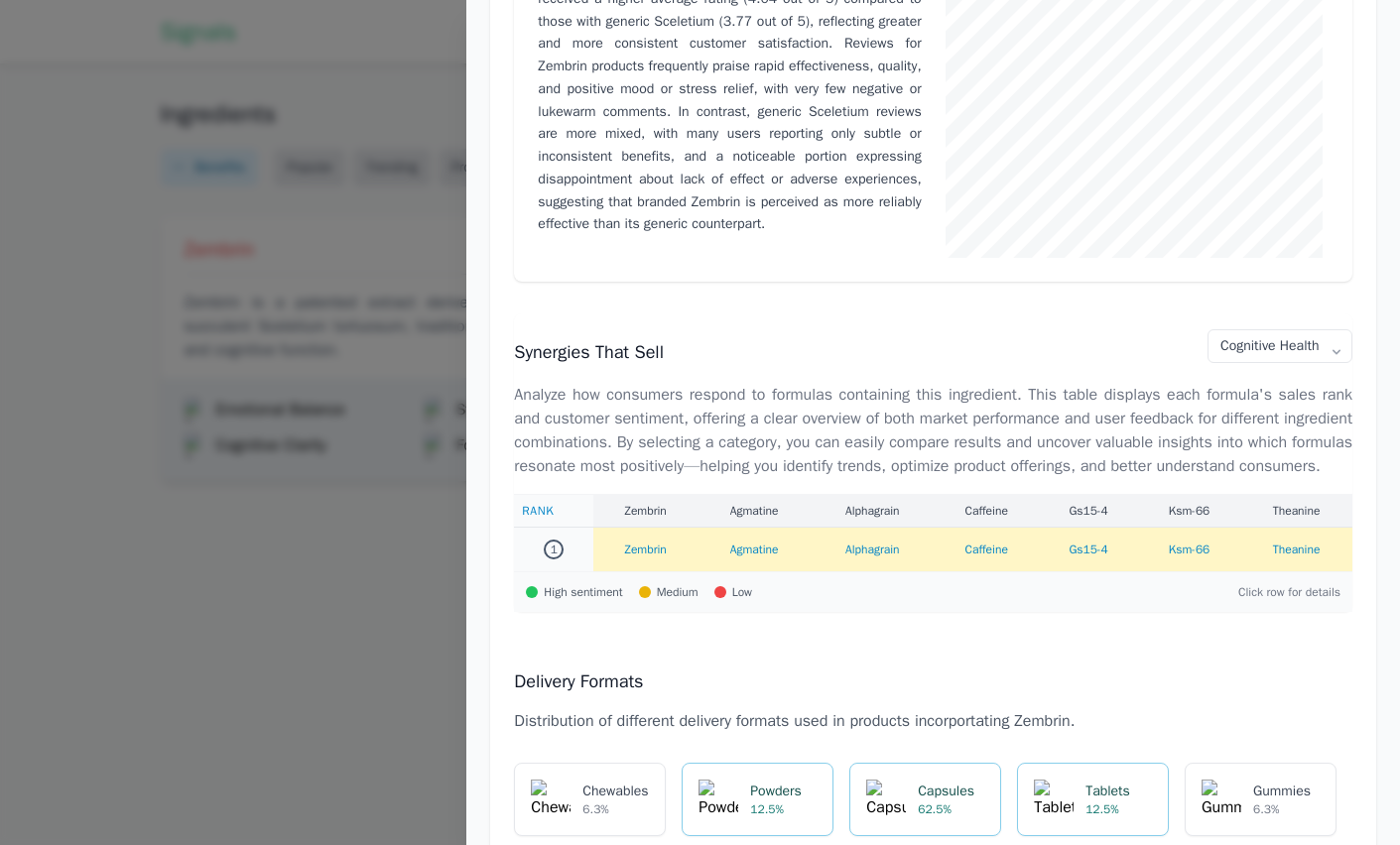 click on "Synergies That Sell All Categories Stress & Mood Sleep Cognitive Health" at bounding box center [933, 352] 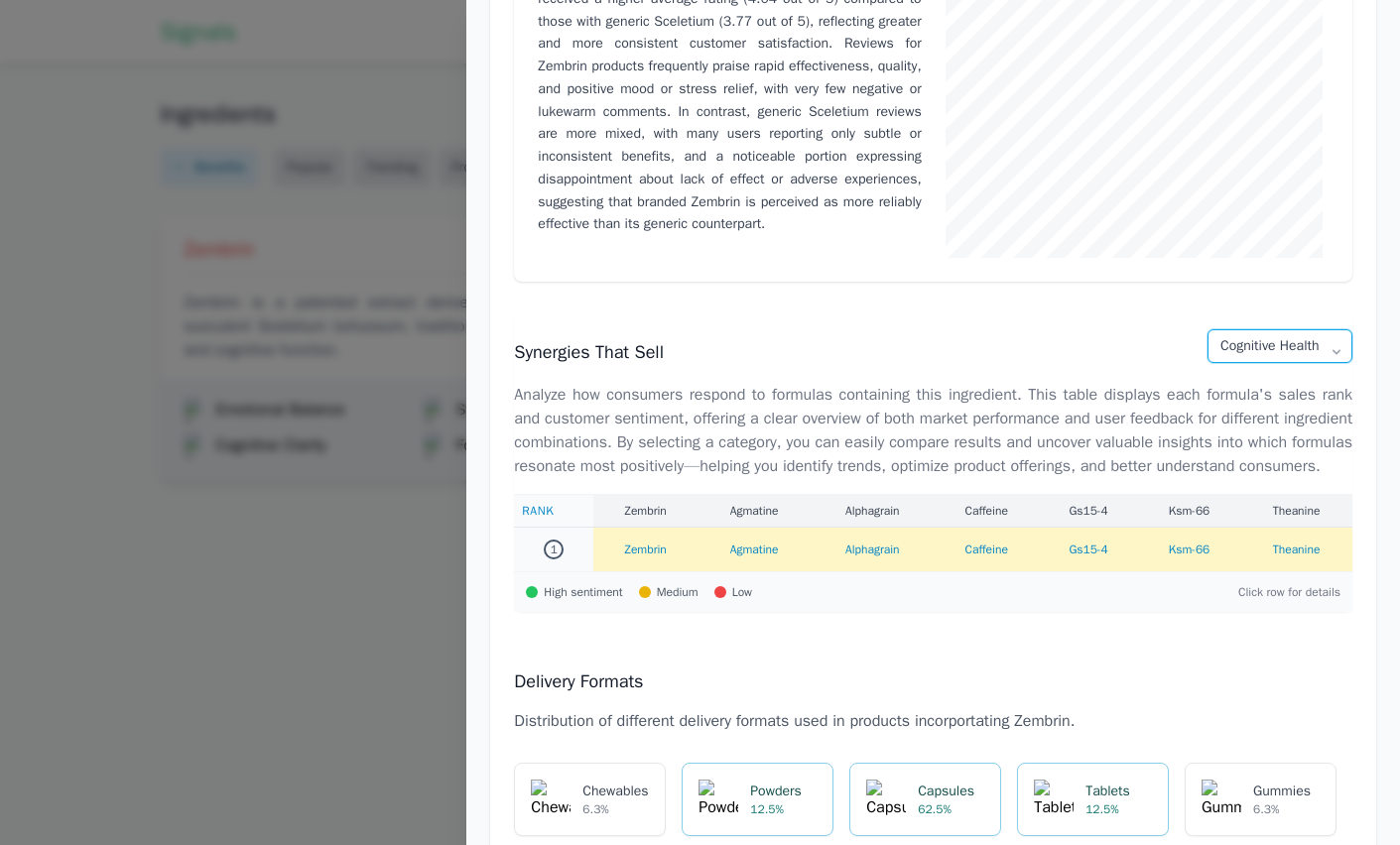click on "All Categories Stress & Mood Sleep Cognitive Health" at bounding box center (1280, 346) 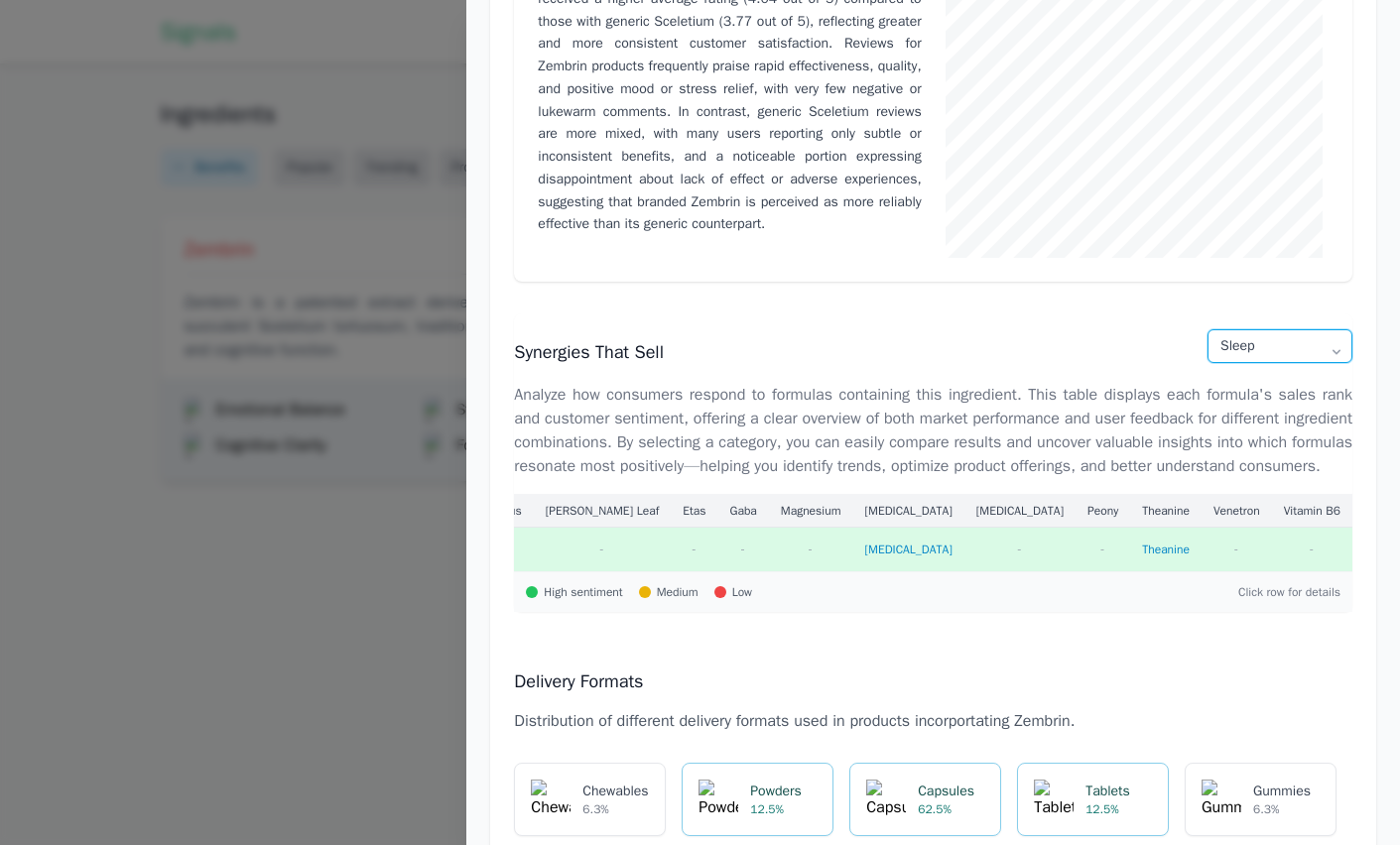 scroll, scrollTop: 0, scrollLeft: 0, axis: both 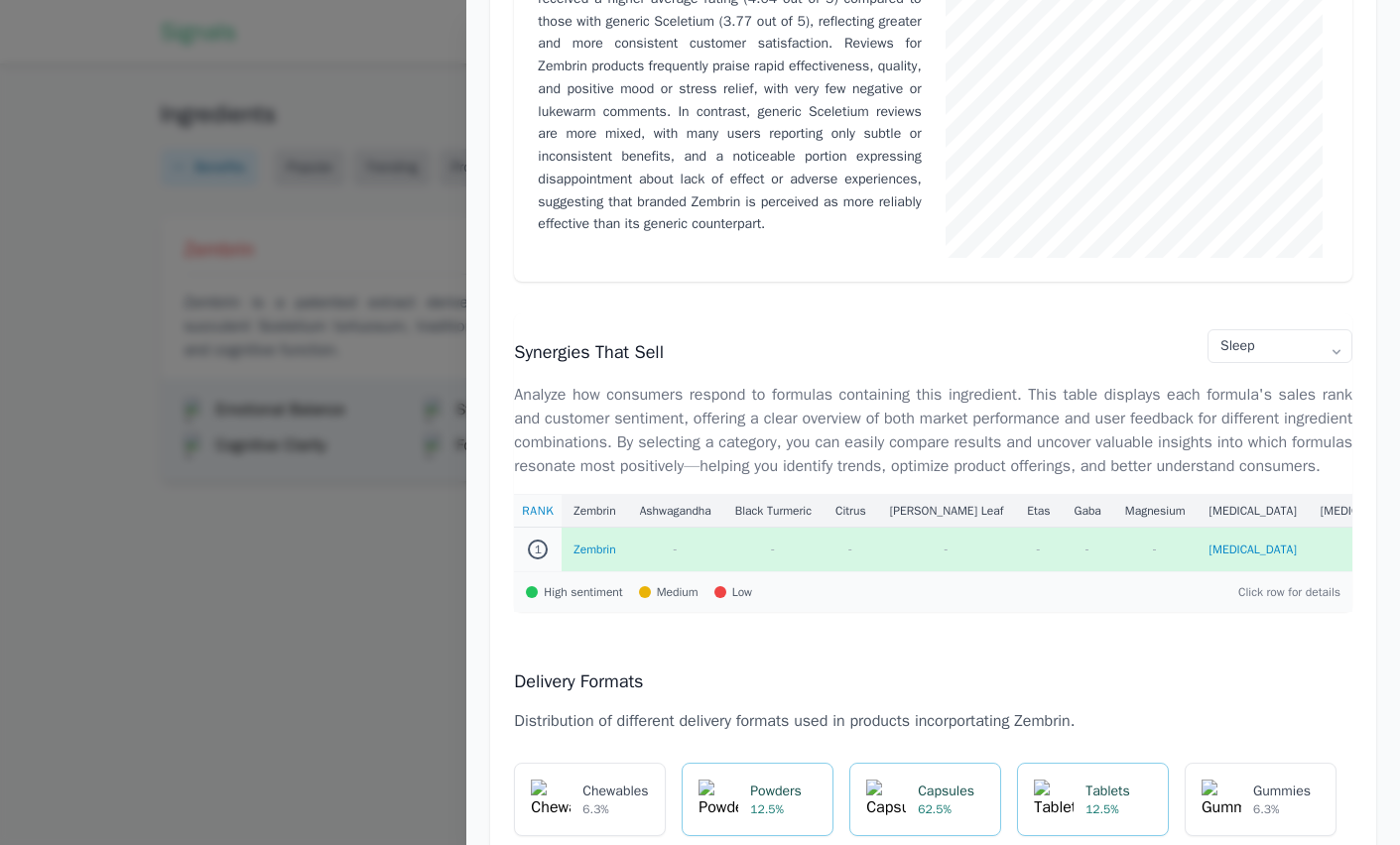 click on "Zembrin" at bounding box center [594, 549] 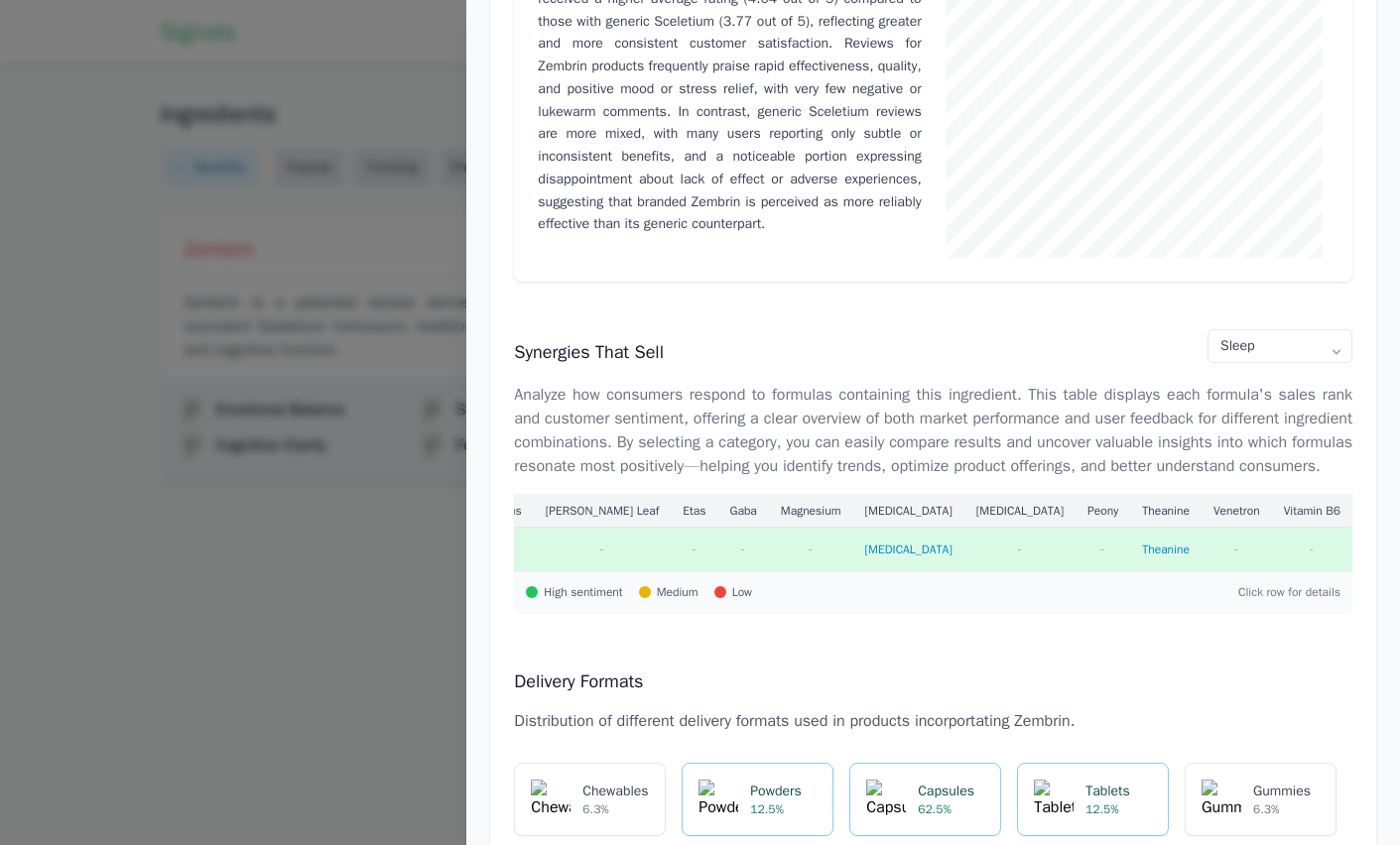 scroll, scrollTop: 0, scrollLeft: 0, axis: both 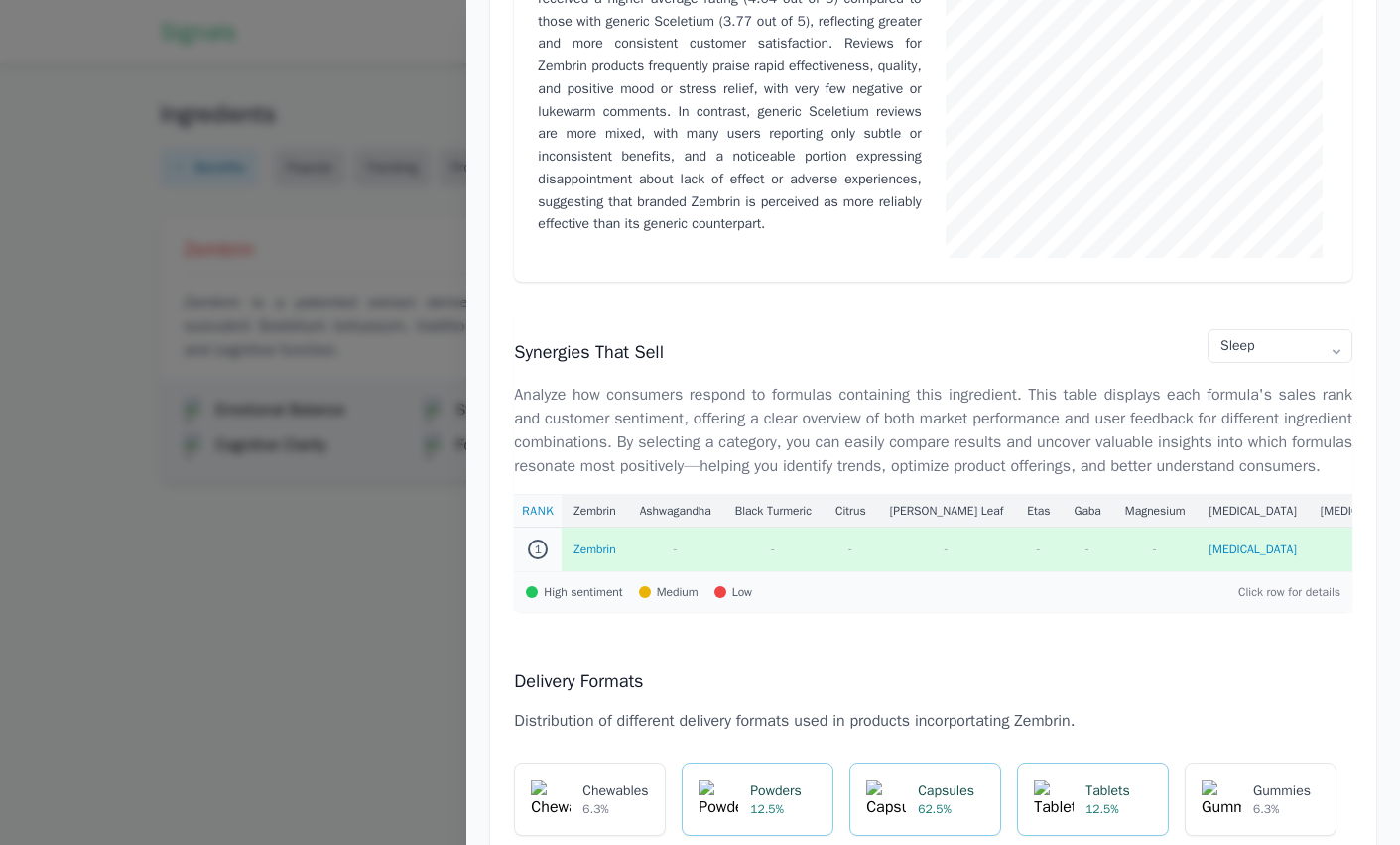 click at bounding box center (700, 422) 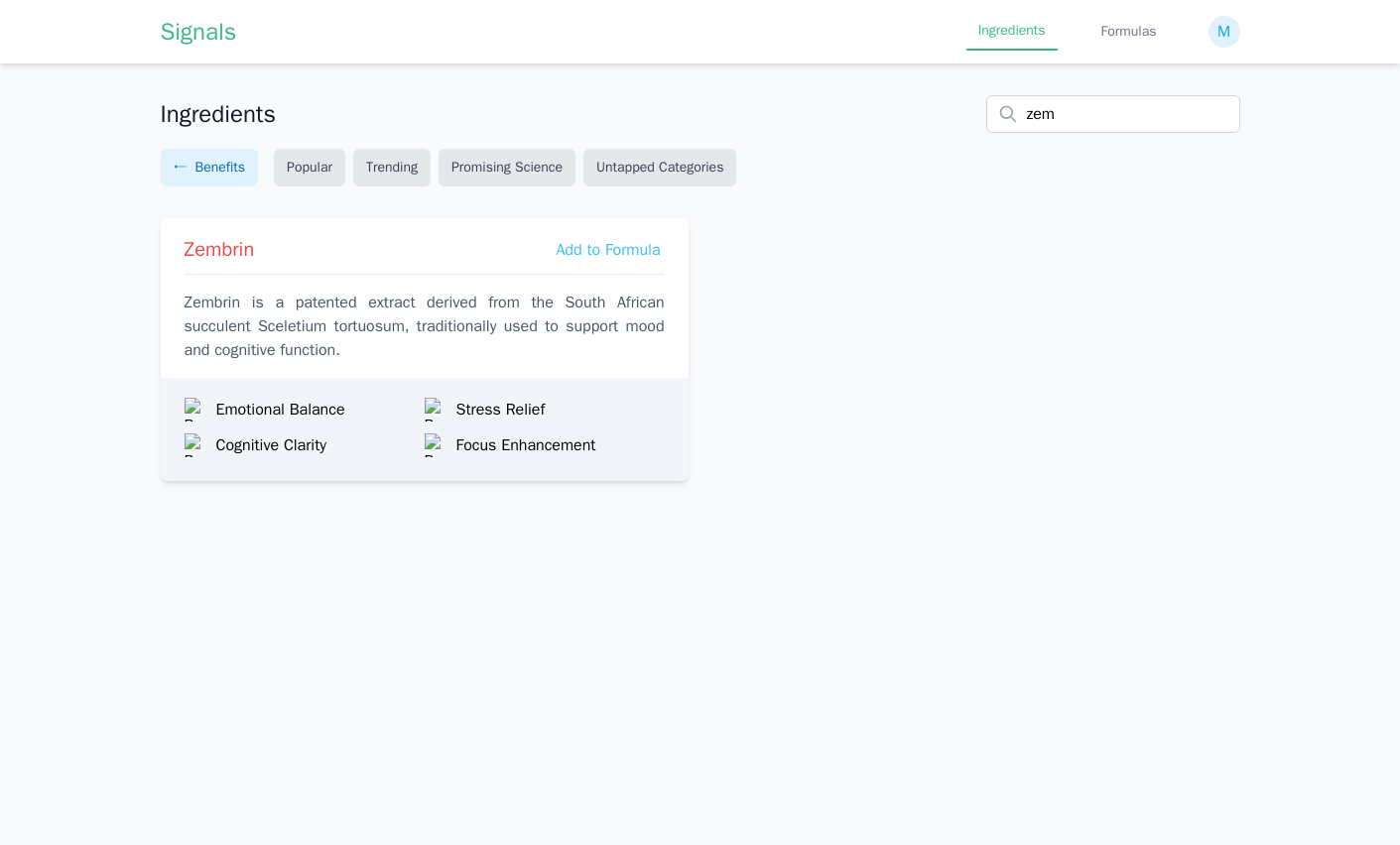 click on "Signals  Ingredients   Formulas  M Ingredients zem ← Benefits  Popular   Trending   Promising Science   Untapped Categories  Zembrin  Add to Formula  Zembrin is a patented extract derived from the South African succulent Sceletium tortuosum, traditionally used to support mood and cognitive function. Emotional Balance Stress Relief Cognitive Clarity Focus Enhancement" at bounding box center [700, 422] 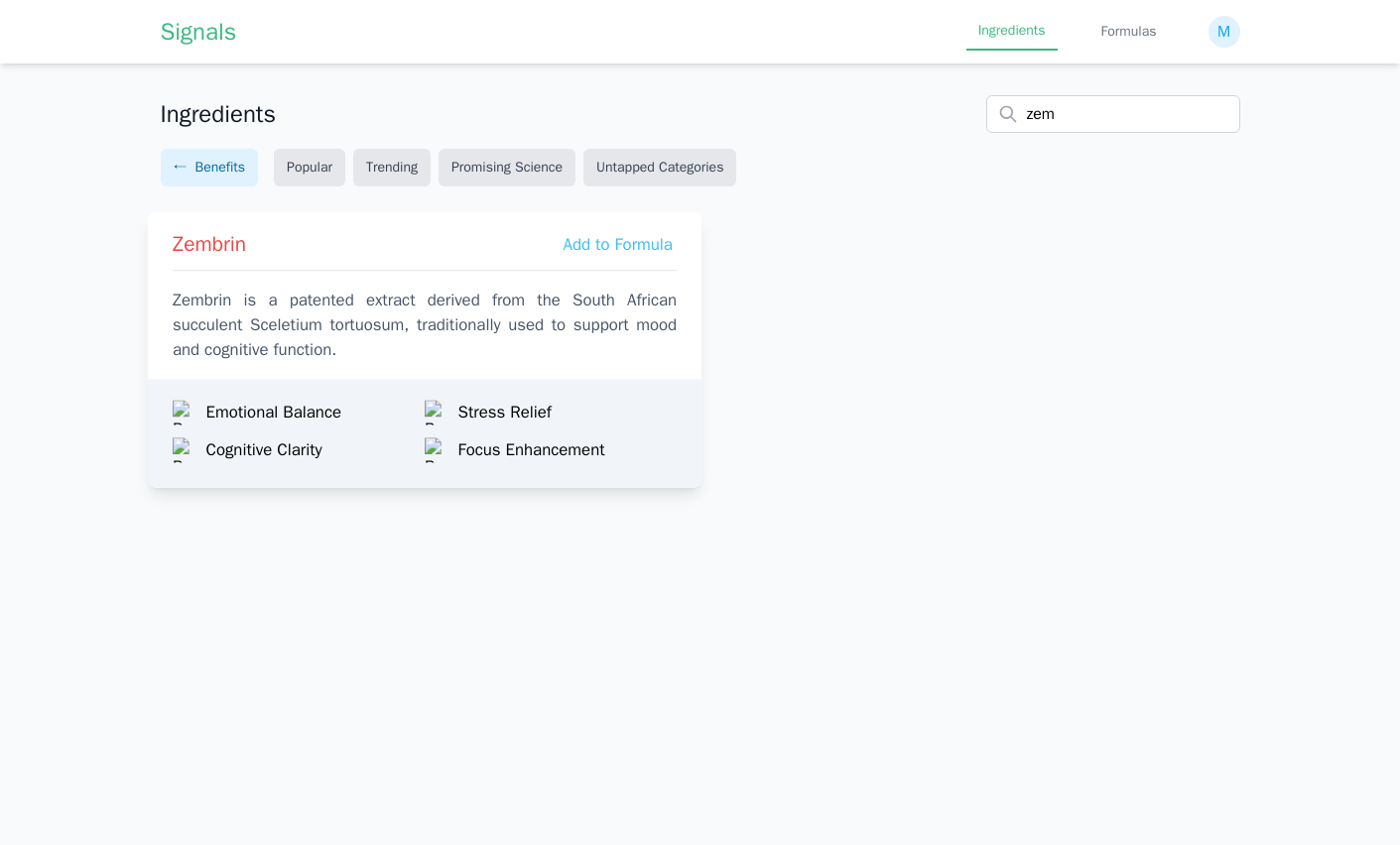 click on "Zembrin is a patented extract derived from the South African succulent Sceletium tortuosum, traditionally used to support mood and cognitive function." at bounding box center (424, 325) 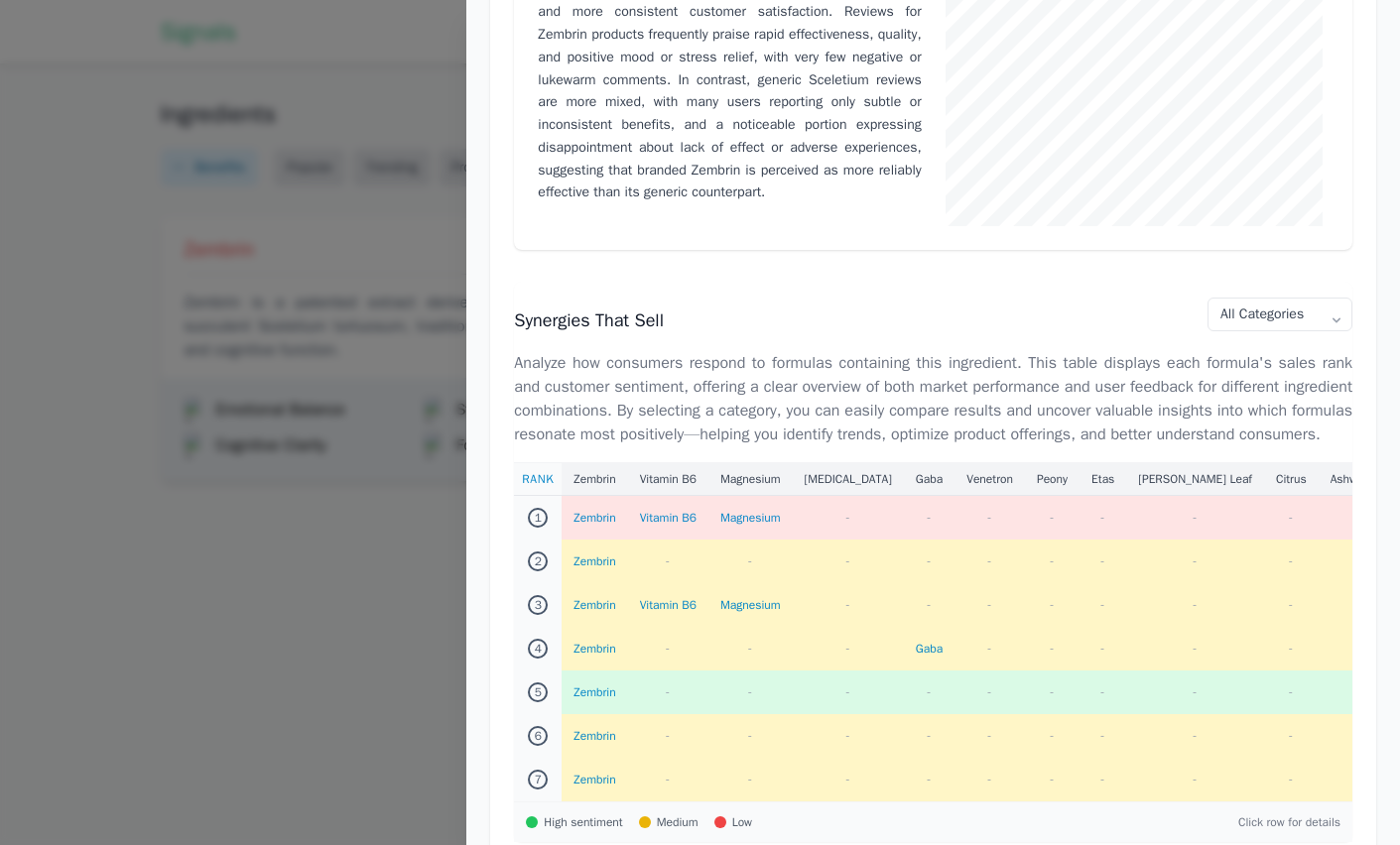 scroll, scrollTop: 1713, scrollLeft: 0, axis: vertical 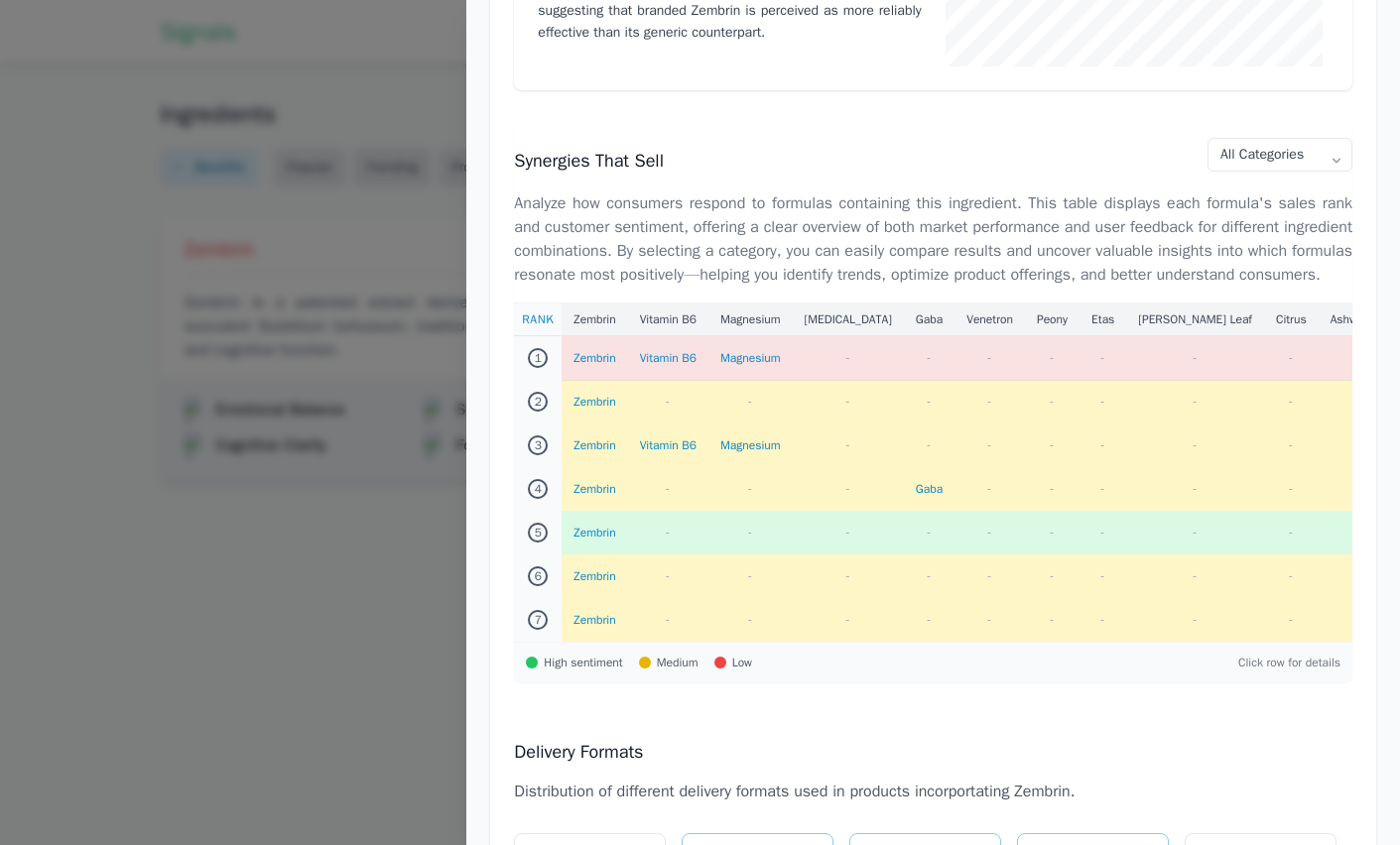 click on "Zembrin" at bounding box center (594, 358) 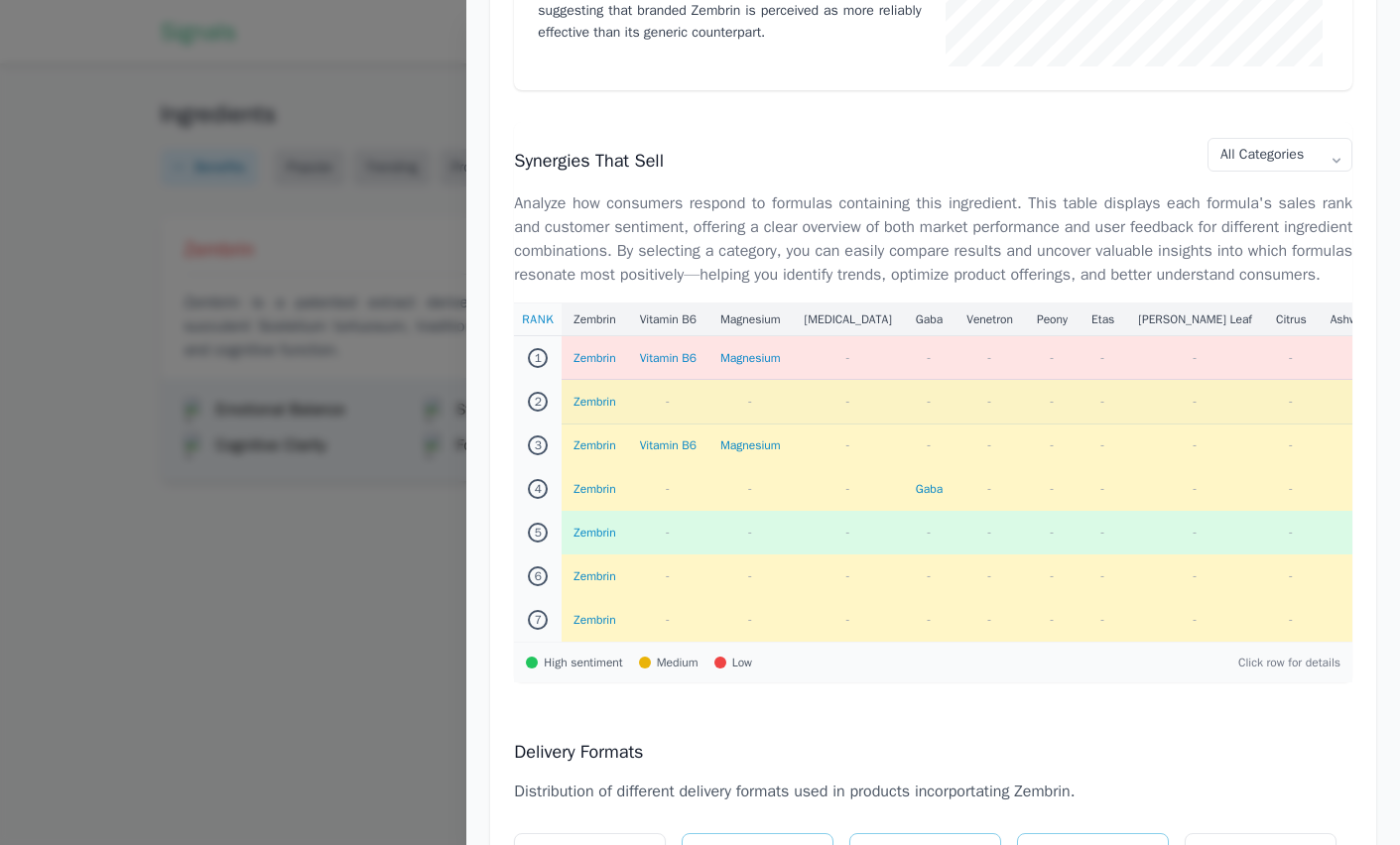 click on "Zembrin" at bounding box center (594, 402) 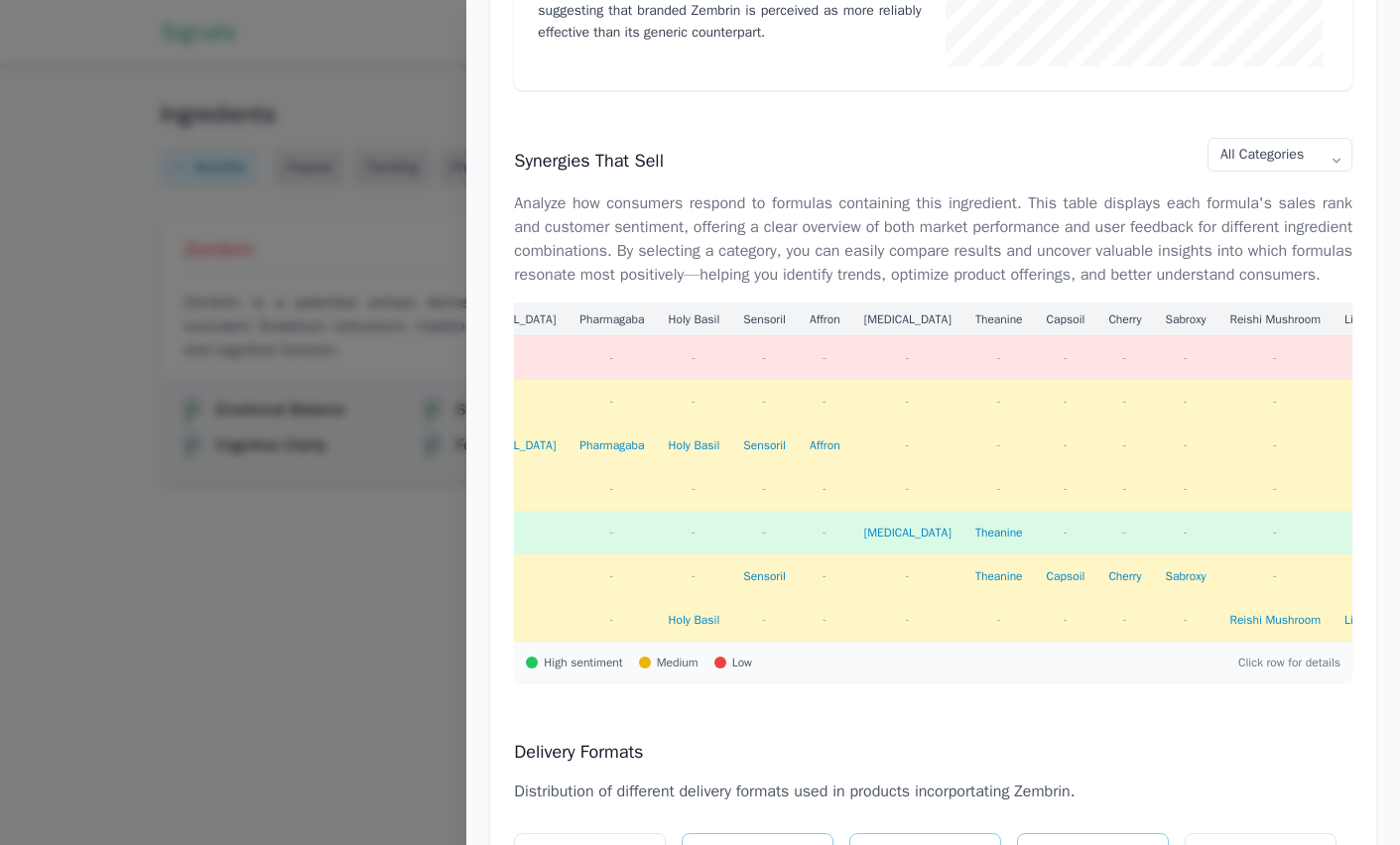 scroll, scrollTop: 0, scrollLeft: 0, axis: both 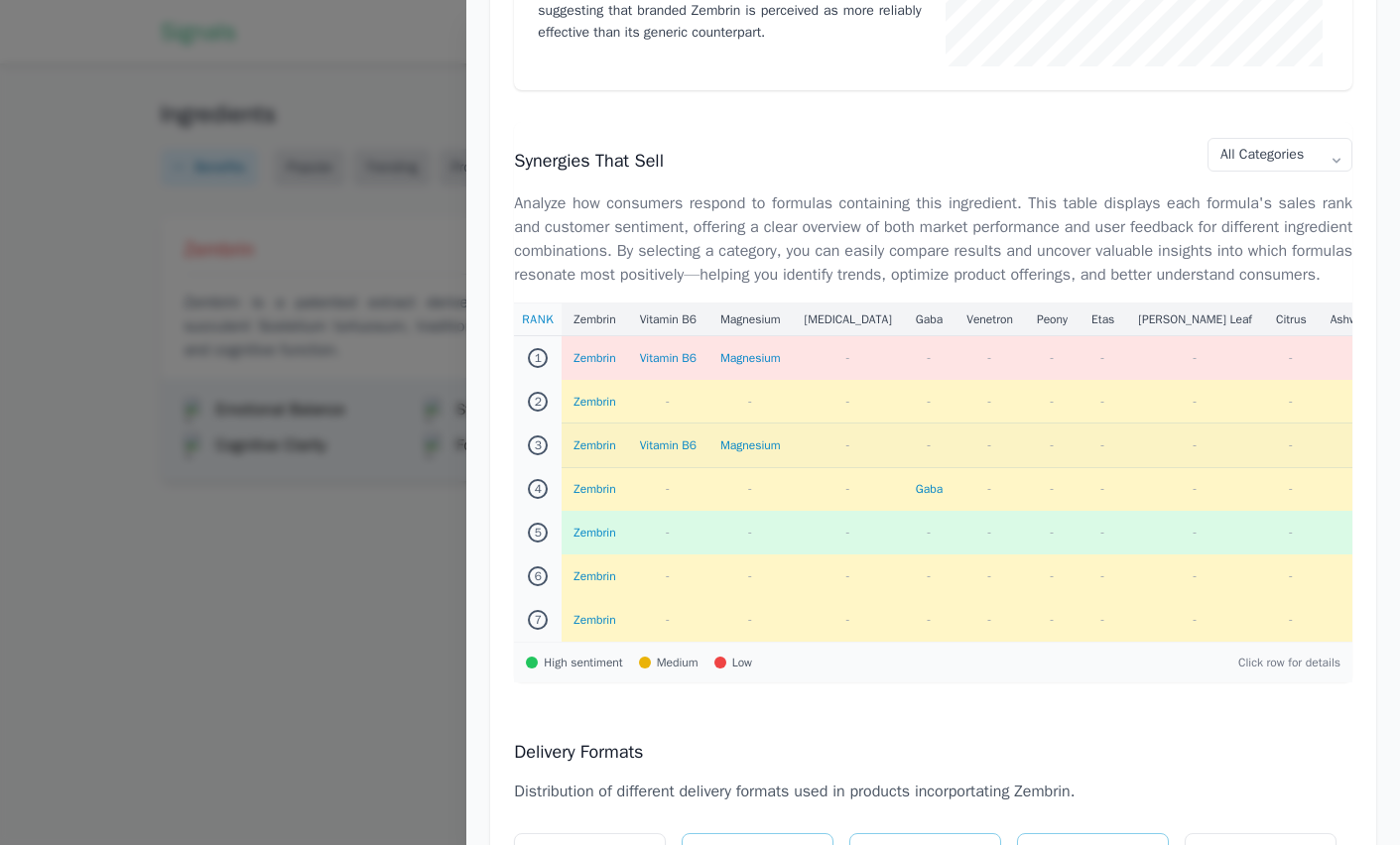click on "Zembrin" at bounding box center (594, 445) 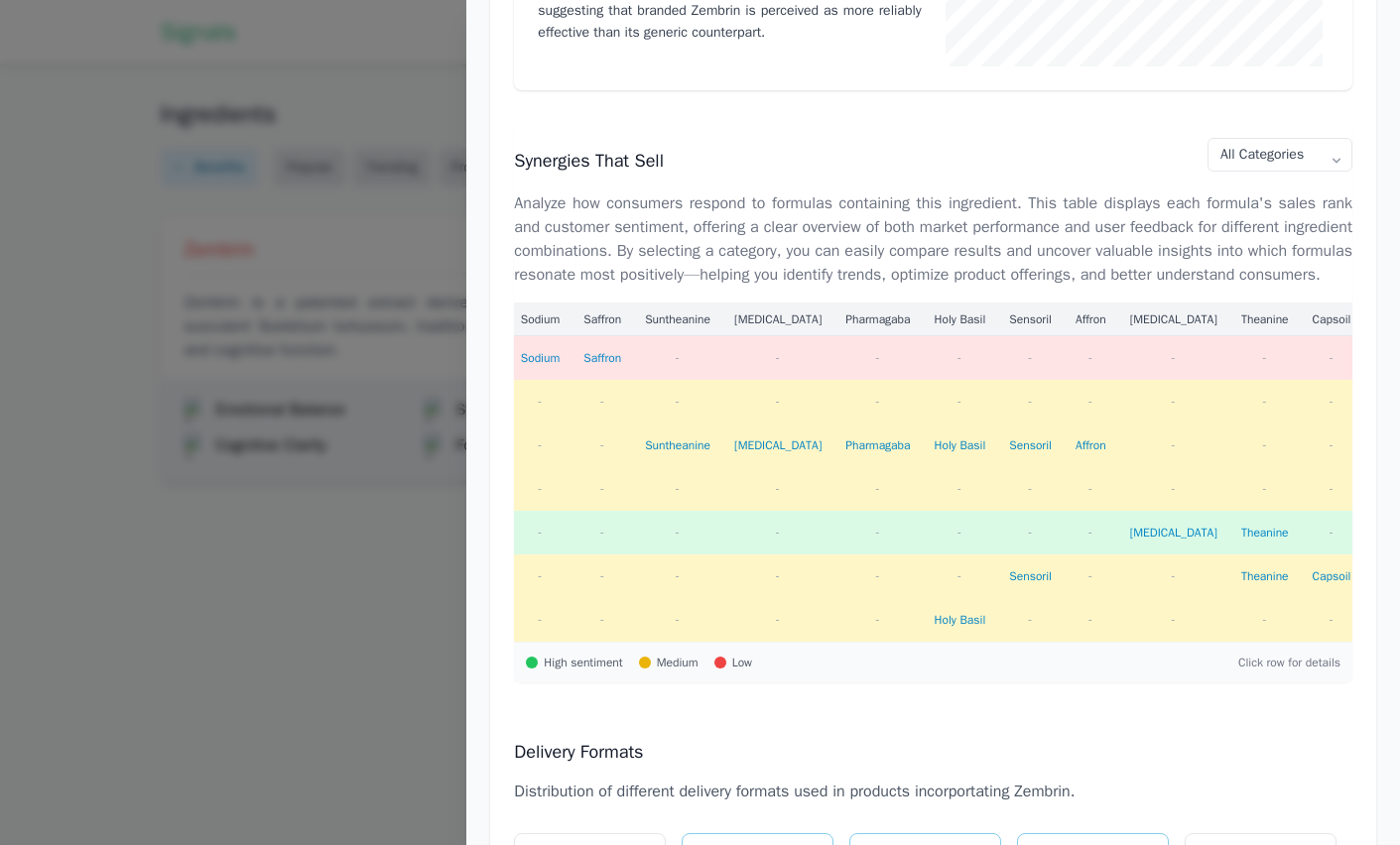 scroll, scrollTop: 0, scrollLeft: 1518, axis: horizontal 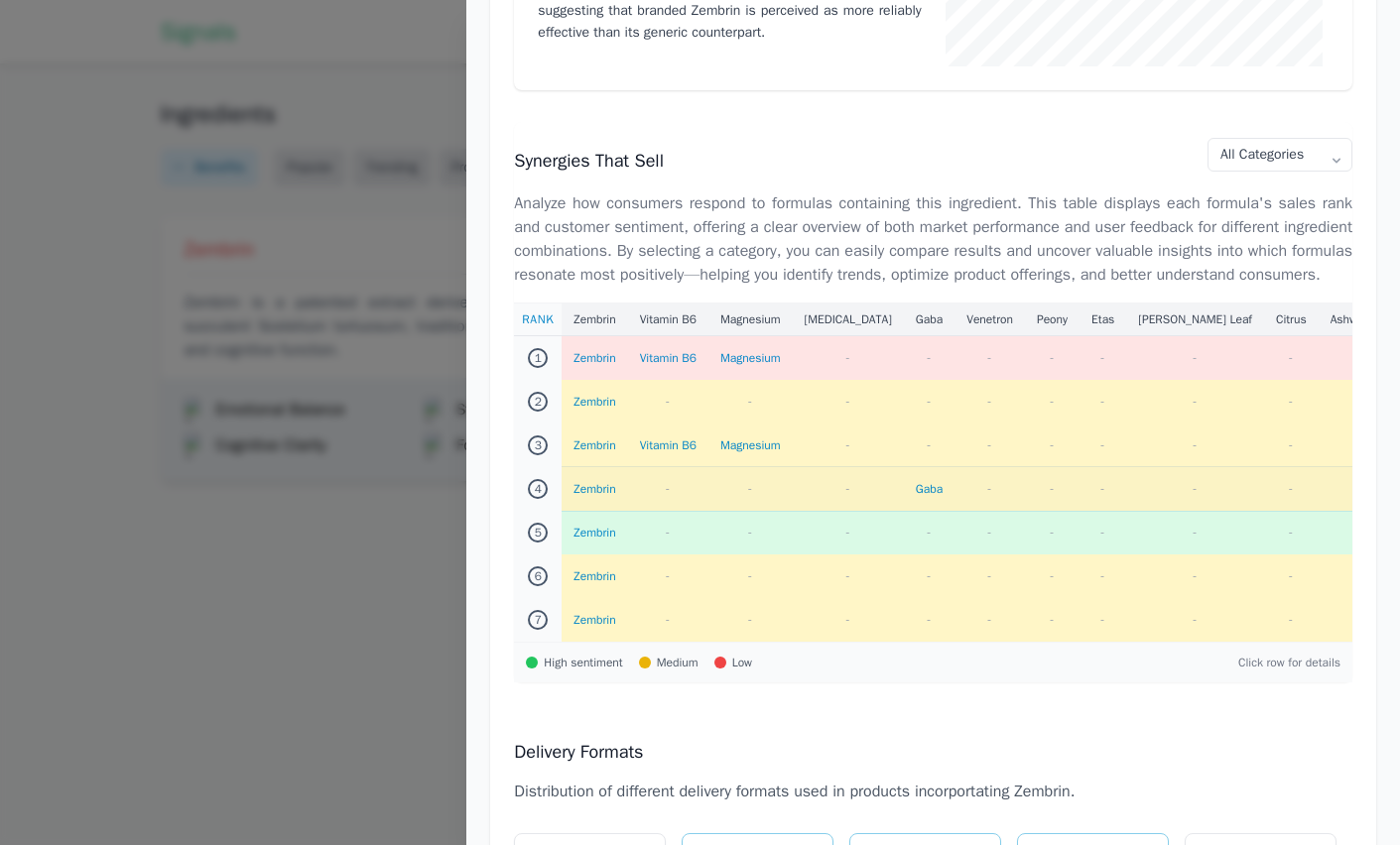 click on "Zembrin" at bounding box center (594, 489) 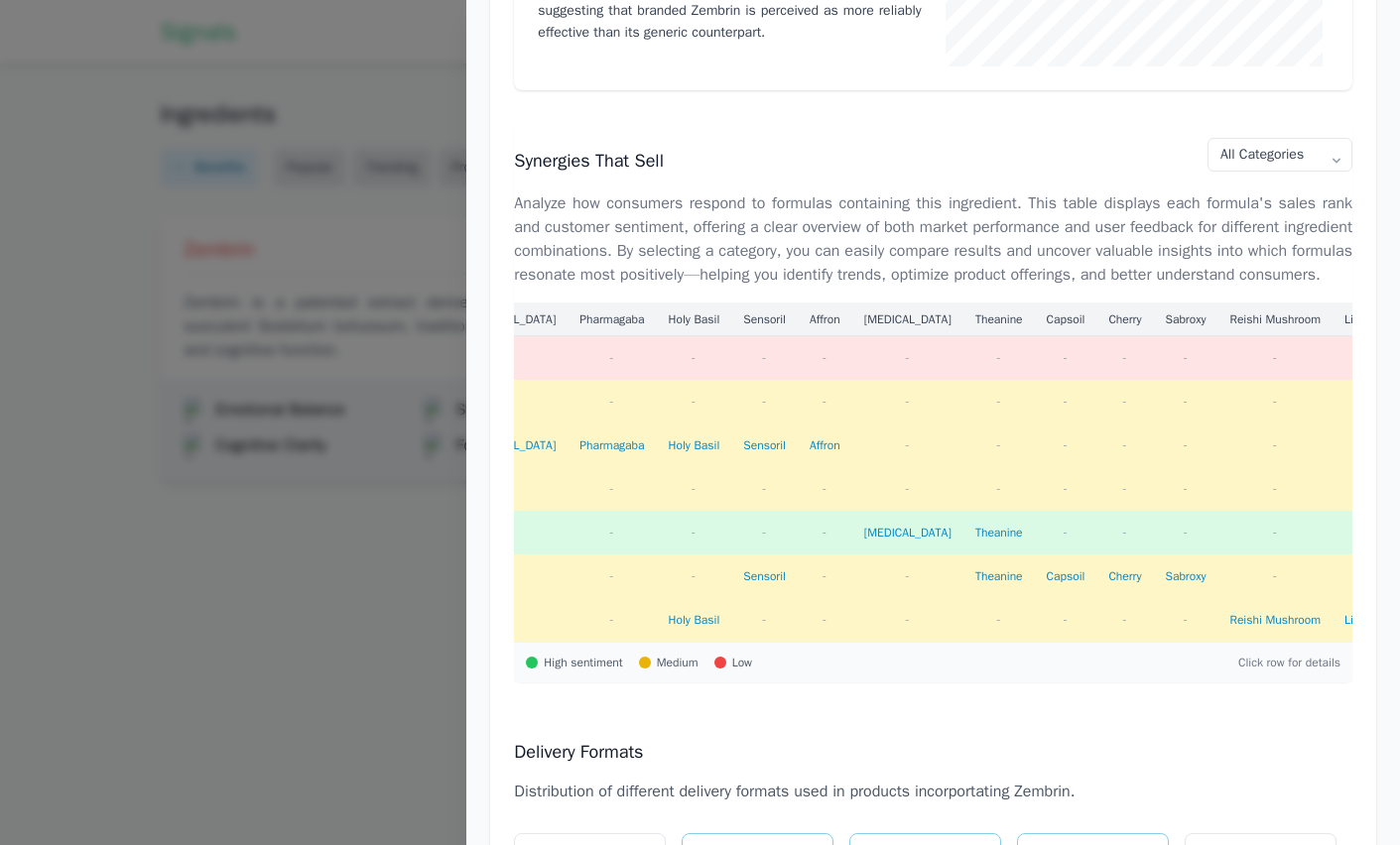 scroll, scrollTop: 0, scrollLeft: 0, axis: both 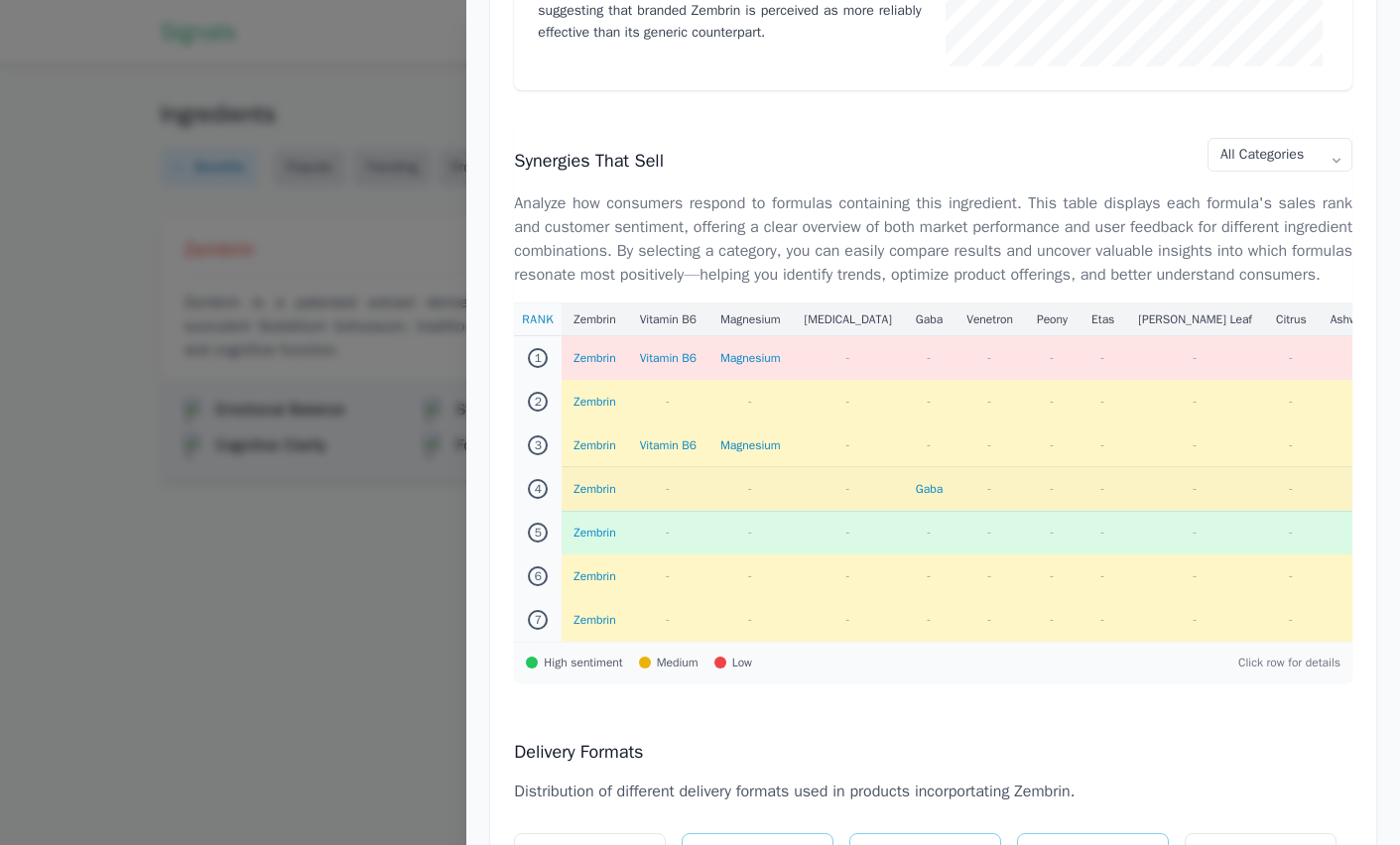 click on "Zembrin" at bounding box center (594, 489) 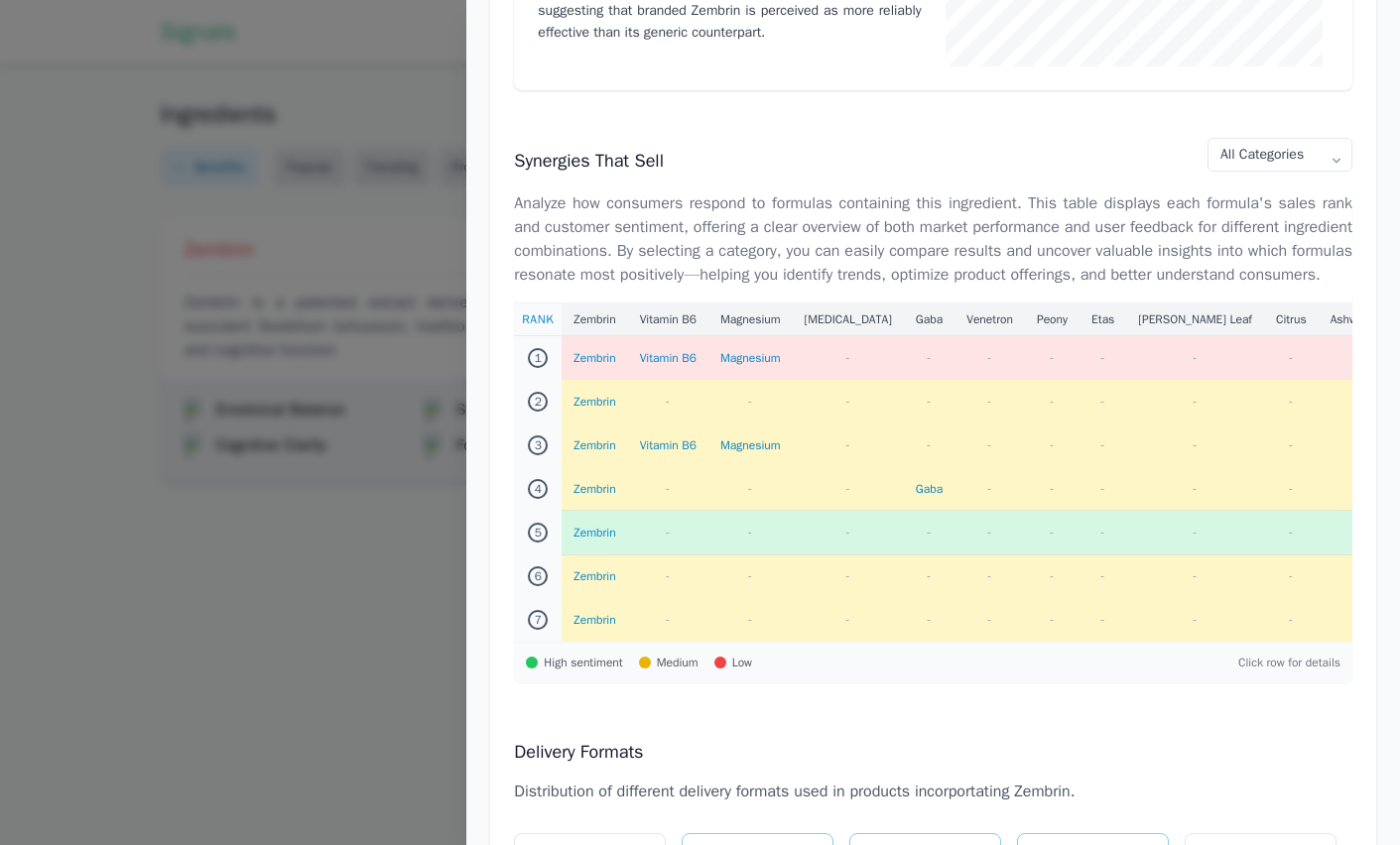 click on "Zembrin" at bounding box center [594, 533] 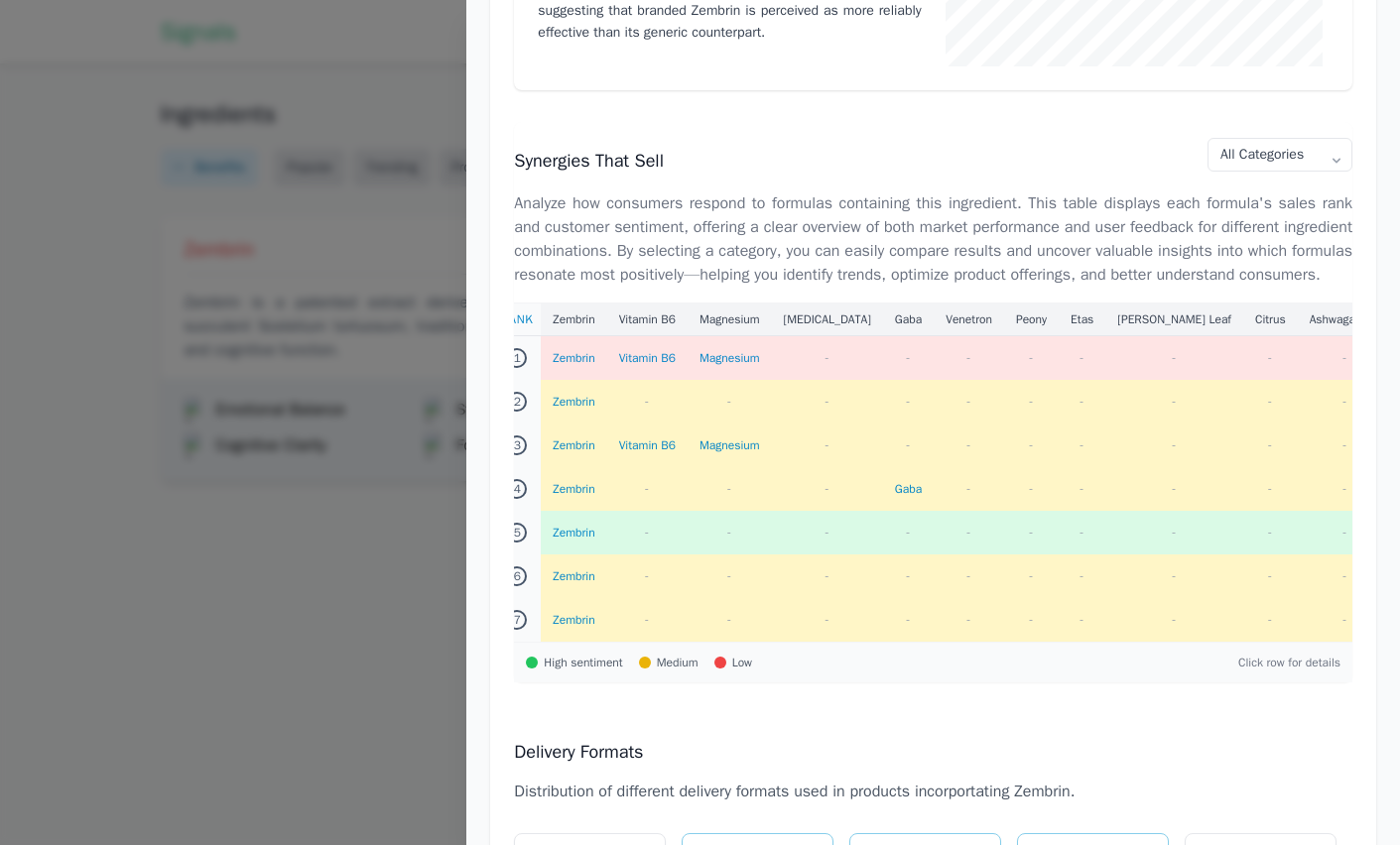 scroll, scrollTop: 0, scrollLeft: 0, axis: both 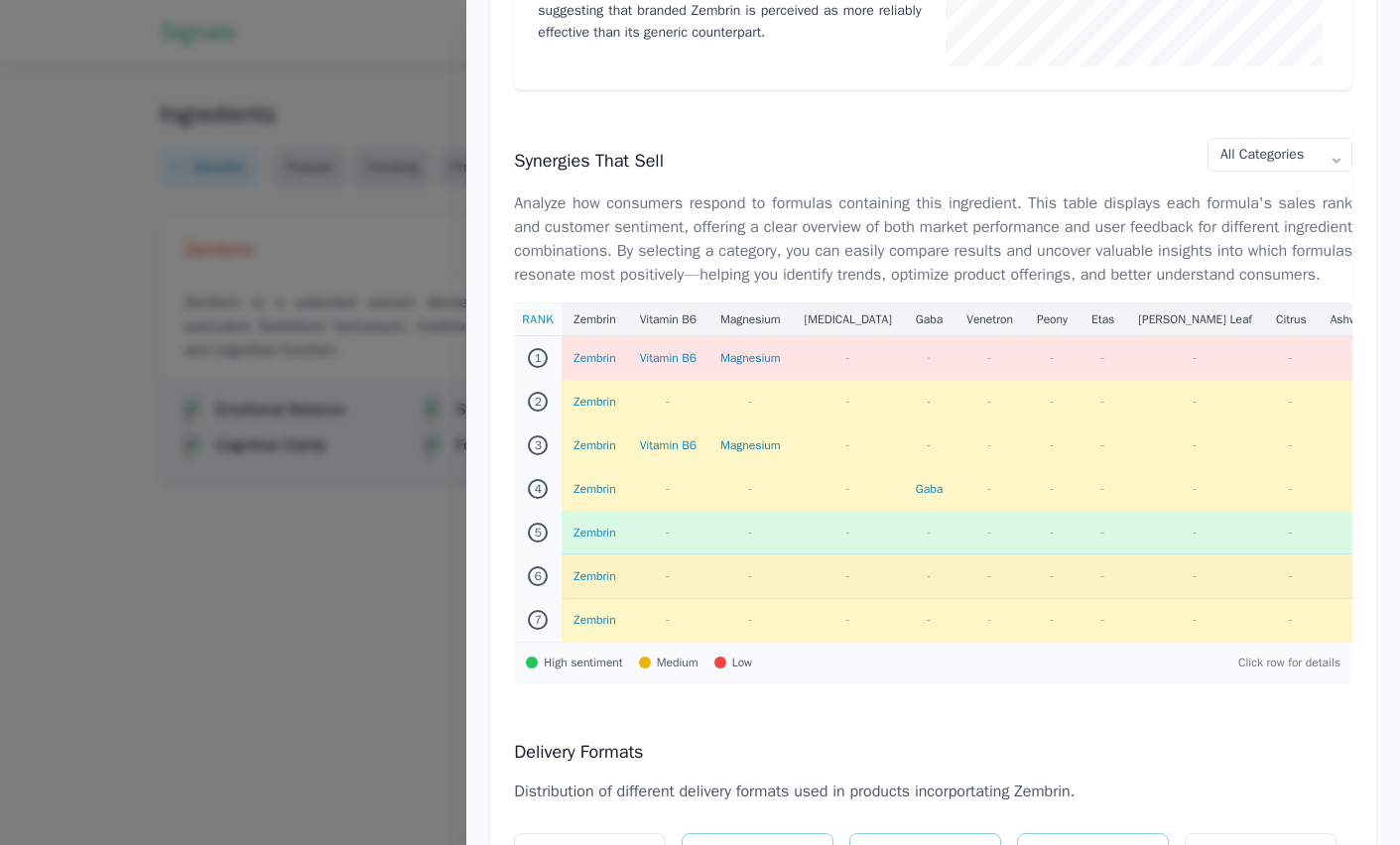 click on "Zembrin" at bounding box center [594, 576] 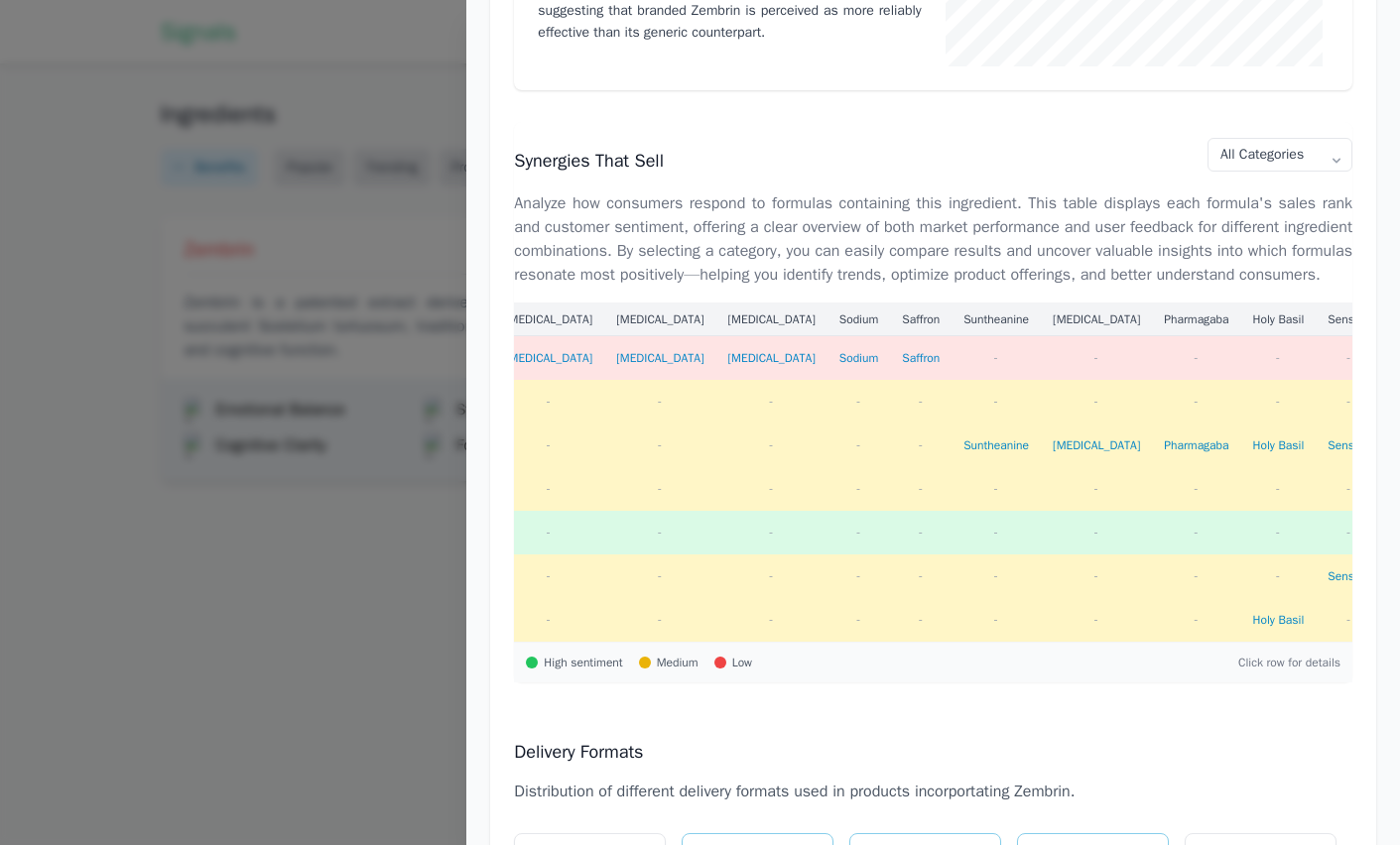 scroll, scrollTop: 0, scrollLeft: 0, axis: both 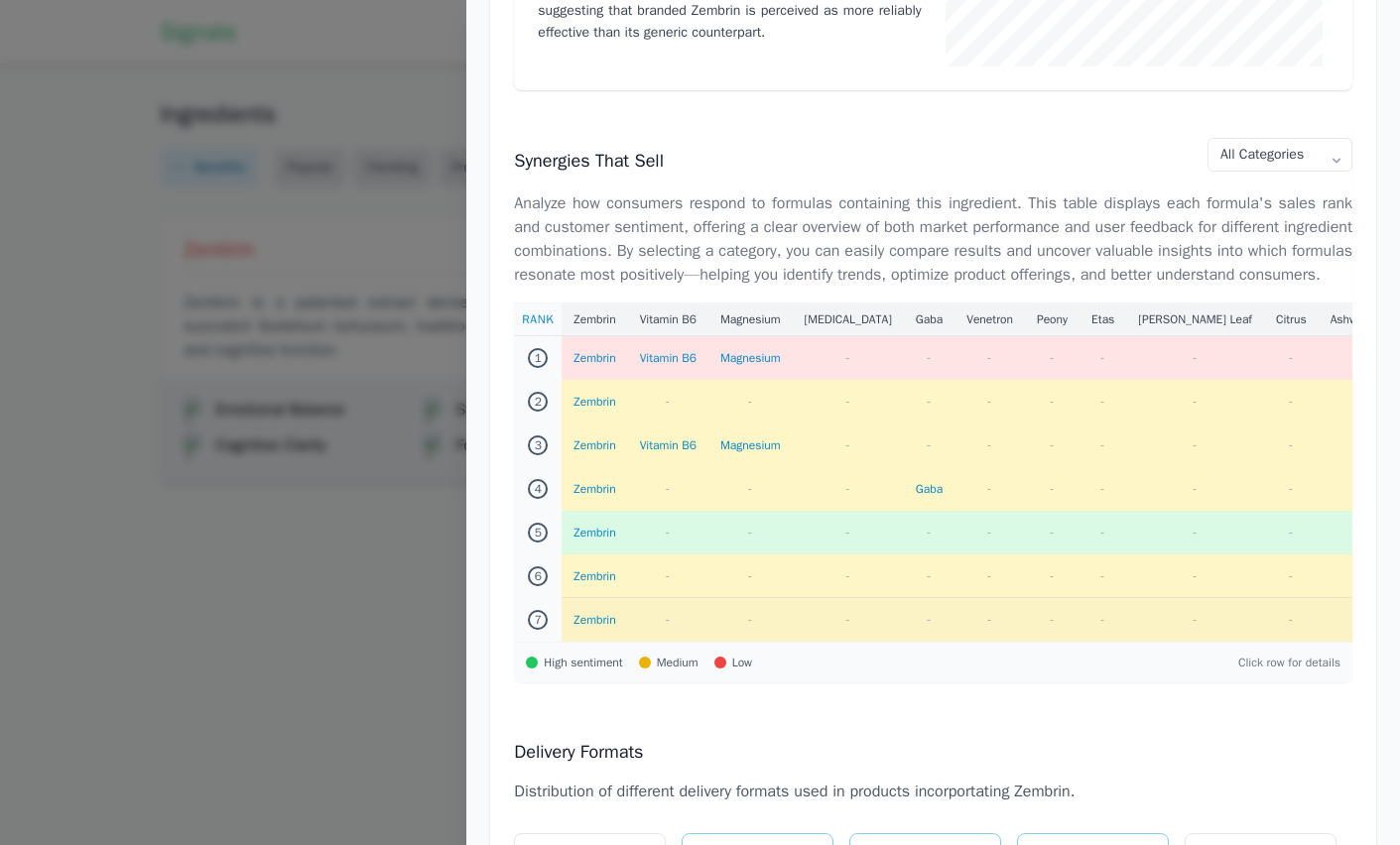 click on "Zembrin" at bounding box center [594, 620] 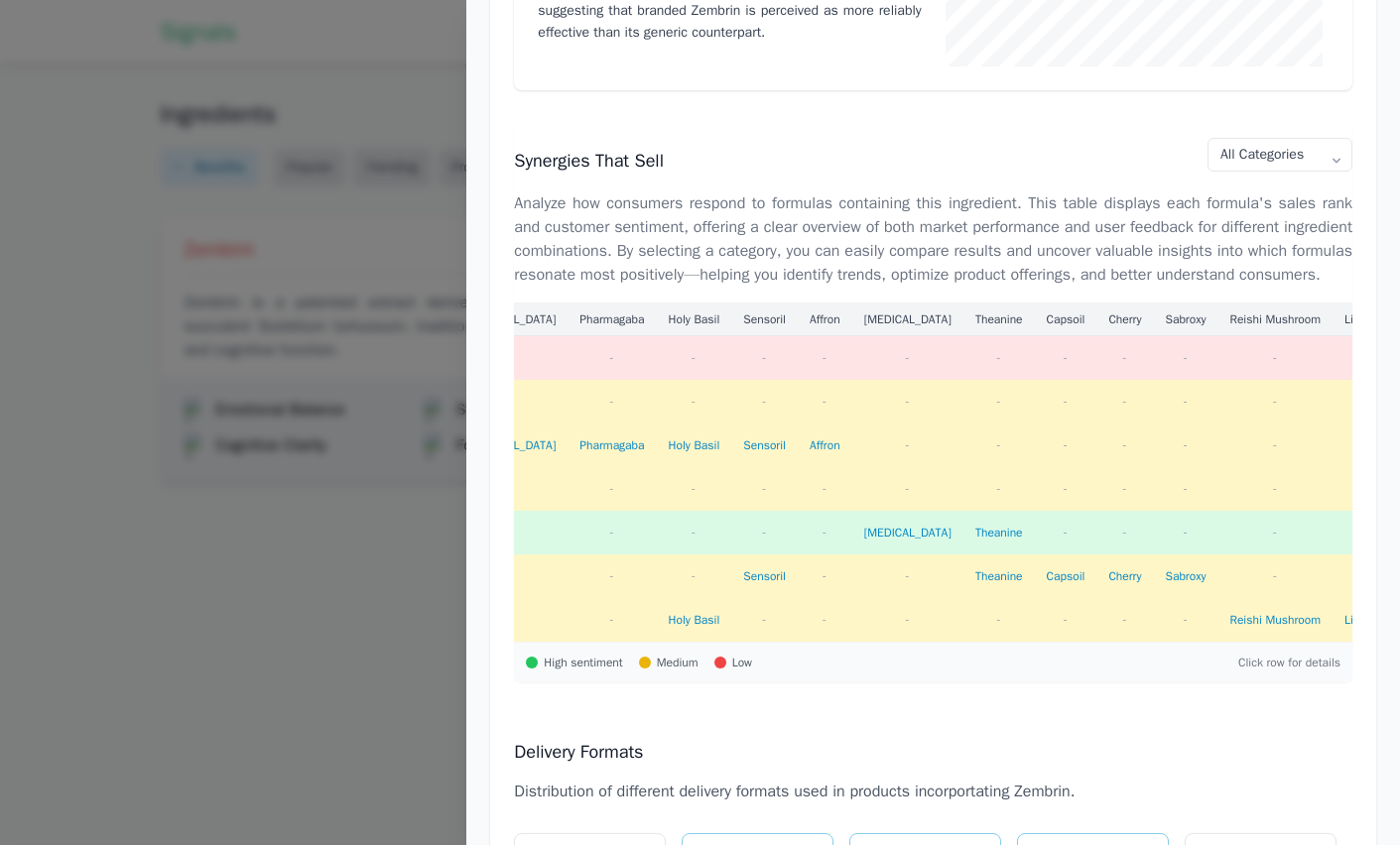 scroll, scrollTop: 0, scrollLeft: 0, axis: both 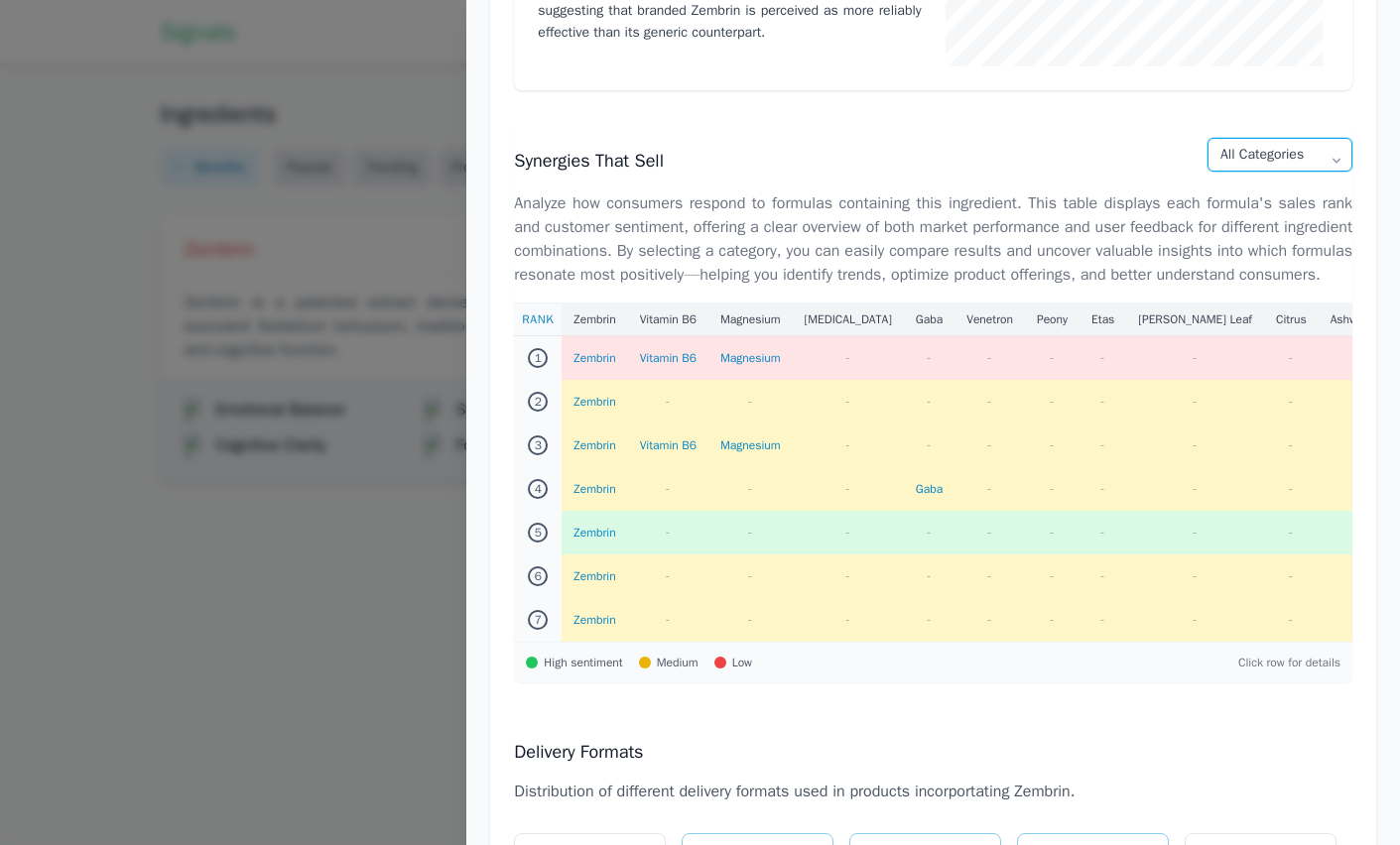 click on "All Categories Stress & Mood Sleep Cognitive Health" at bounding box center (1280, 155) 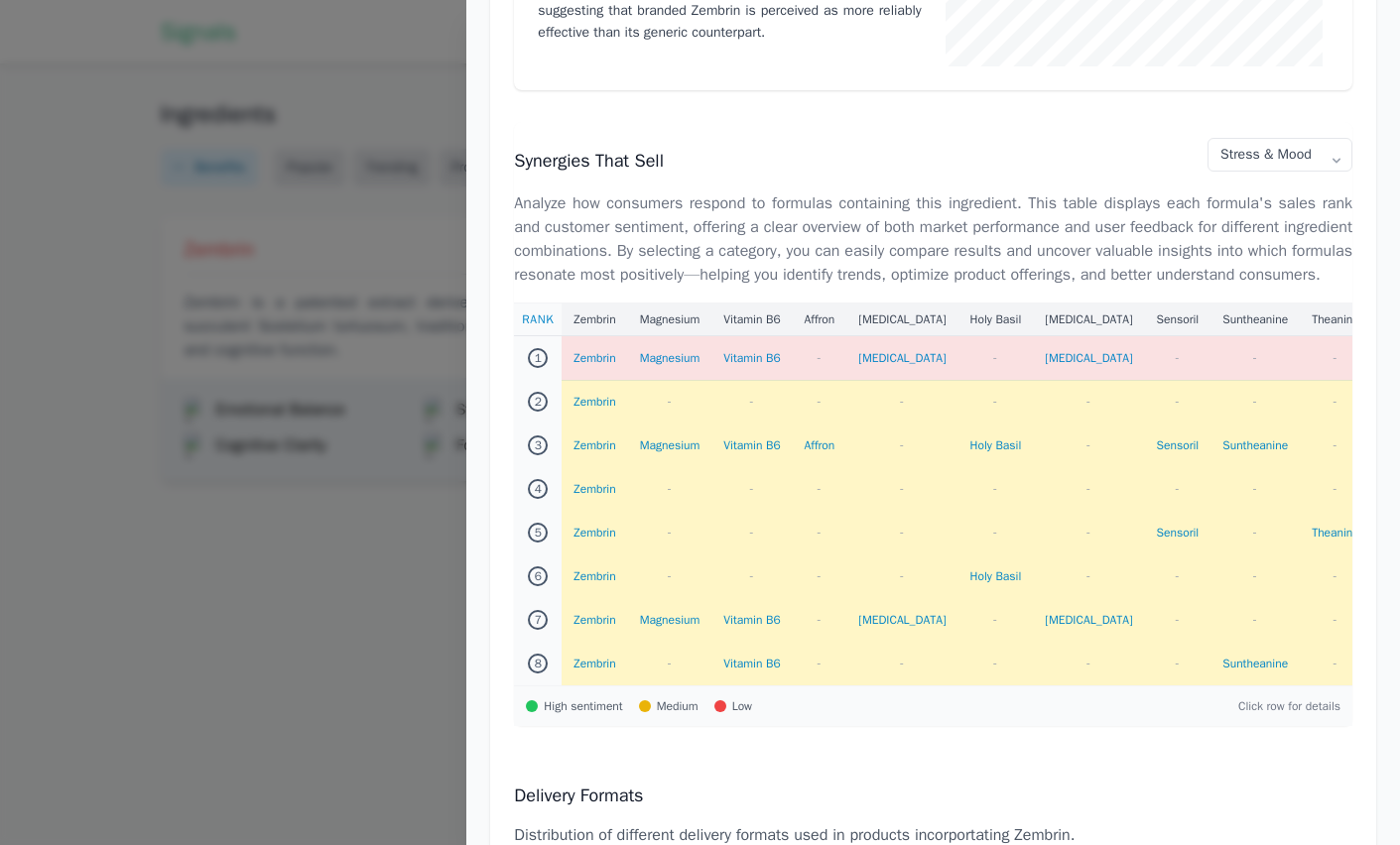 click on "Zembrin" at bounding box center (594, 358) 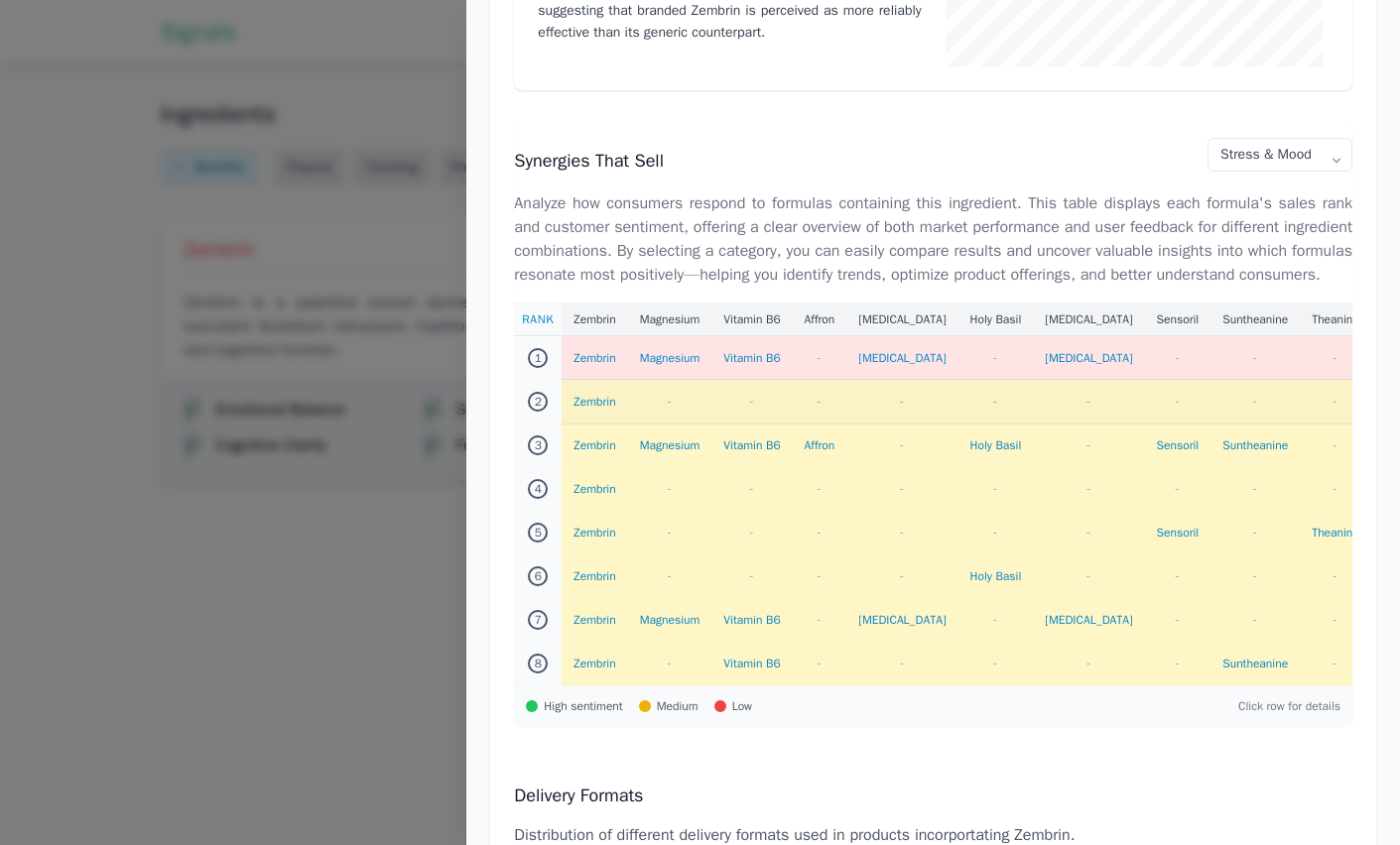 click on "Zembrin" at bounding box center (594, 402) 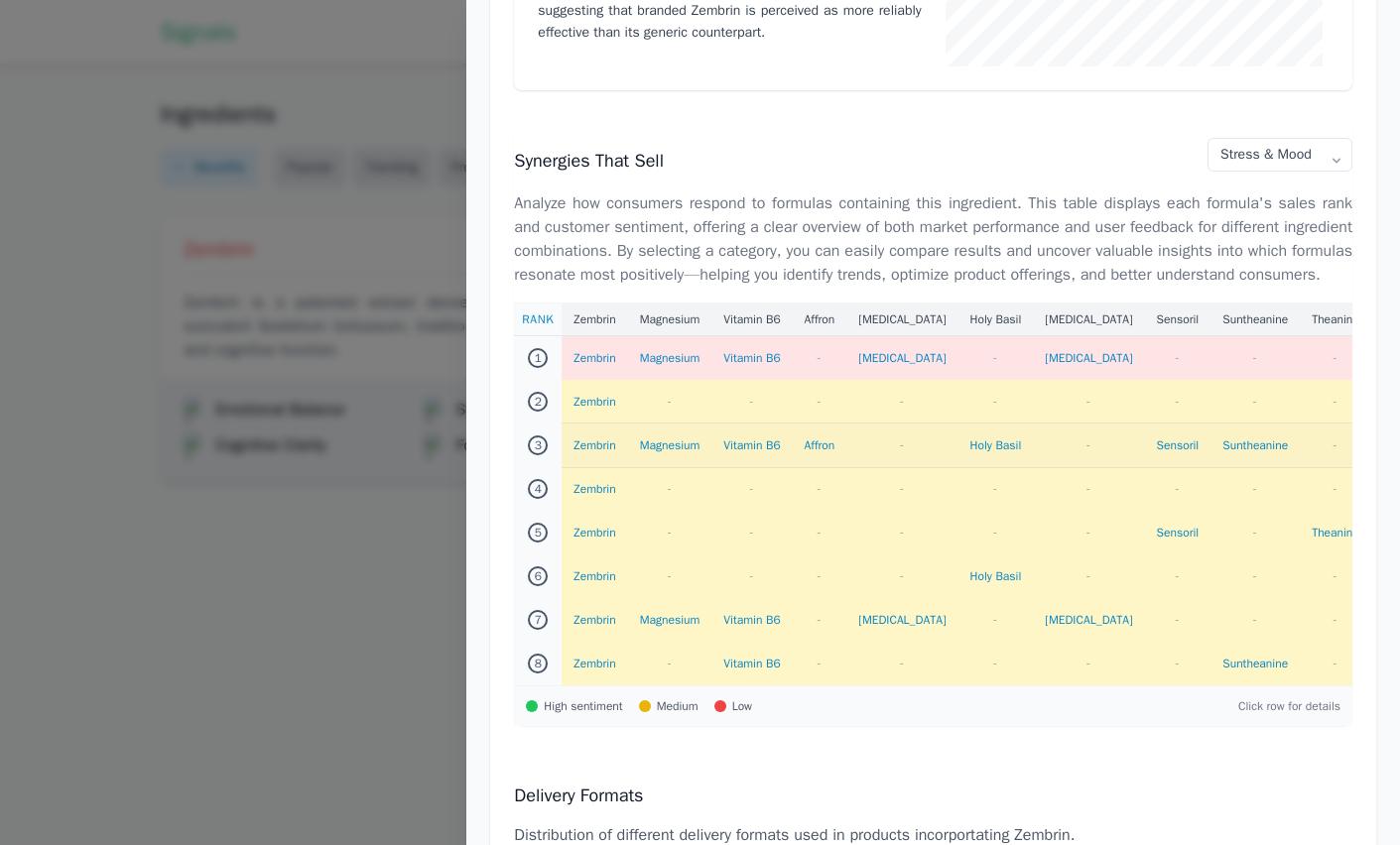 click on "Zembrin" at bounding box center (594, 445) 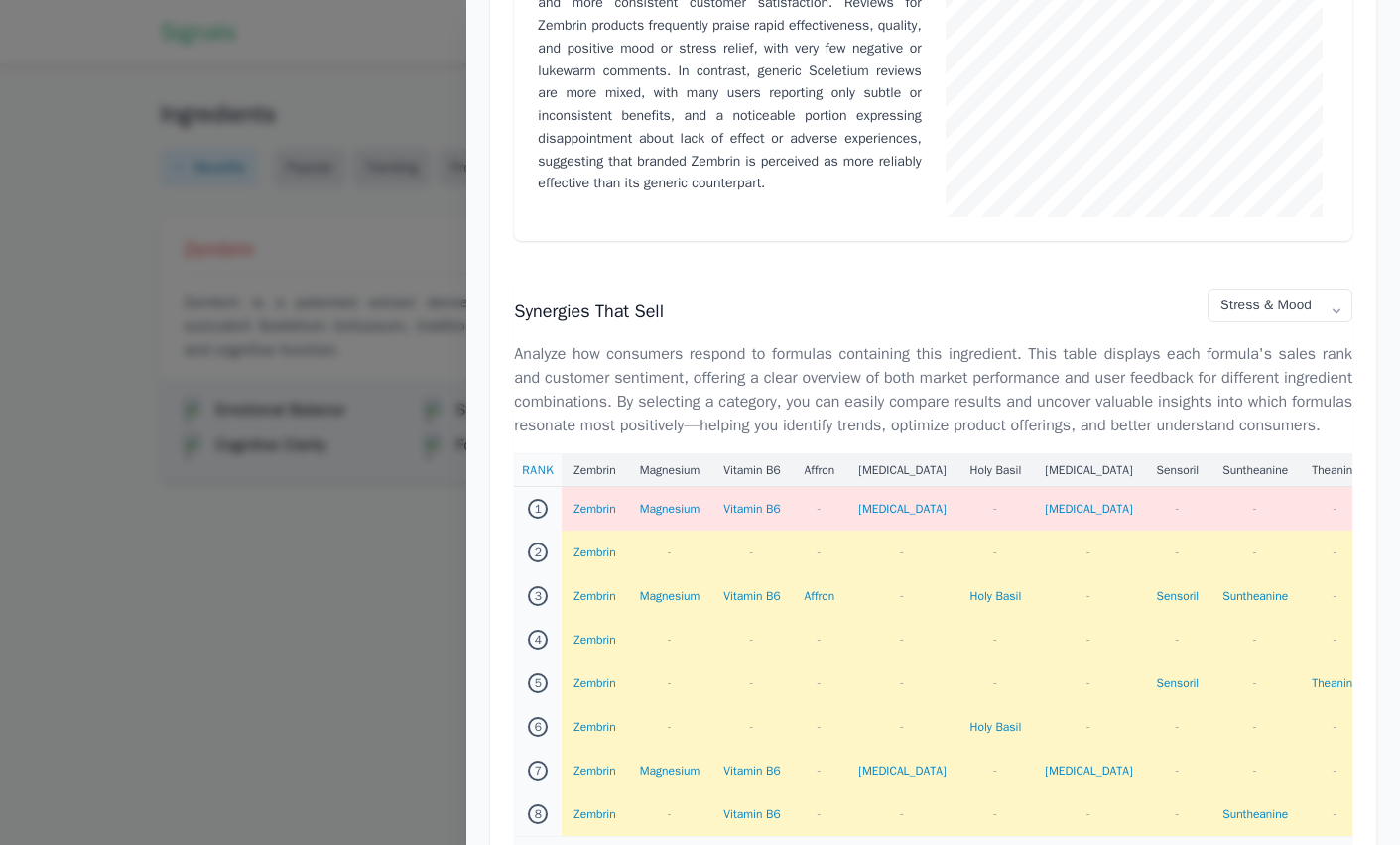 scroll, scrollTop: 0, scrollLeft: 0, axis: both 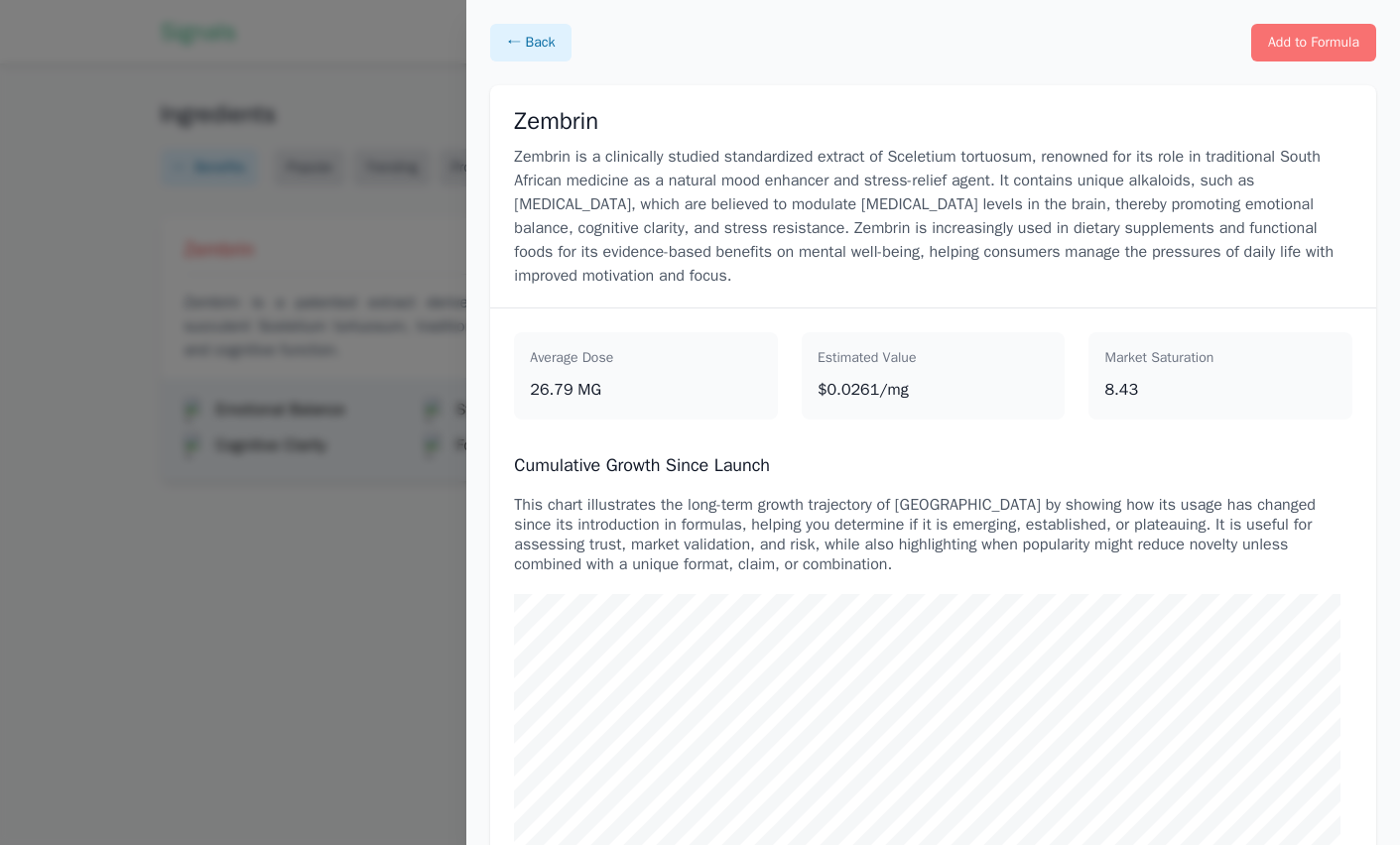 click at bounding box center (700, 422) 